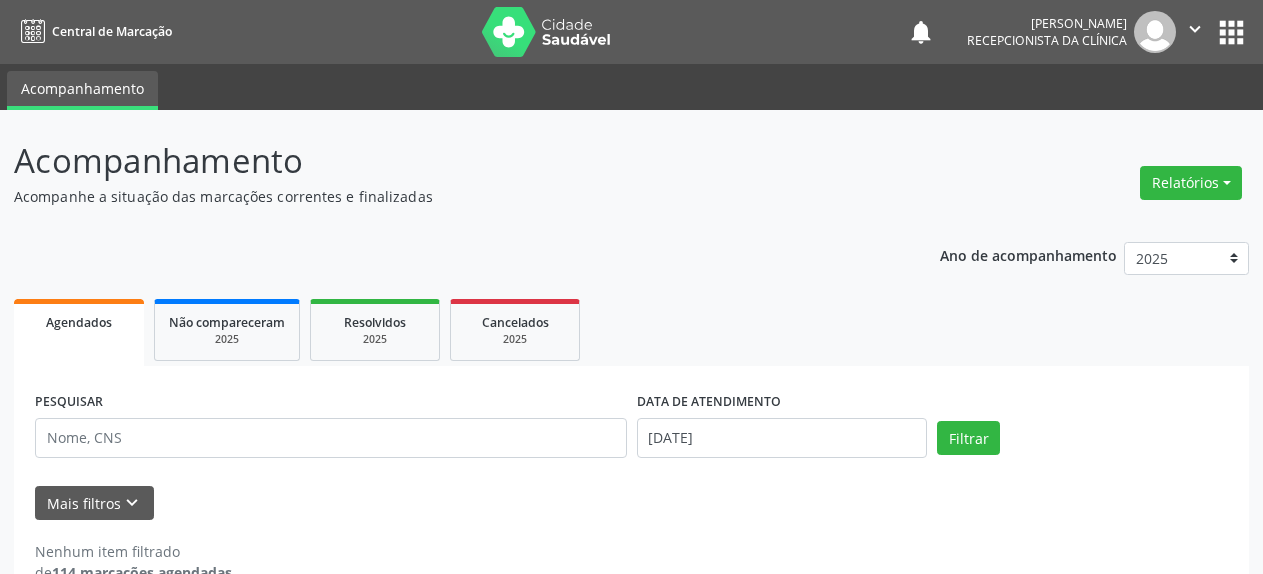 scroll, scrollTop: 0, scrollLeft: 0, axis: both 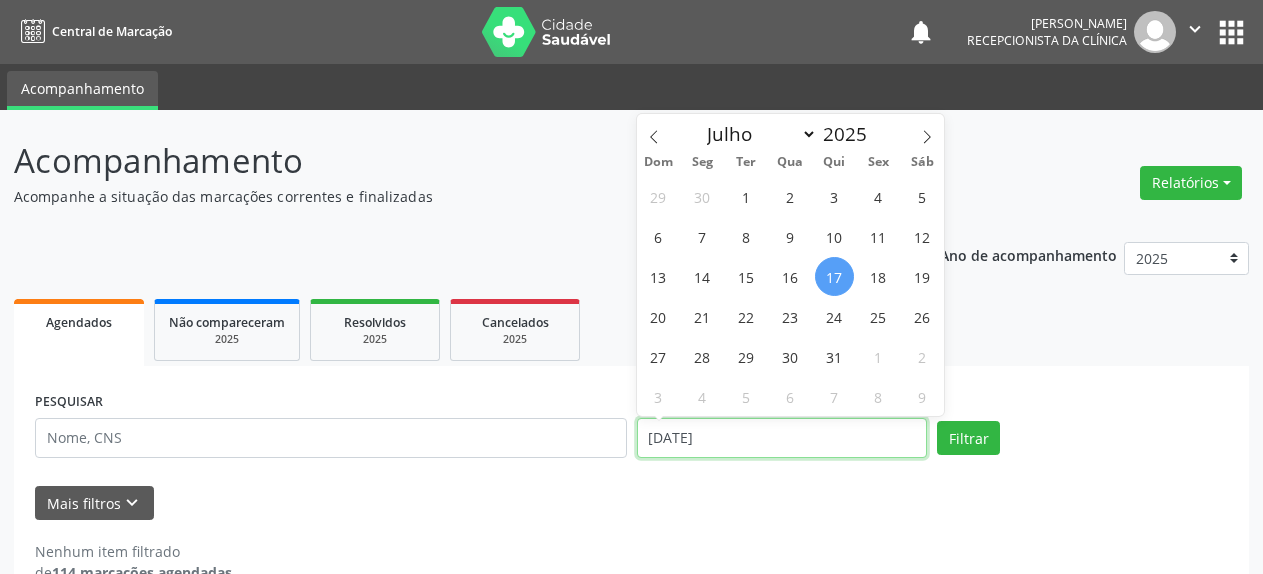 click on "[DATE]" at bounding box center (782, 438) 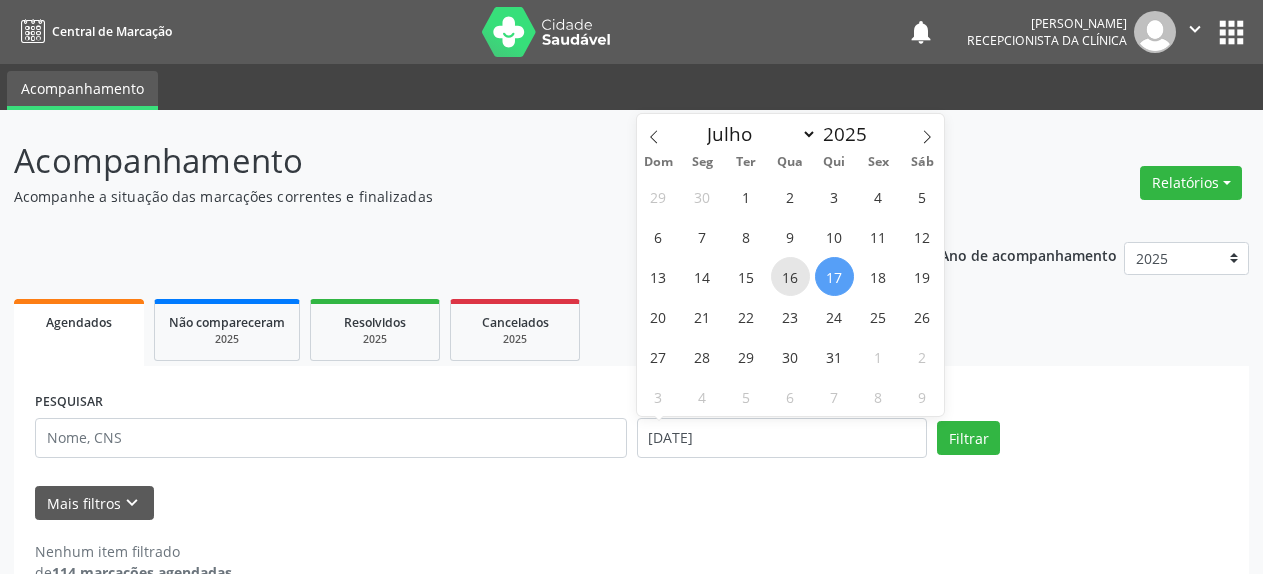 click on "16" at bounding box center (790, 276) 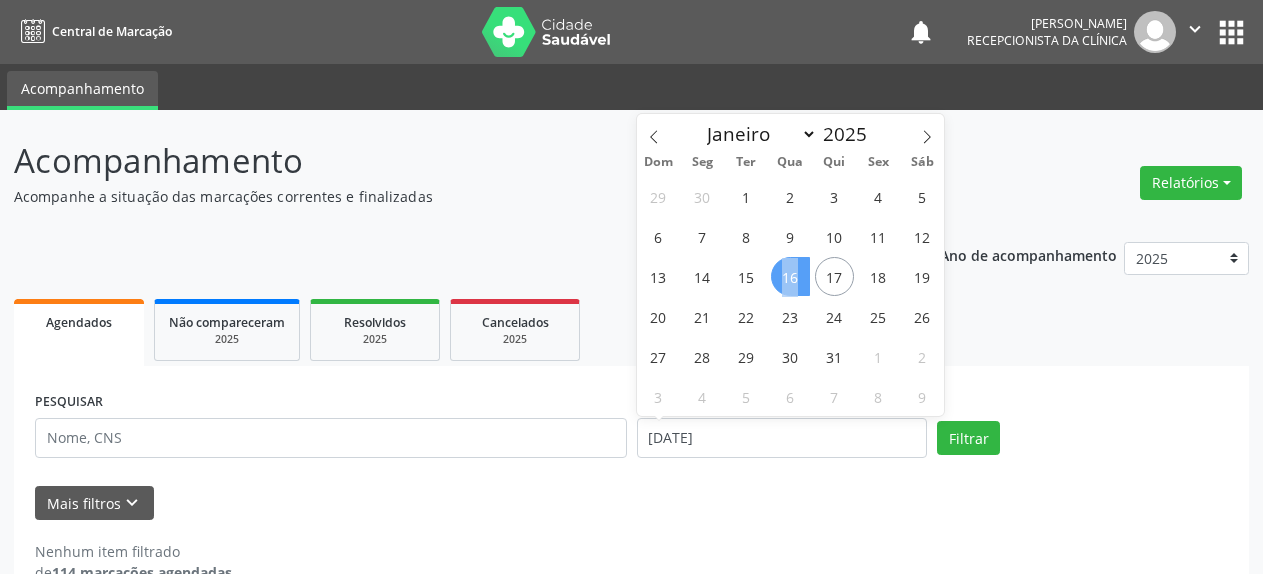 click on "16" at bounding box center (790, 276) 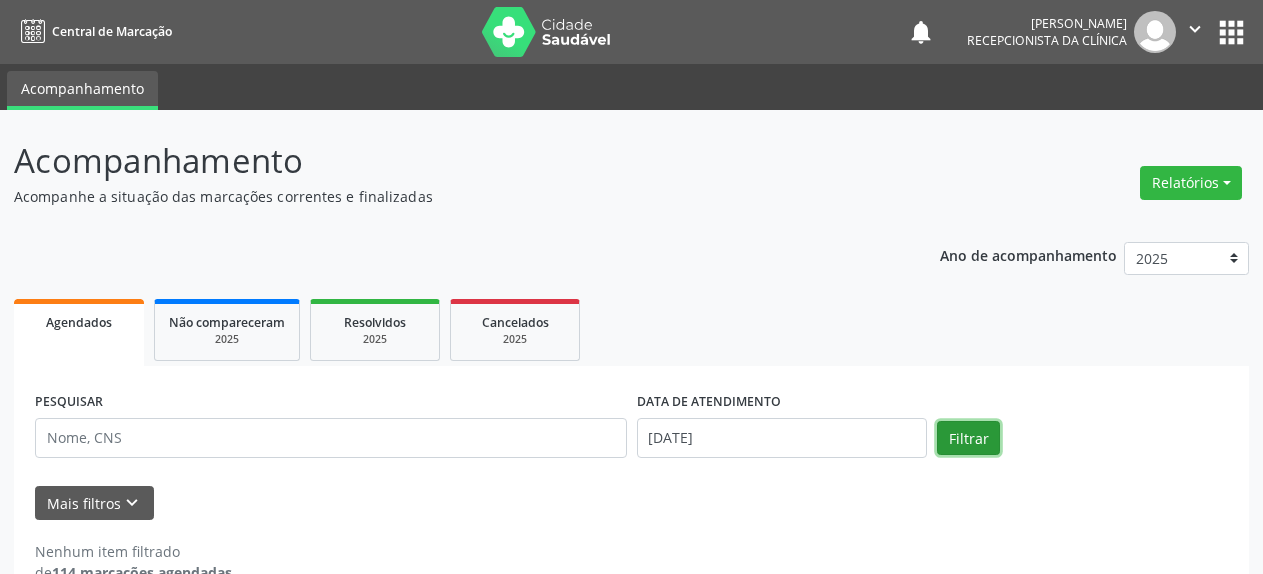 click on "Filtrar" at bounding box center [968, 438] 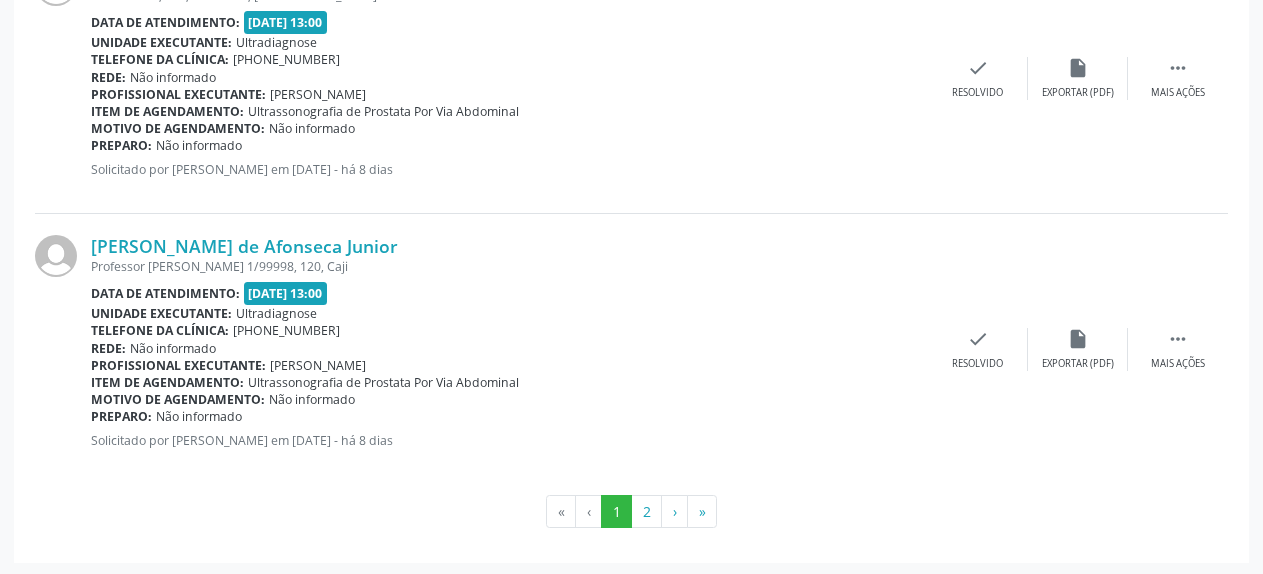 scroll, scrollTop: 4183, scrollLeft: 0, axis: vertical 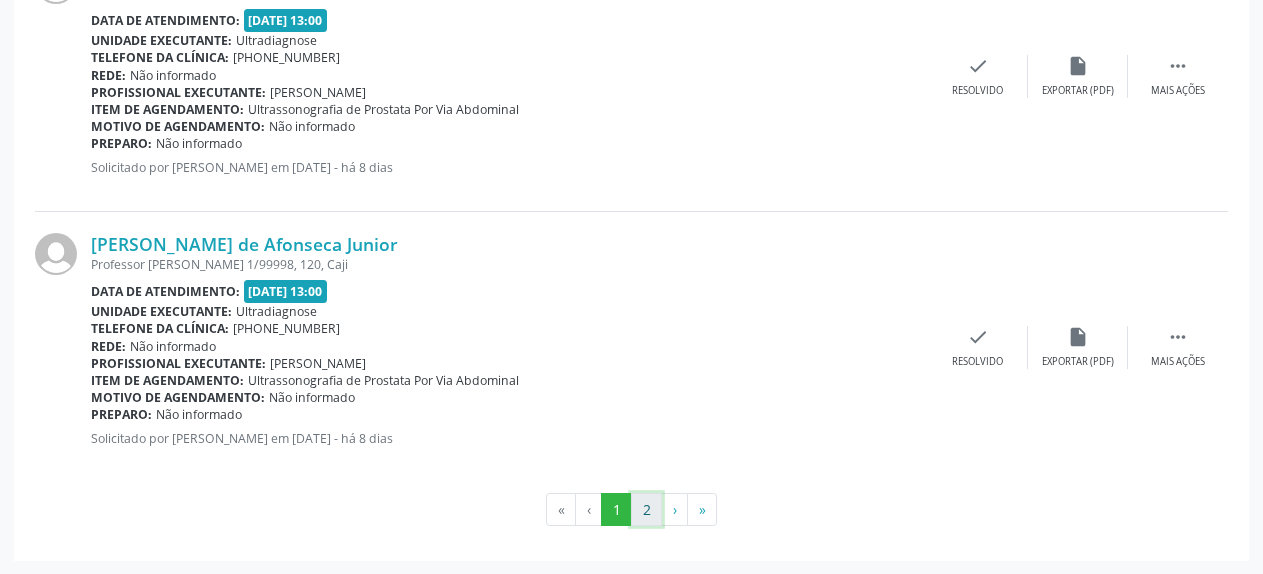 click on "2" at bounding box center [646, 510] 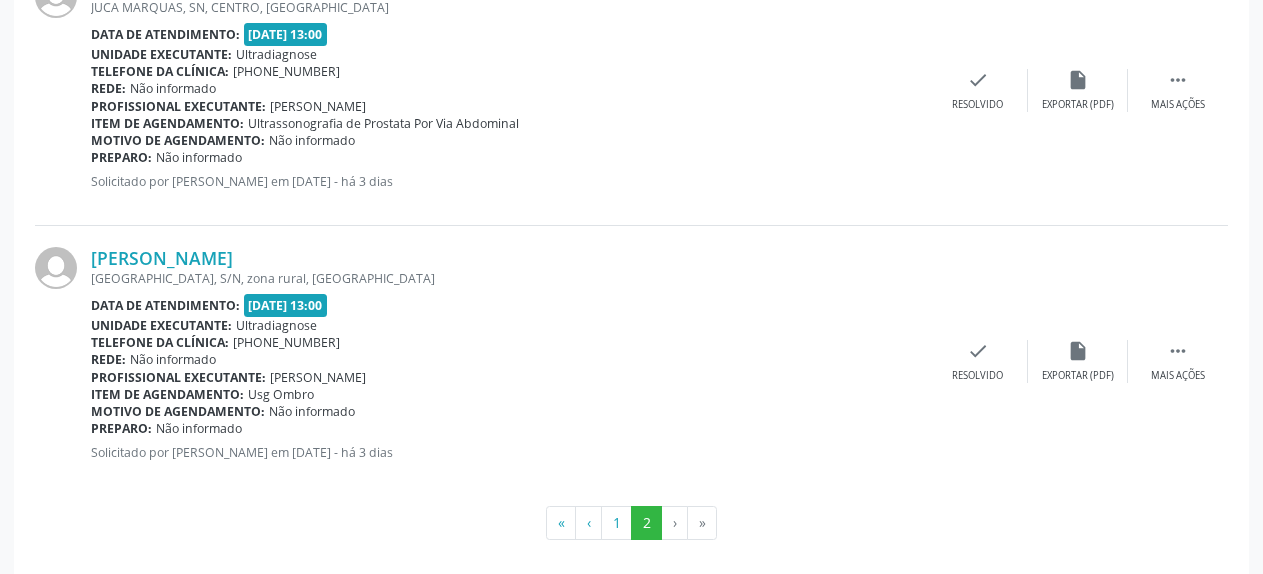 scroll, scrollTop: 3641, scrollLeft: 0, axis: vertical 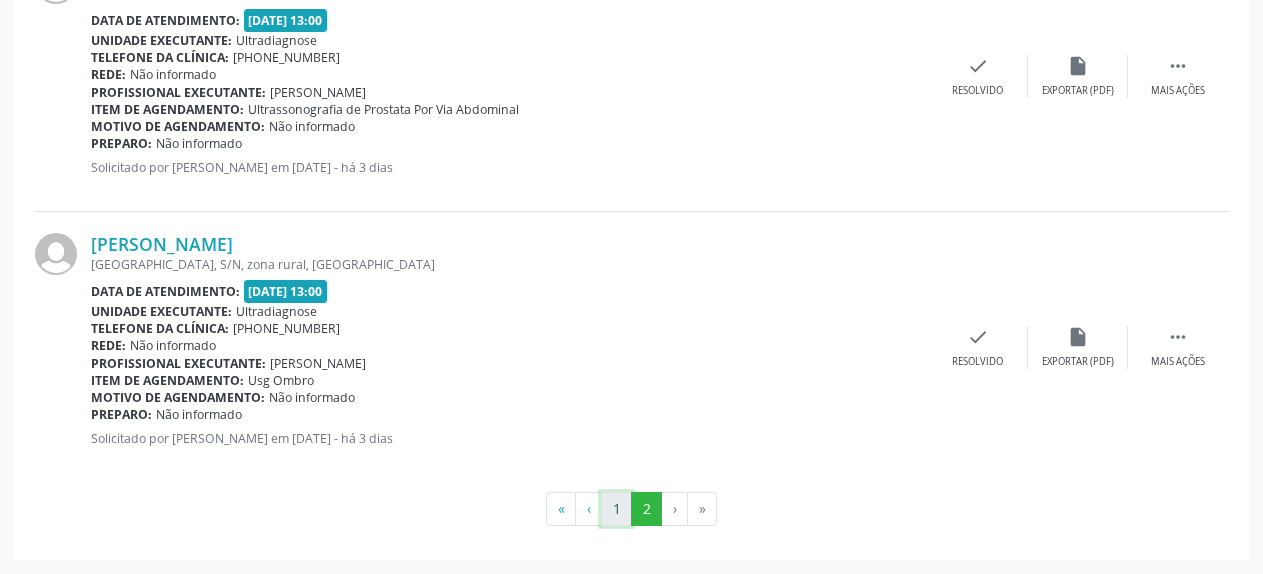 click on "1" at bounding box center (616, 509) 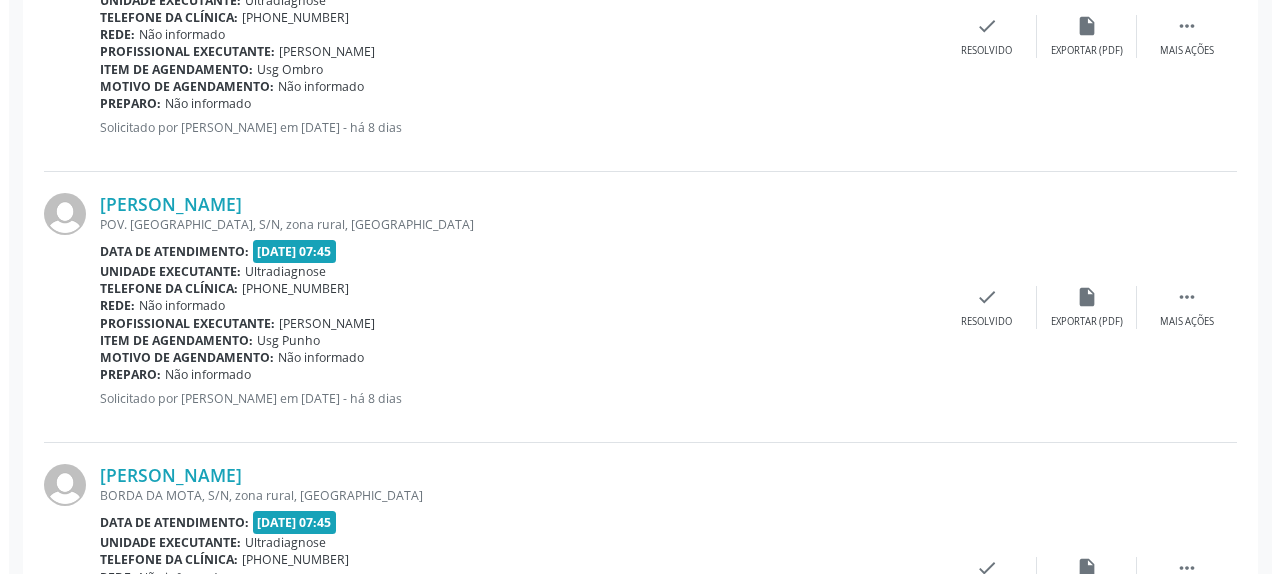 scroll, scrollTop: 721, scrollLeft: 0, axis: vertical 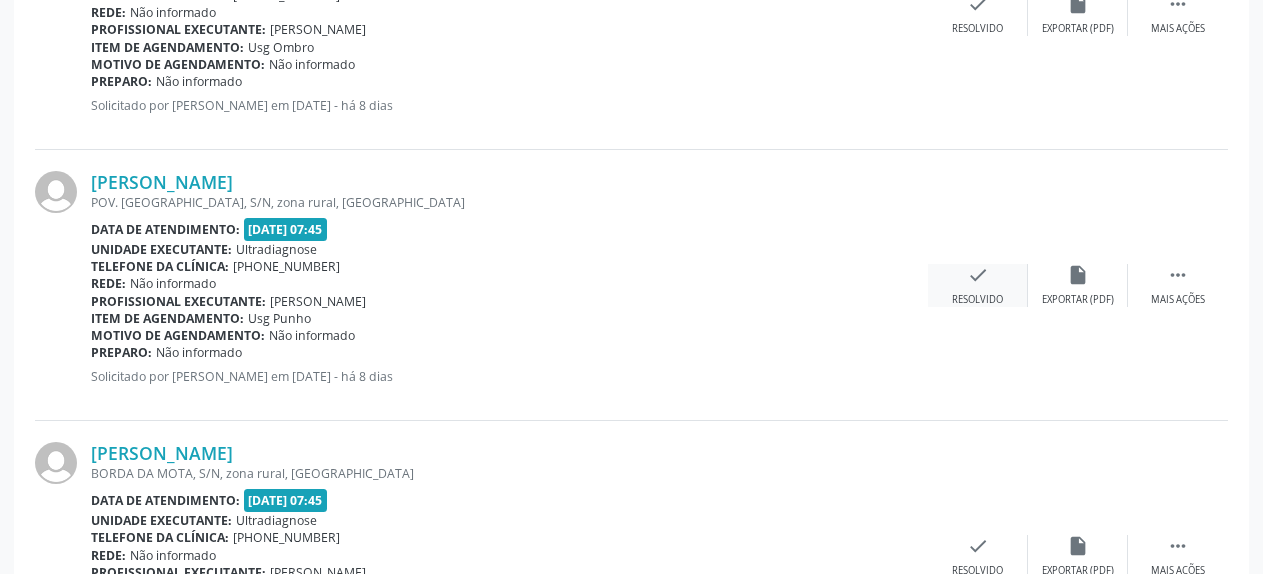 click on "check" at bounding box center (978, 275) 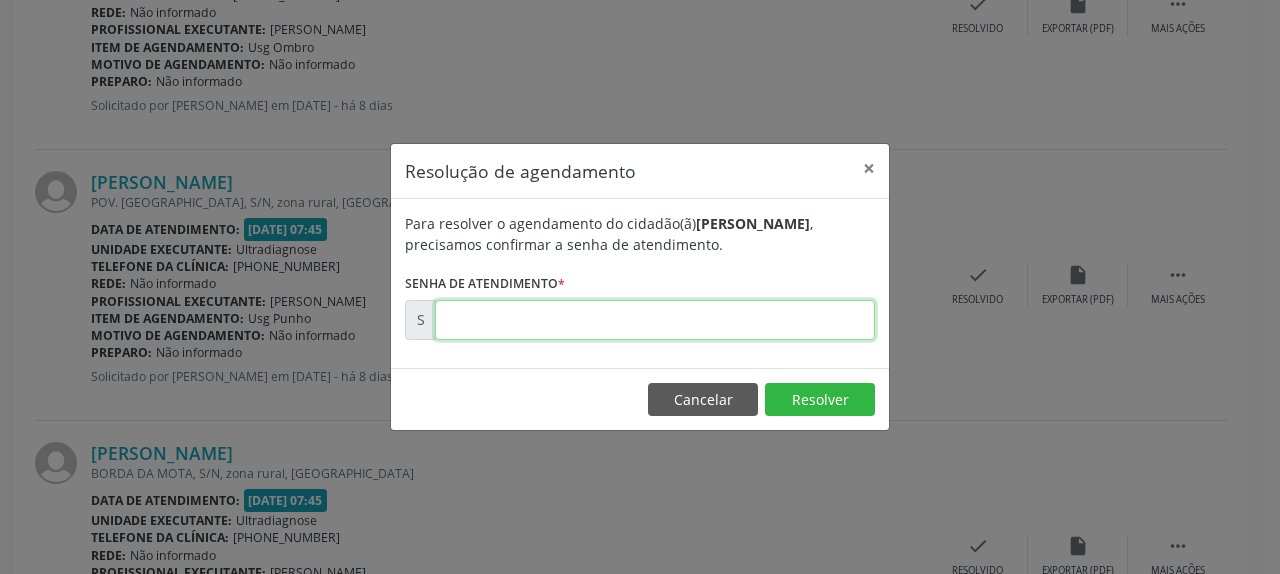 click at bounding box center (655, 320) 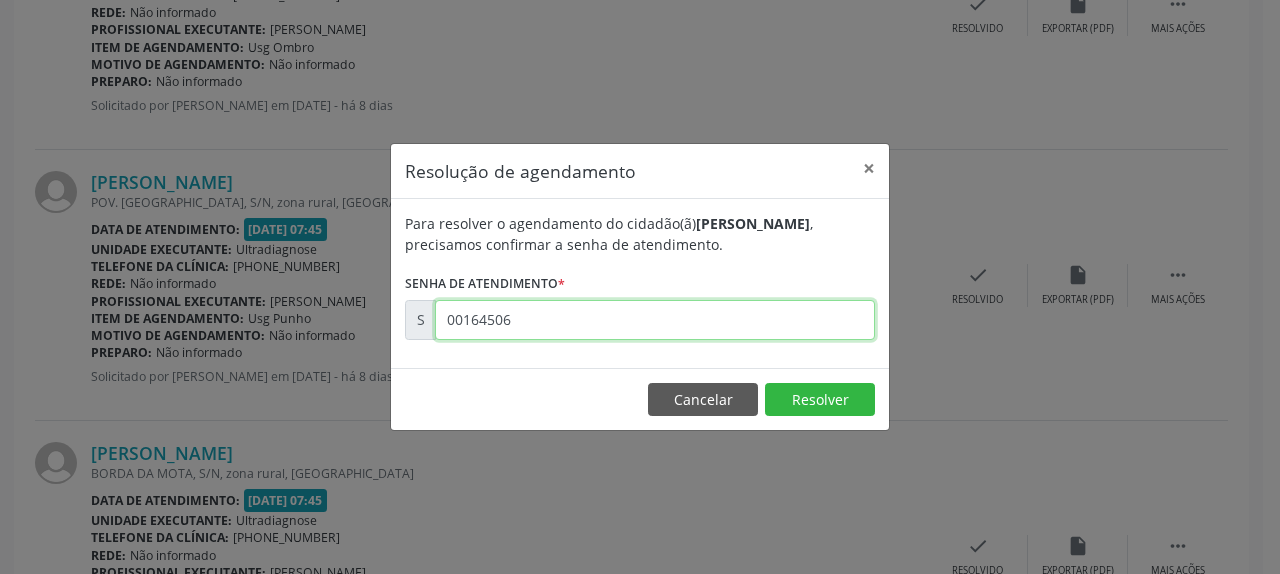 type on "00164506" 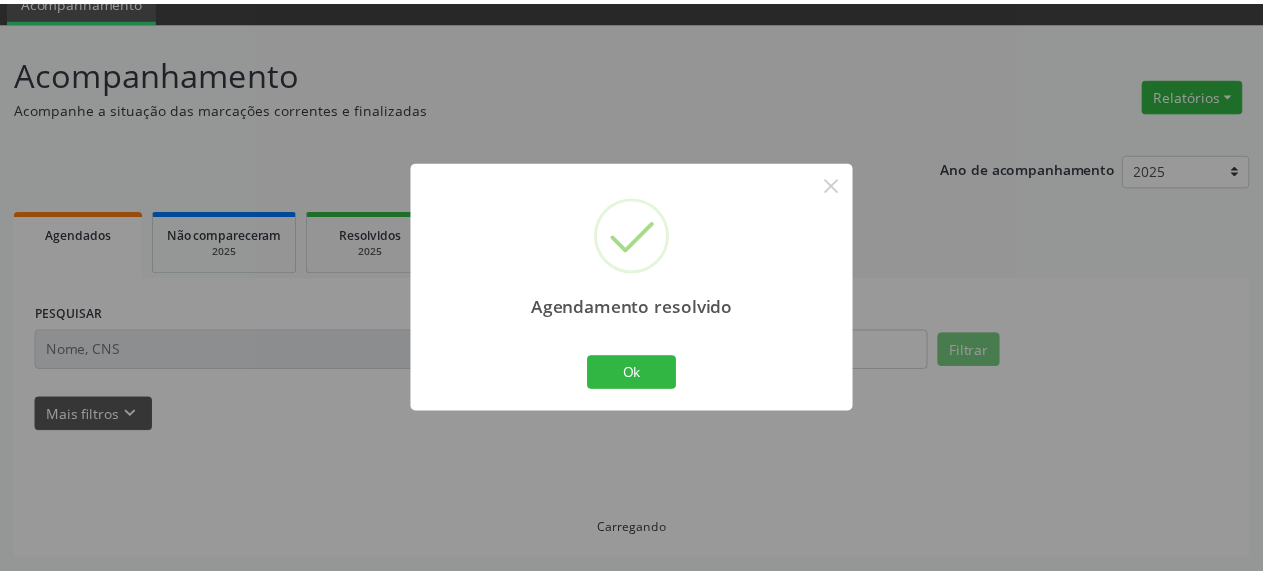 scroll, scrollTop: 88, scrollLeft: 0, axis: vertical 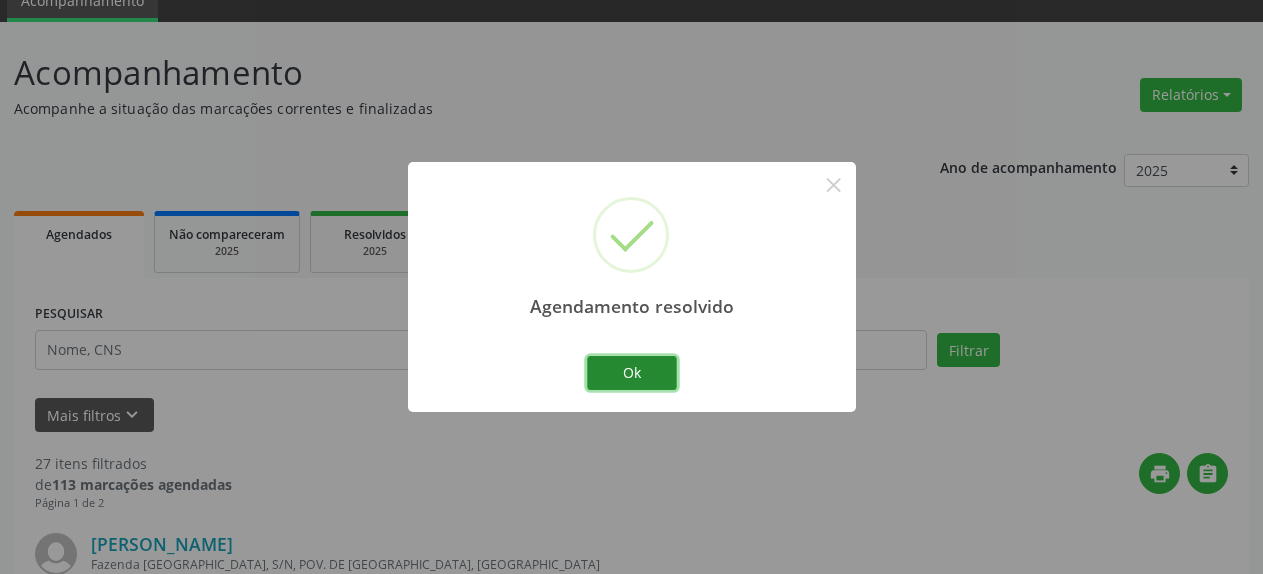 click on "Ok" at bounding box center (632, 373) 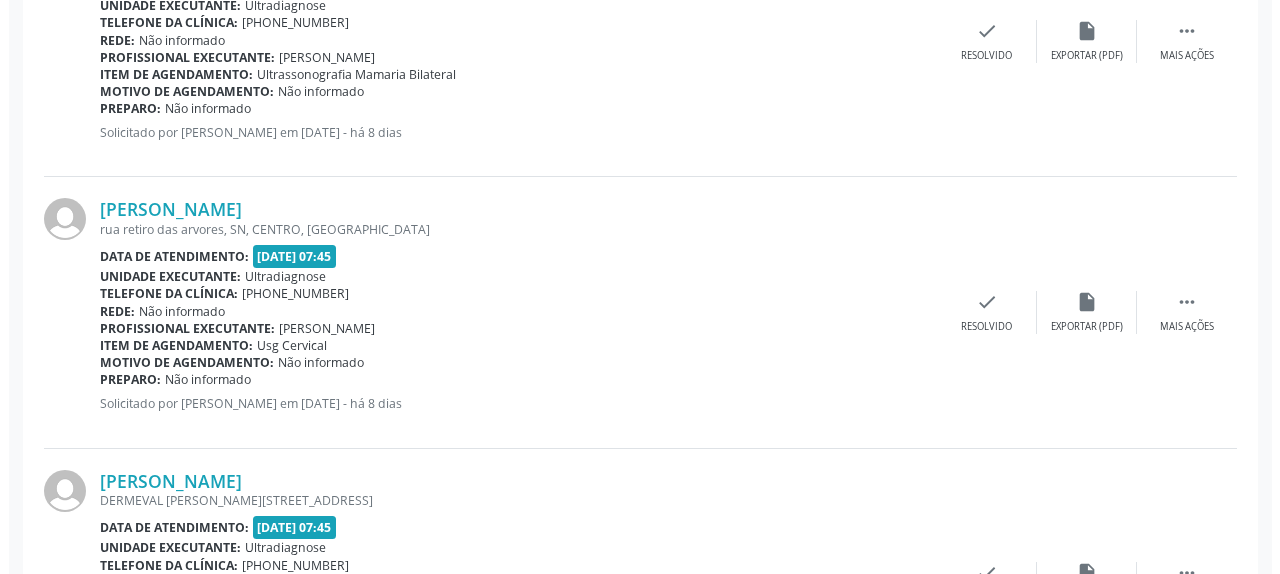 scroll, scrollTop: 1312, scrollLeft: 0, axis: vertical 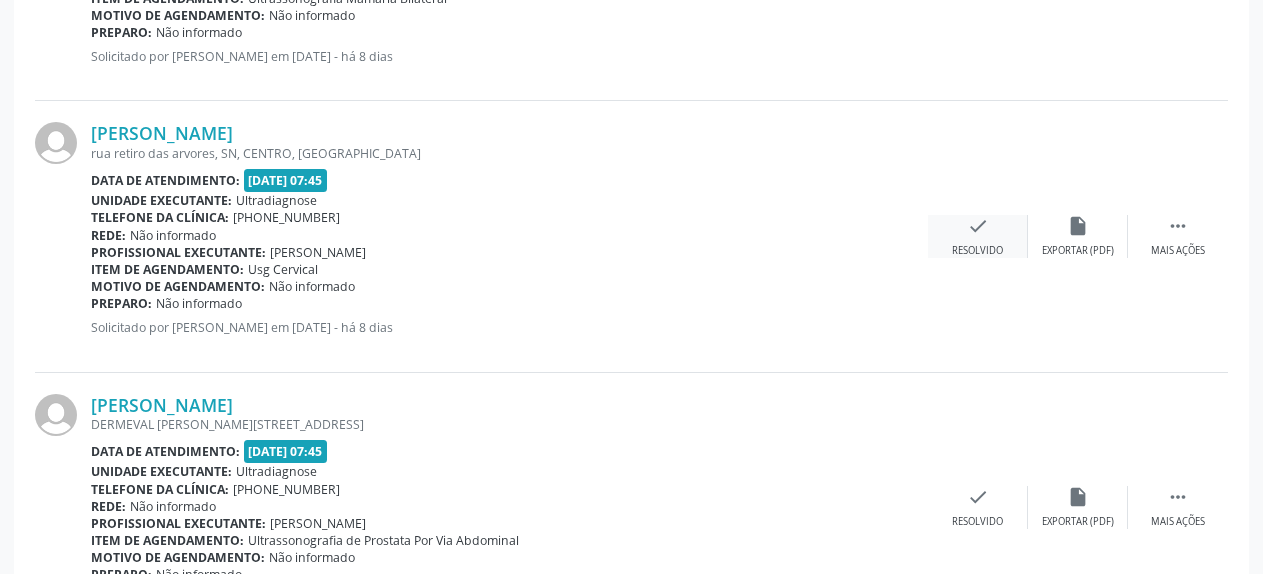 click on "check" at bounding box center [978, 226] 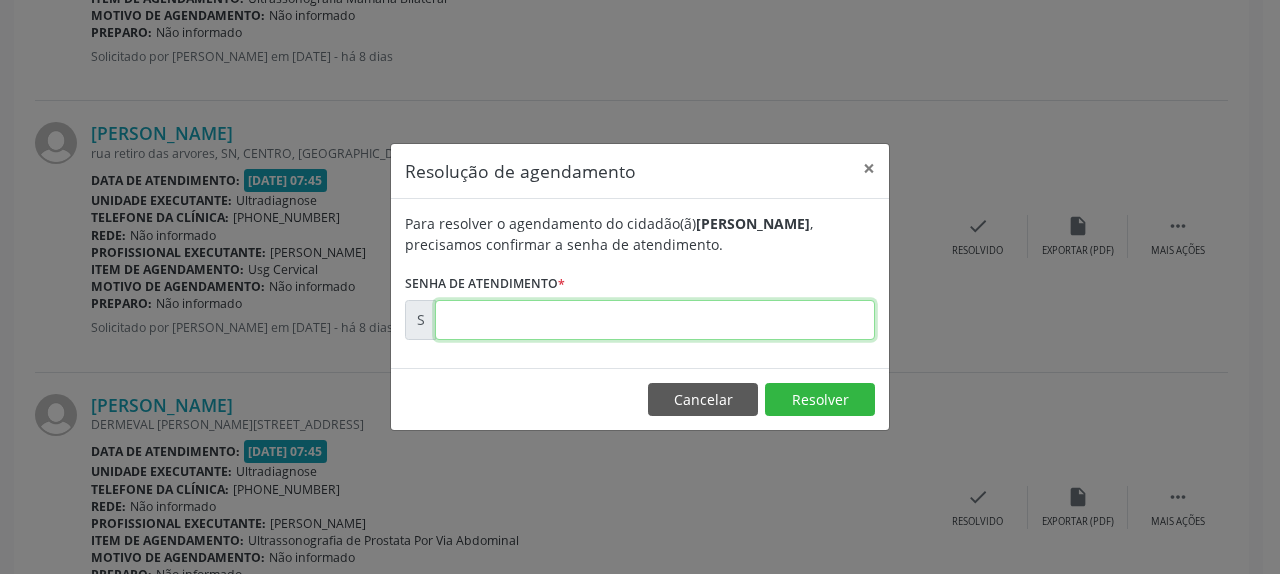 click at bounding box center [655, 320] 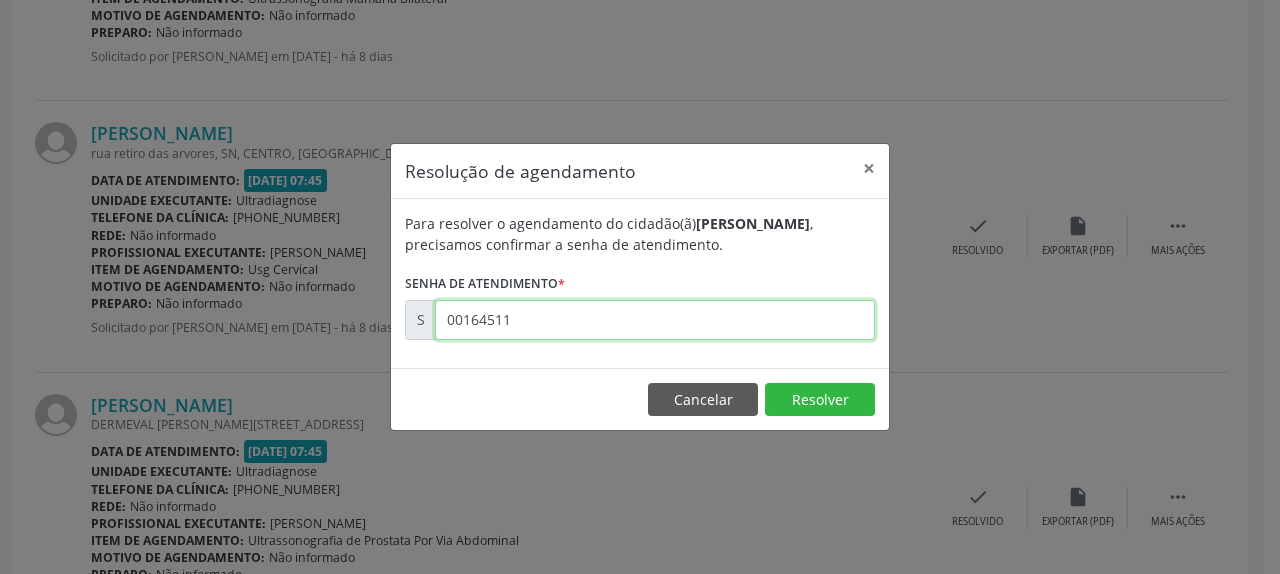 type on "00164511" 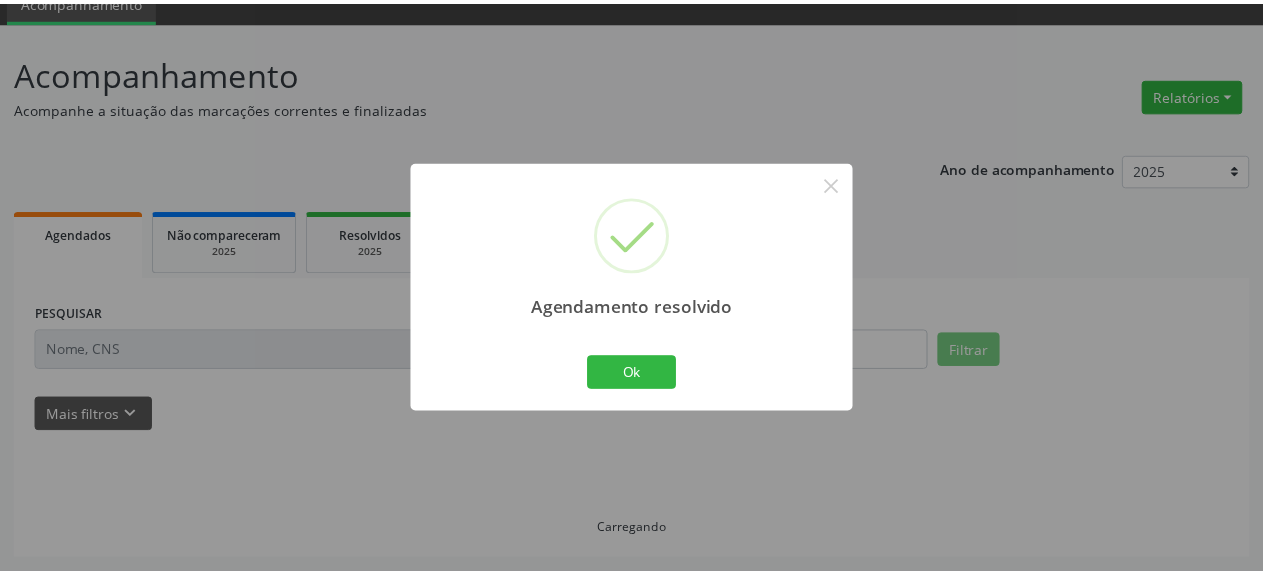 scroll, scrollTop: 88, scrollLeft: 0, axis: vertical 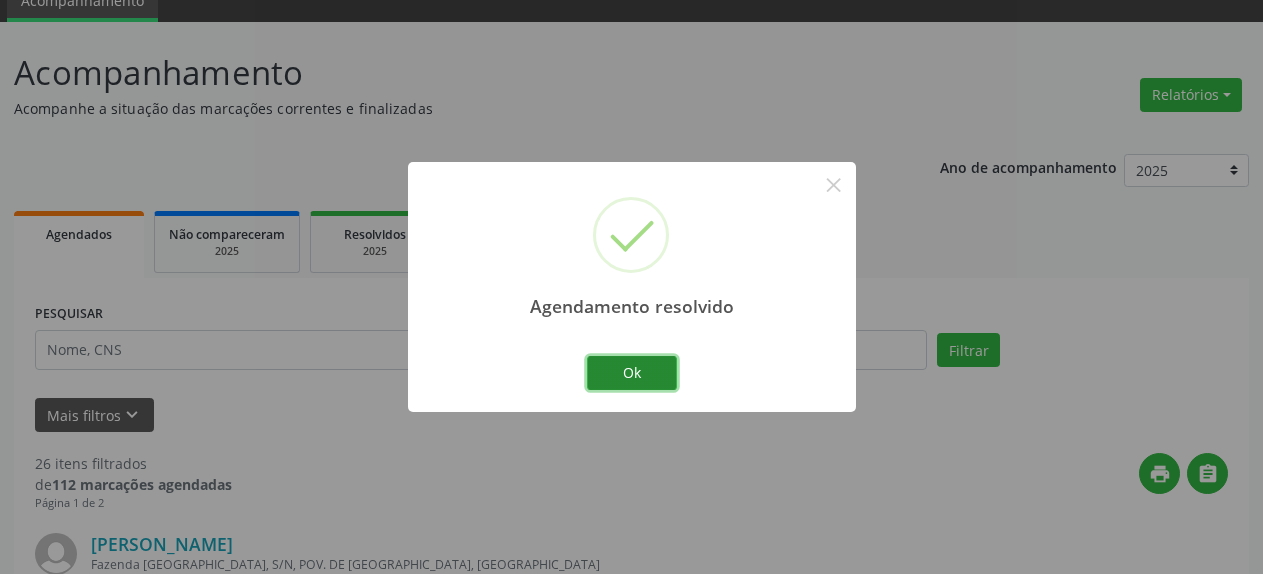 click on "Ok" at bounding box center [632, 373] 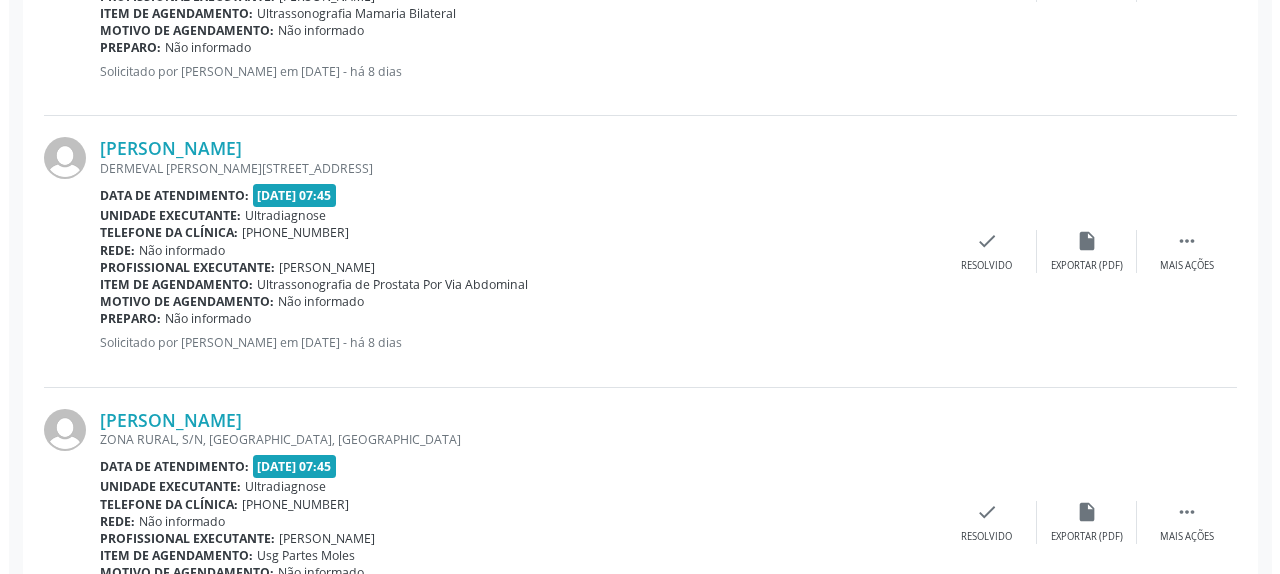 scroll, scrollTop: 1414, scrollLeft: 0, axis: vertical 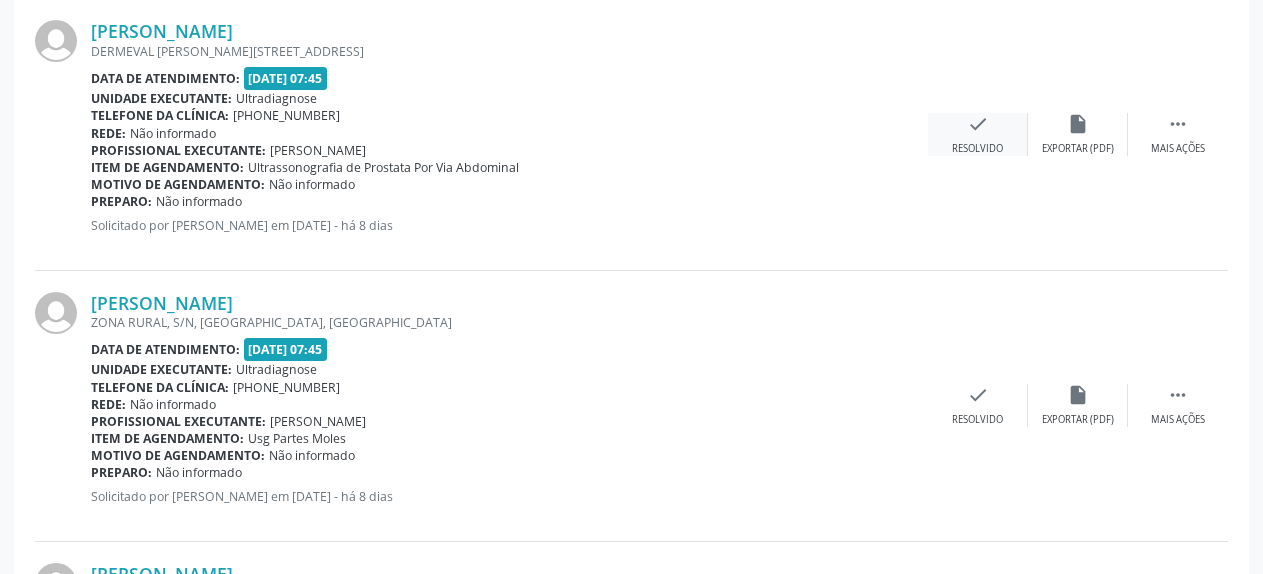 click on "check" at bounding box center [978, 124] 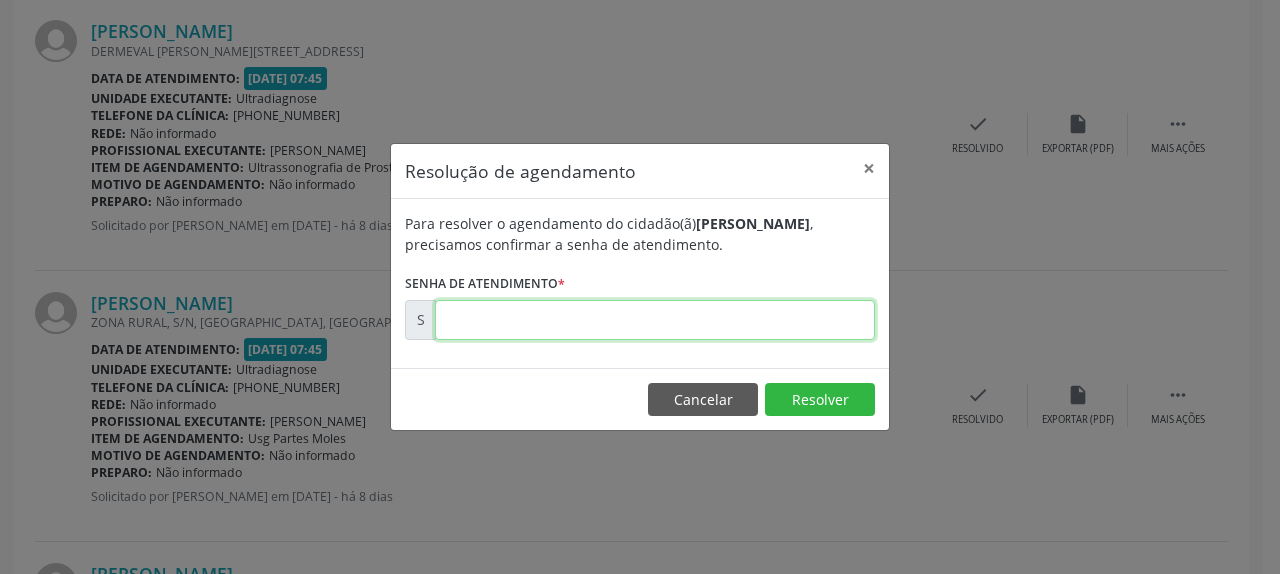 click at bounding box center [655, 320] 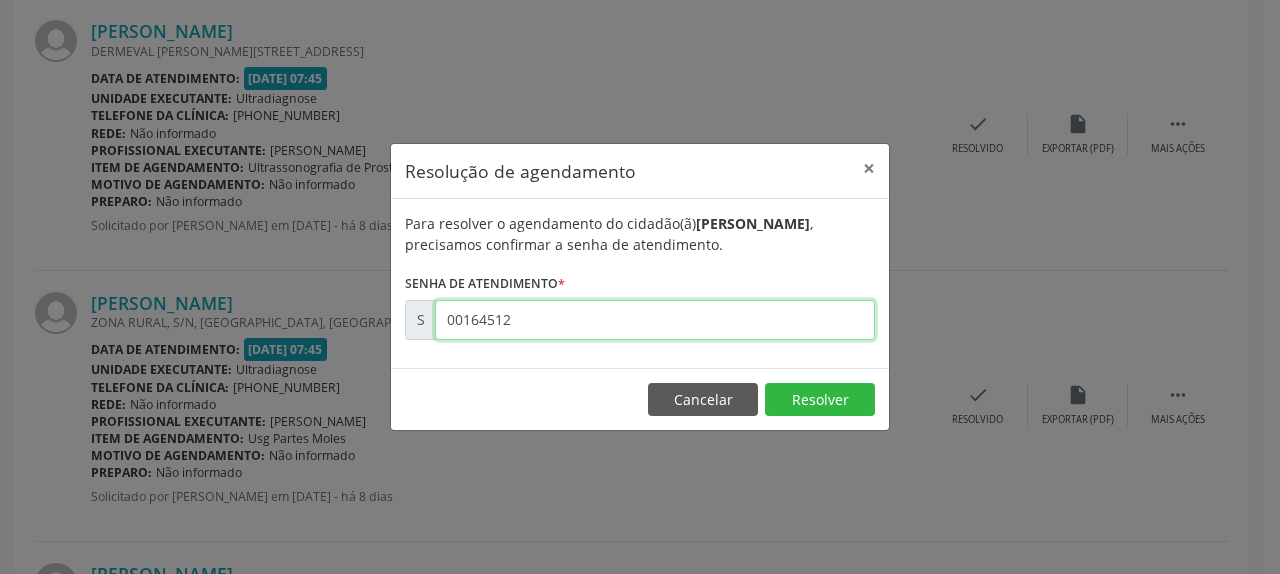 type on "00164512" 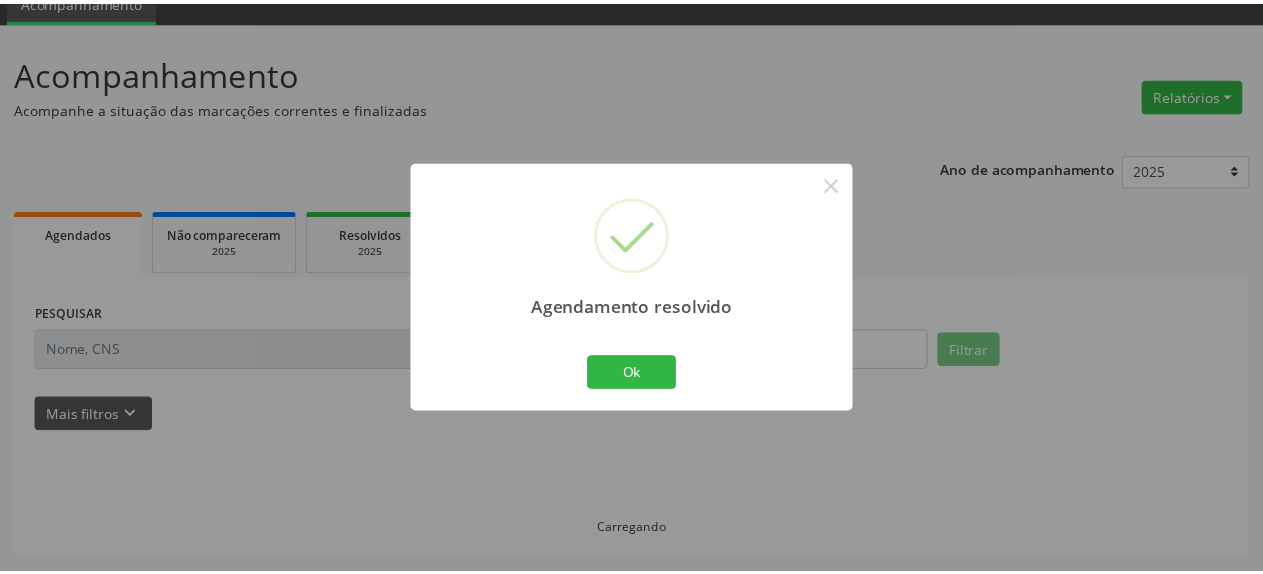 scroll, scrollTop: 88, scrollLeft: 0, axis: vertical 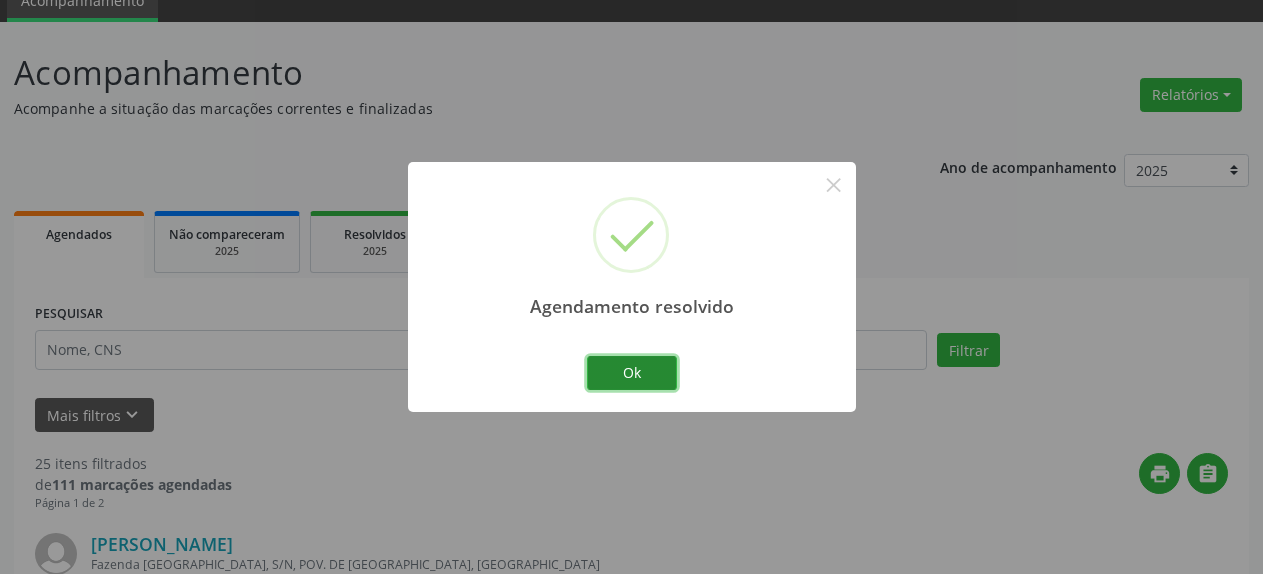 click on "Ok" at bounding box center [632, 373] 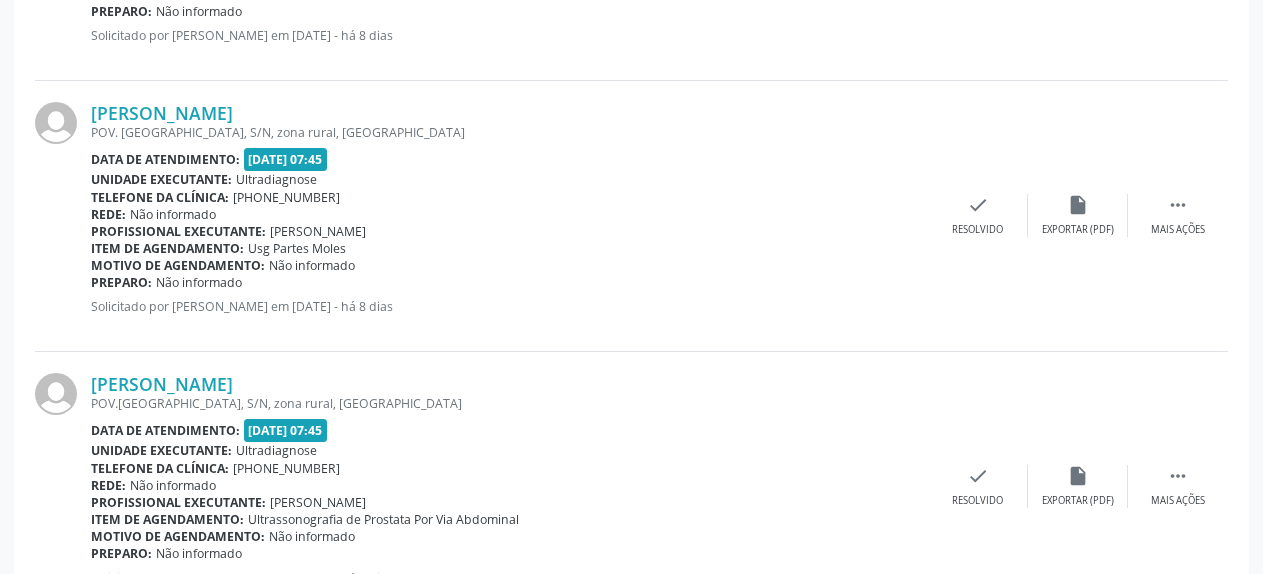 scroll, scrollTop: 1618, scrollLeft: 0, axis: vertical 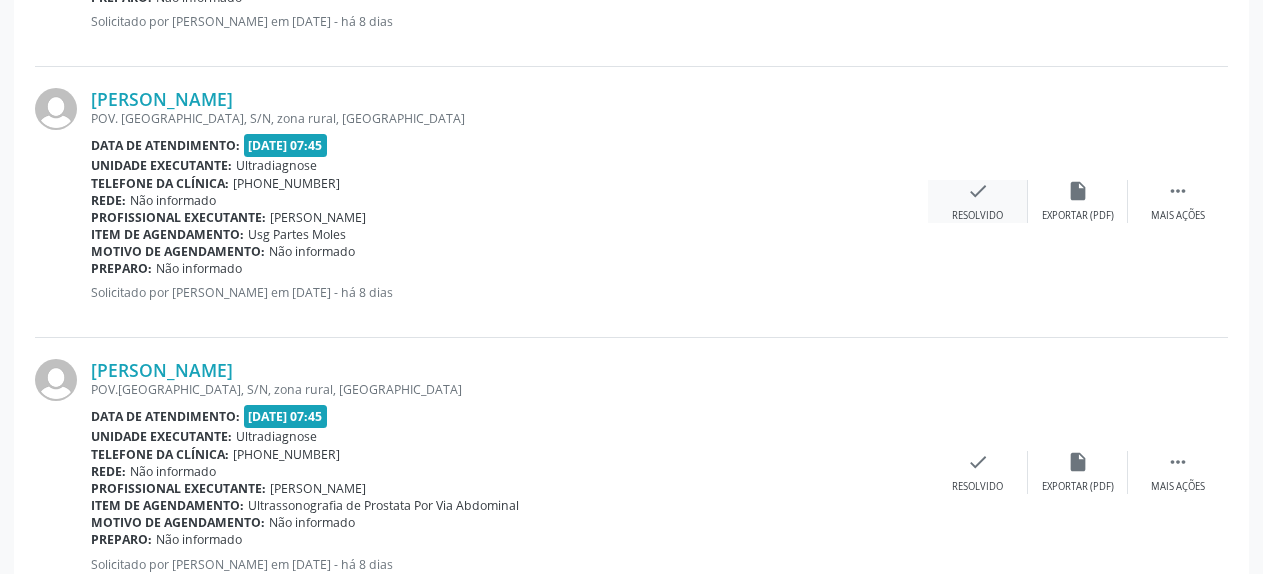 click on "check" at bounding box center [978, 191] 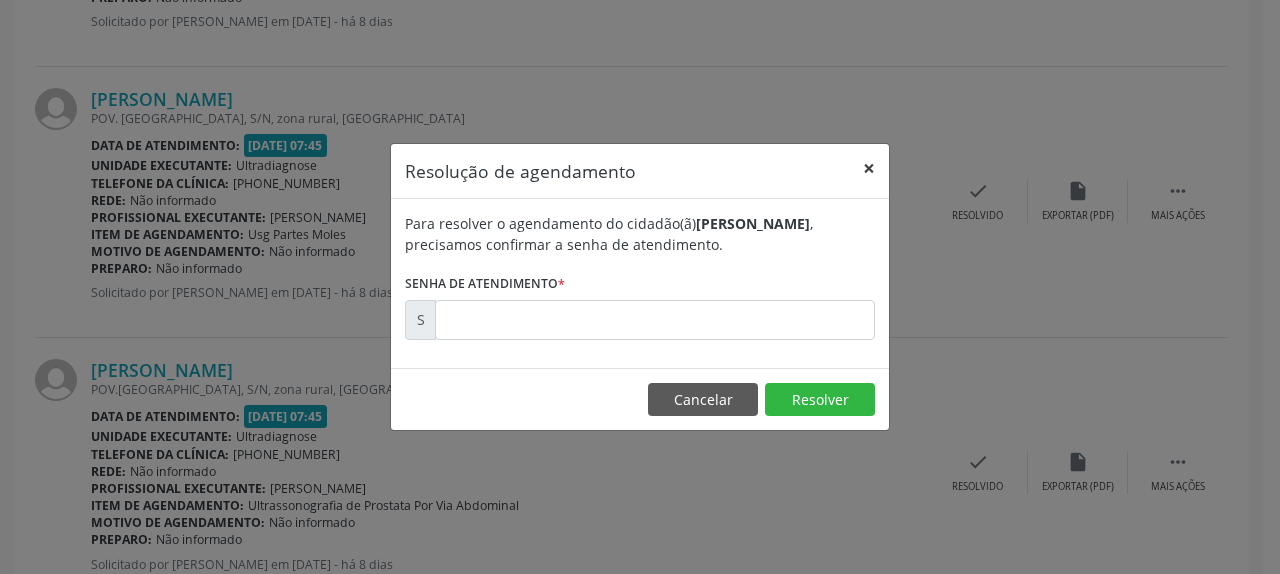 click on "×" at bounding box center [869, 168] 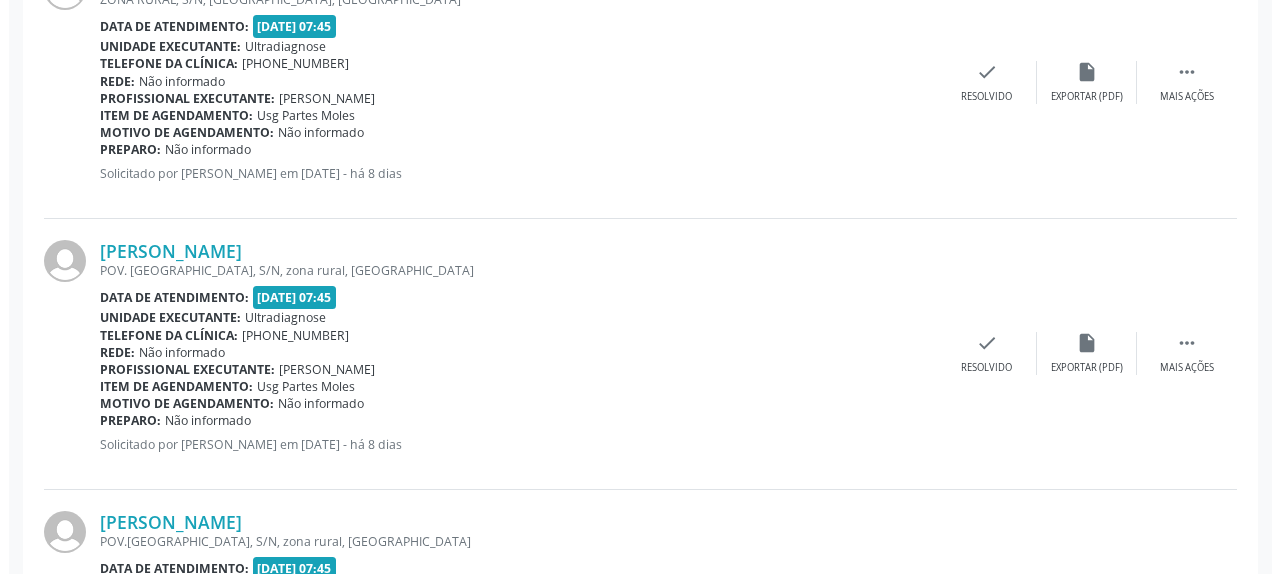 scroll, scrollTop: 1414, scrollLeft: 0, axis: vertical 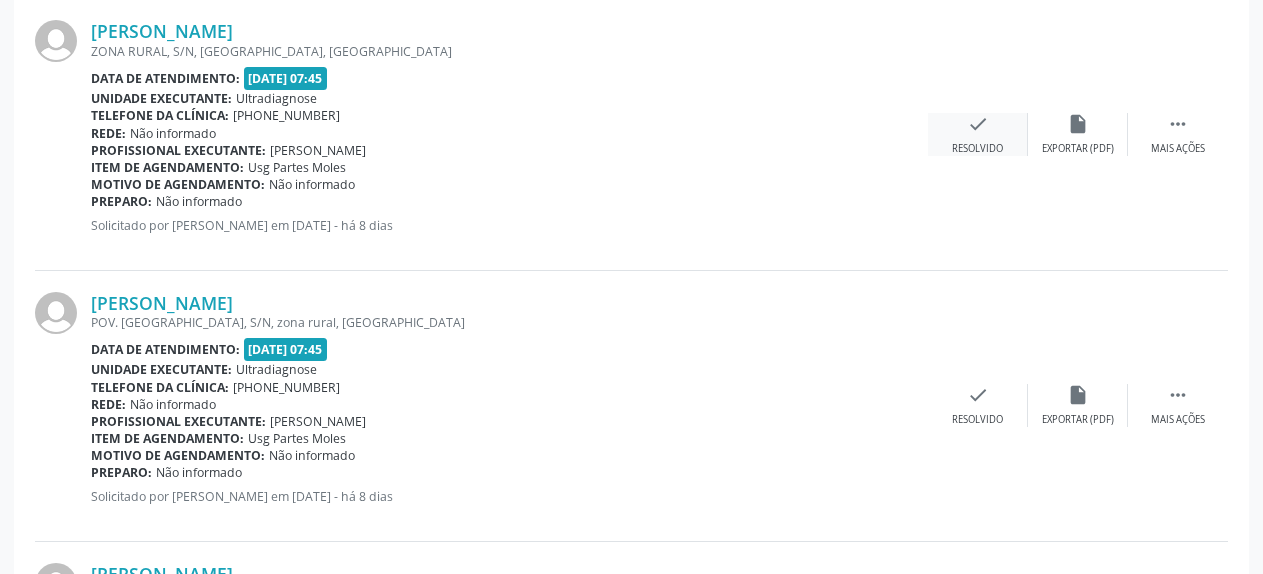 click on "check" at bounding box center (978, 124) 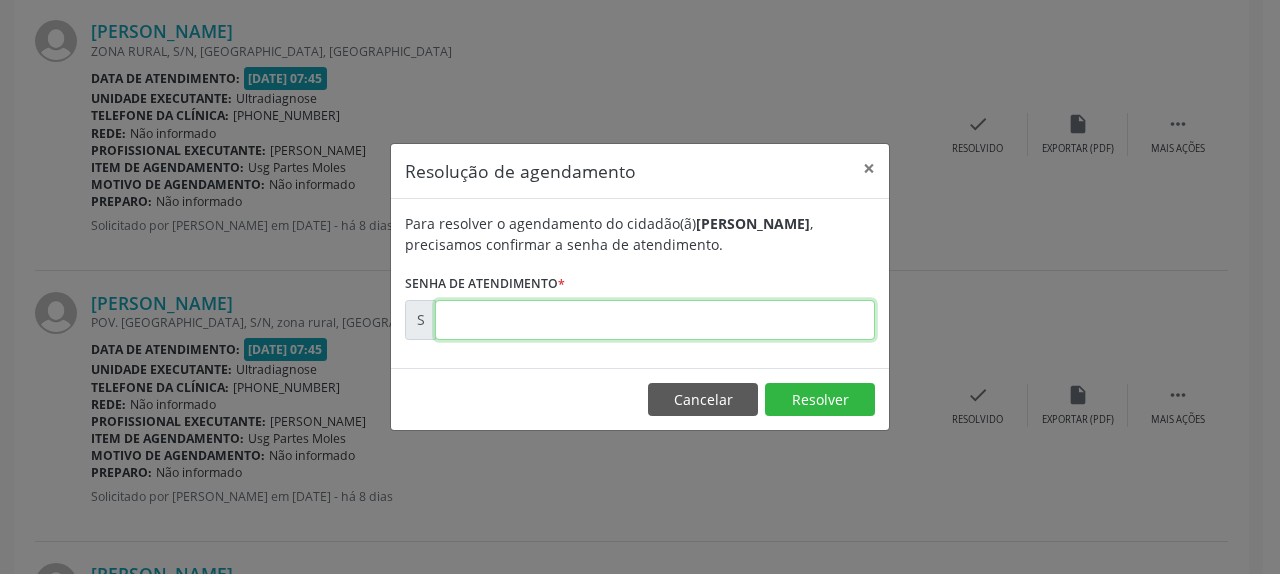 click at bounding box center (655, 320) 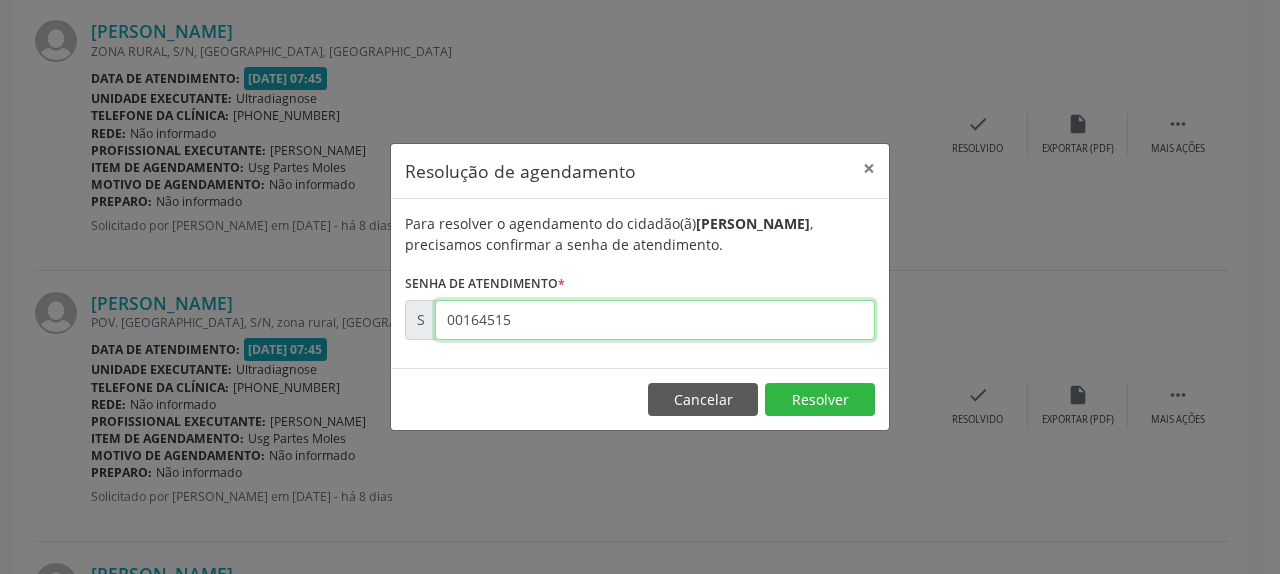 type on "00164515" 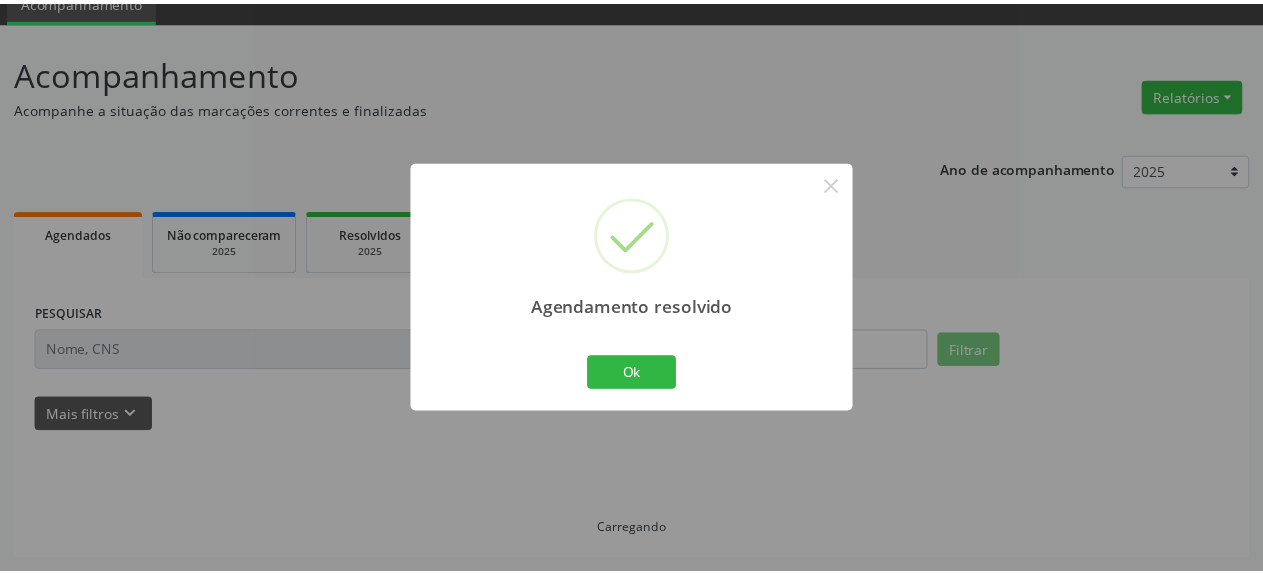 scroll, scrollTop: 88, scrollLeft: 0, axis: vertical 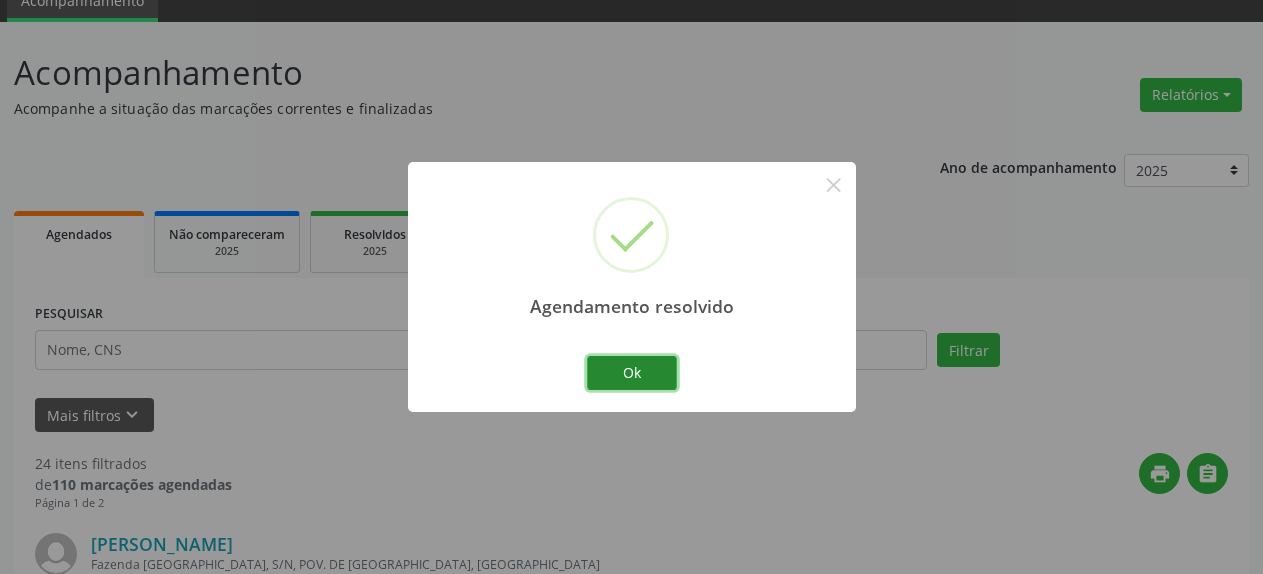 click on "Ok" at bounding box center (632, 373) 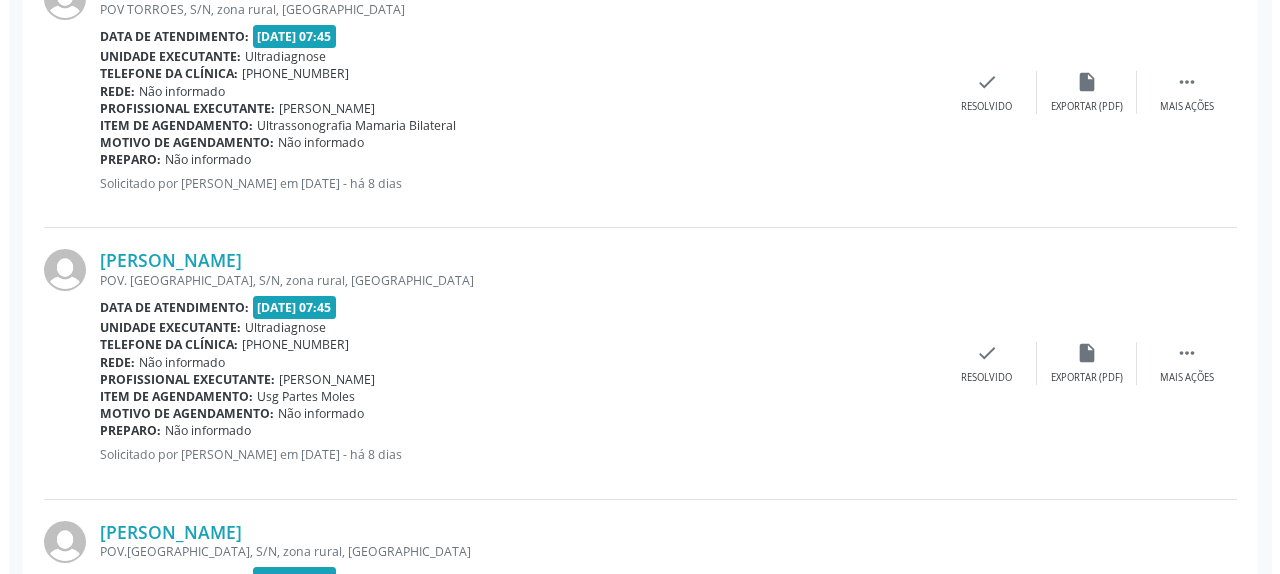 scroll, scrollTop: 1210, scrollLeft: 0, axis: vertical 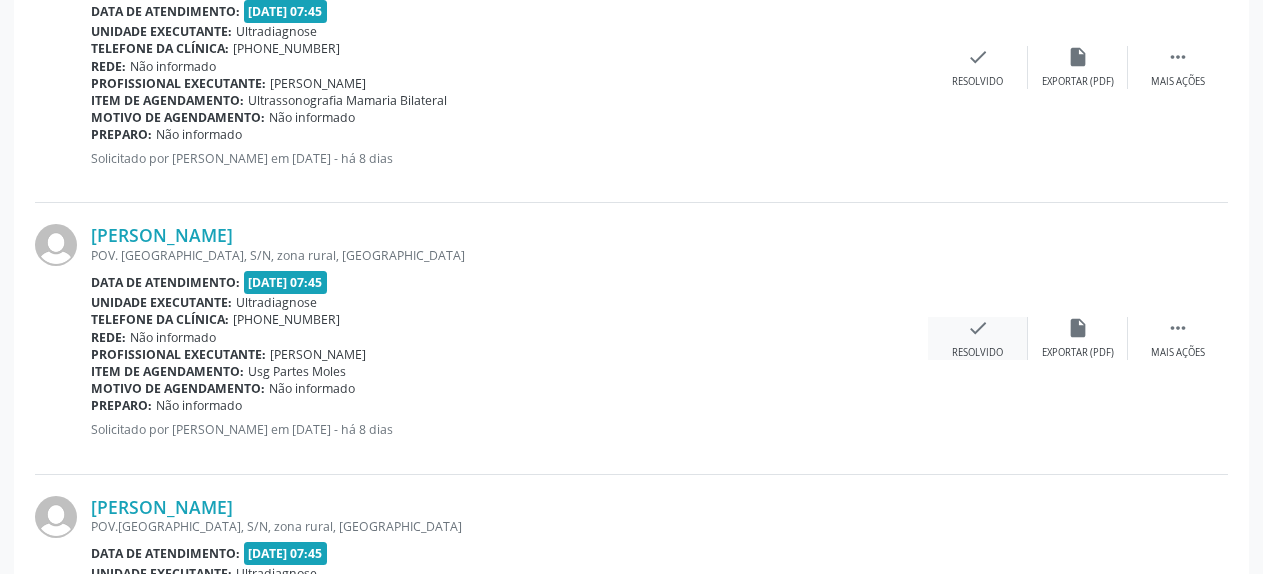 click on "check" at bounding box center [978, 328] 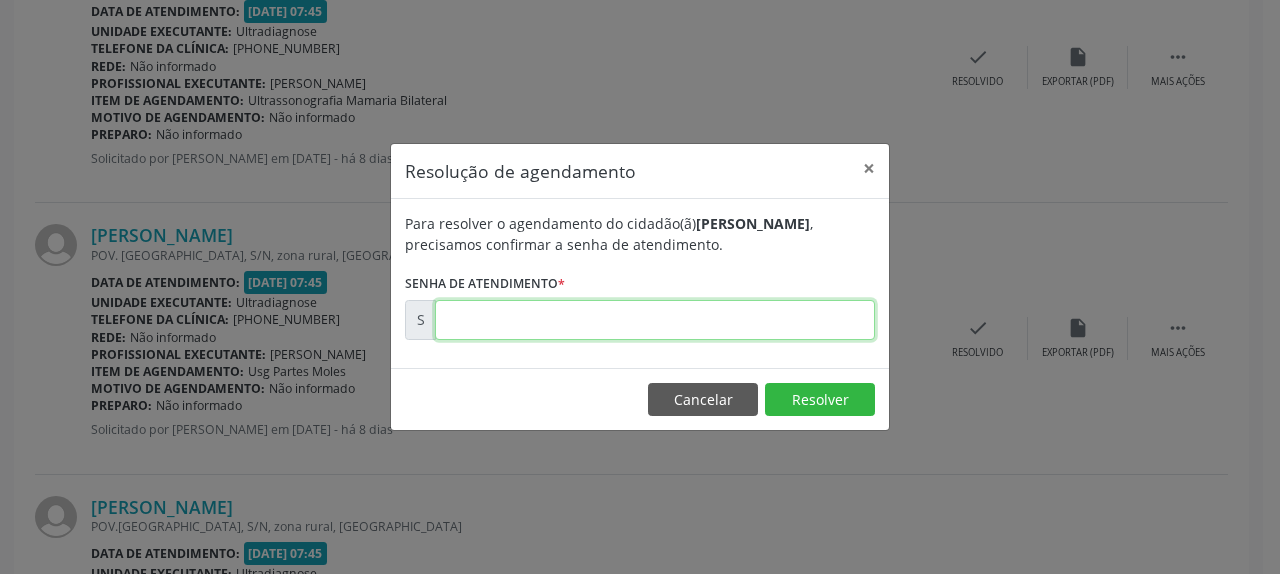 click at bounding box center (655, 320) 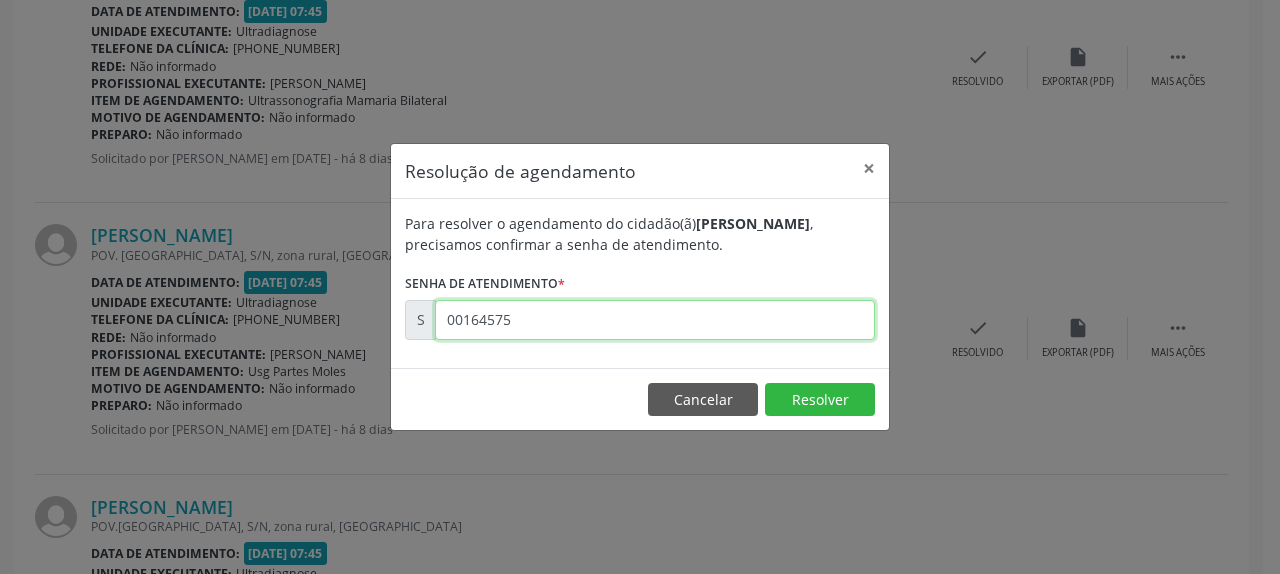 type on "00164575" 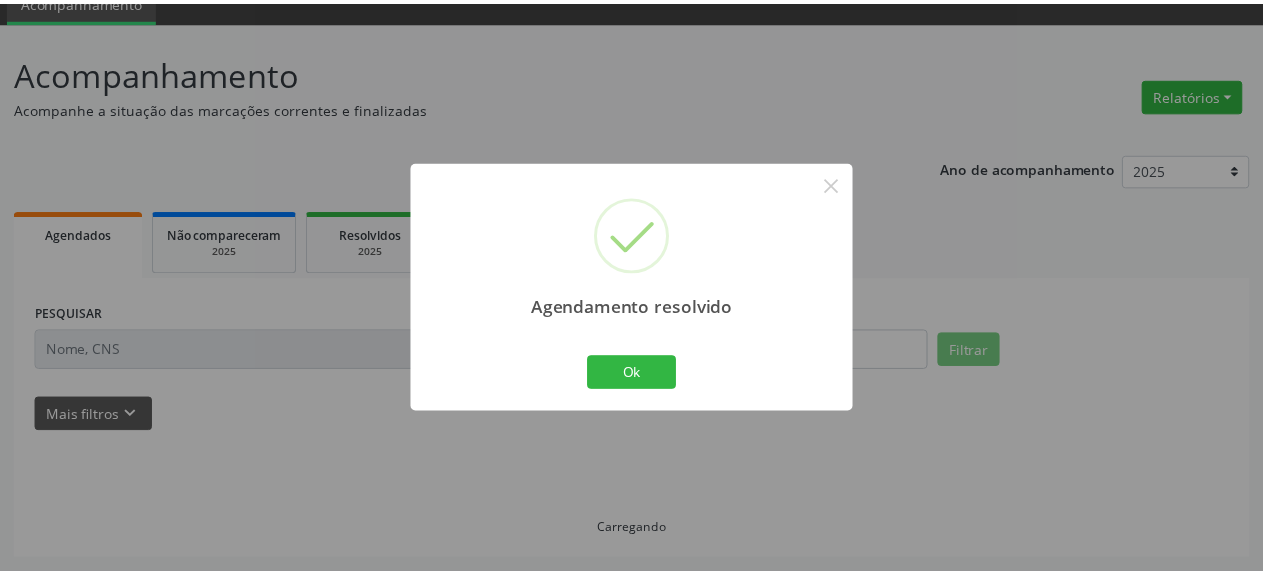 scroll, scrollTop: 88, scrollLeft: 0, axis: vertical 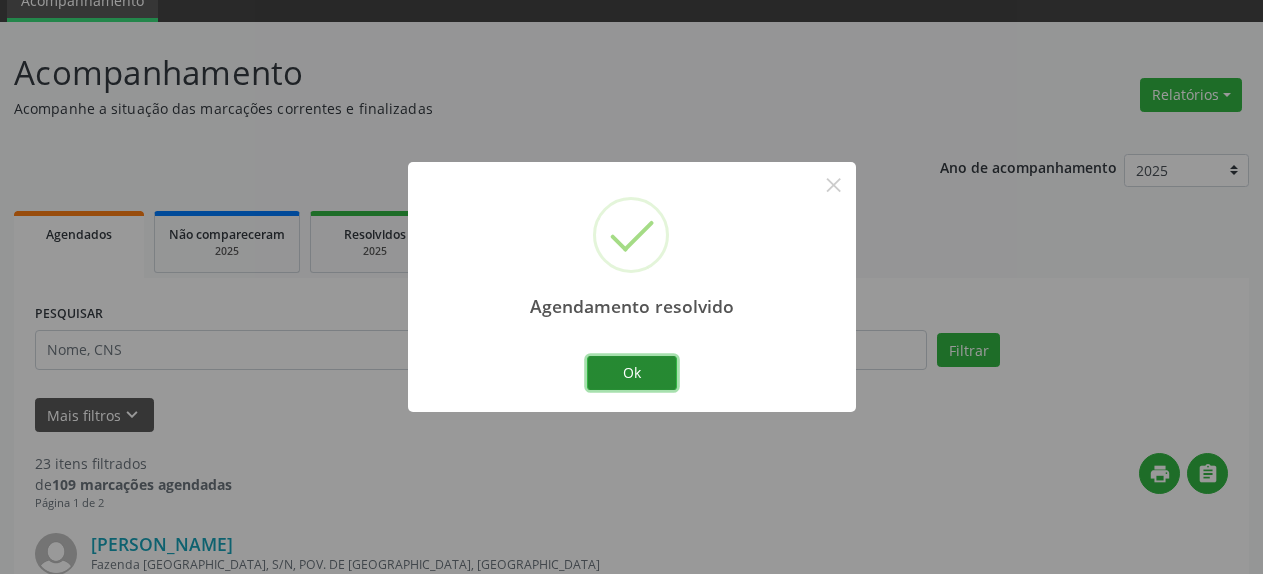 click on "Ok" at bounding box center [632, 373] 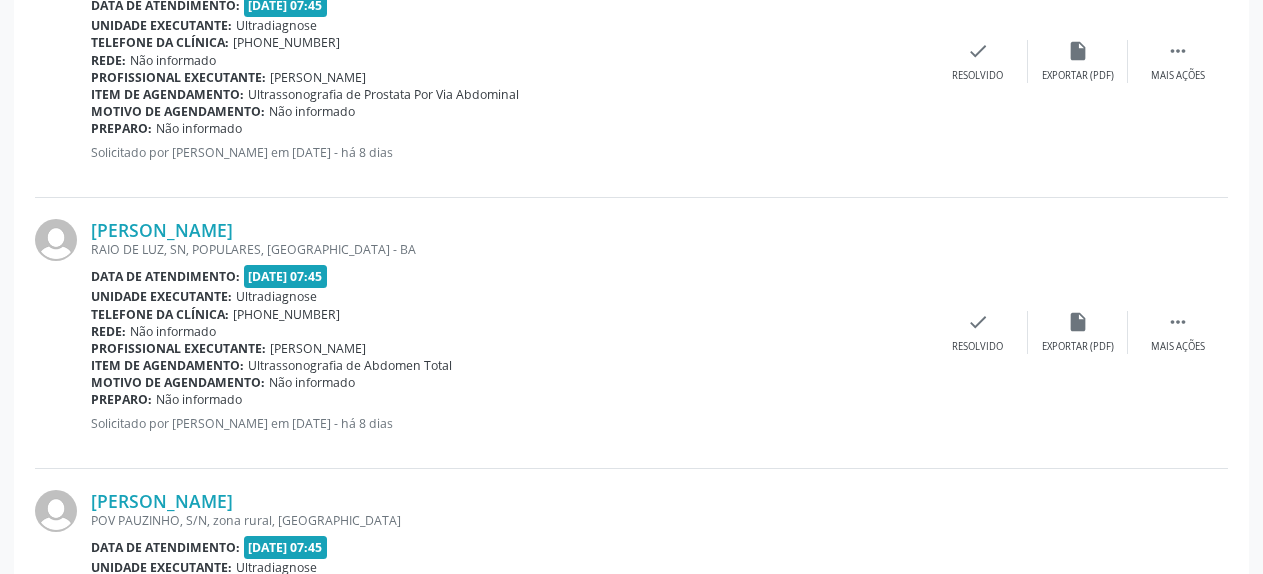 scroll, scrollTop: 1516, scrollLeft: 0, axis: vertical 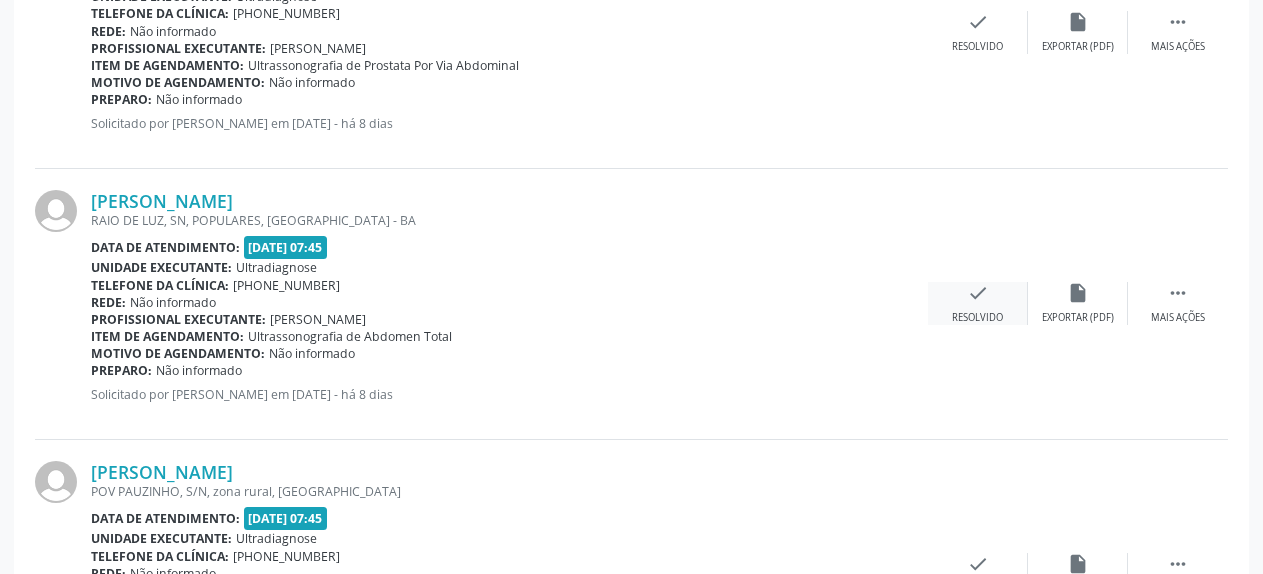 click on "check" at bounding box center [978, 293] 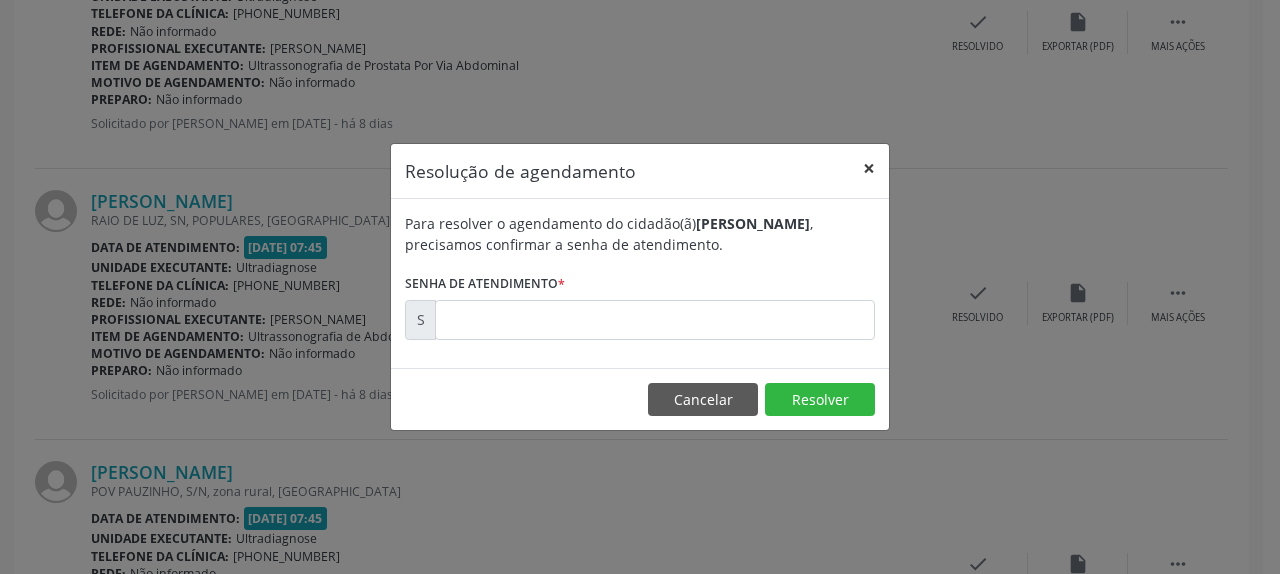 click on "×" at bounding box center (869, 168) 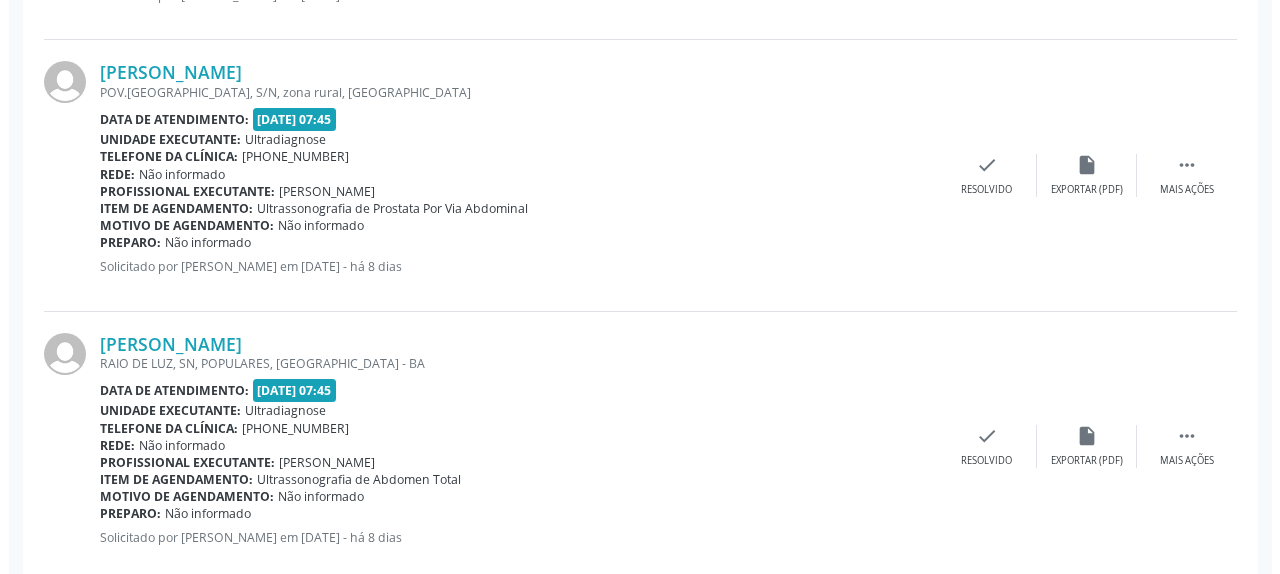 scroll, scrollTop: 1312, scrollLeft: 0, axis: vertical 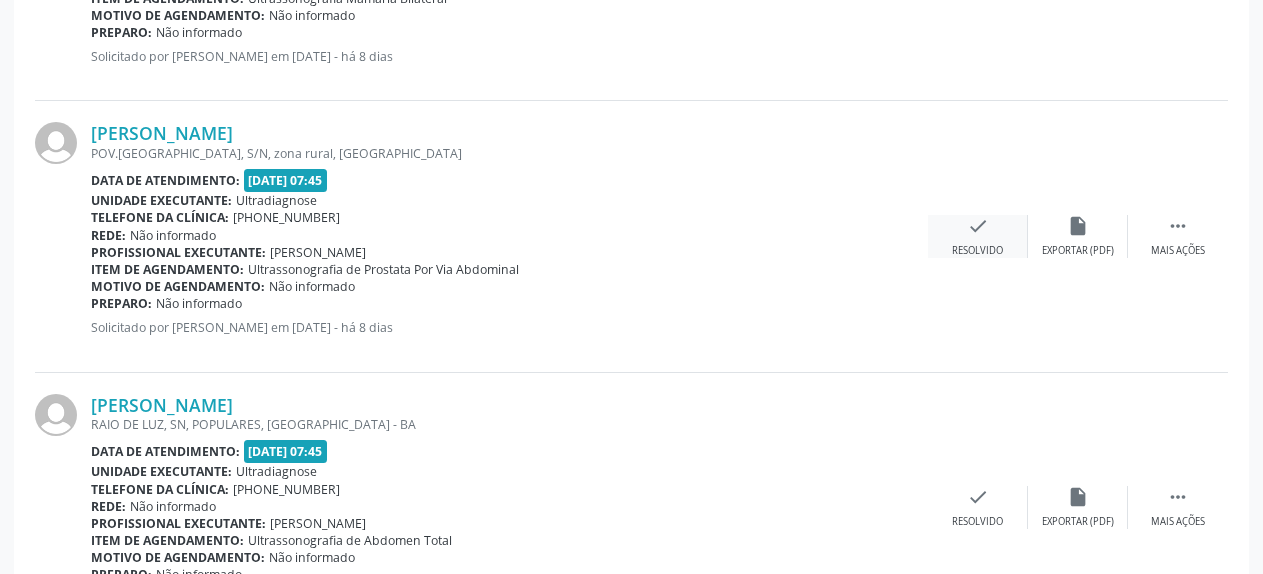 click on "check
Resolvido" at bounding box center [978, 236] 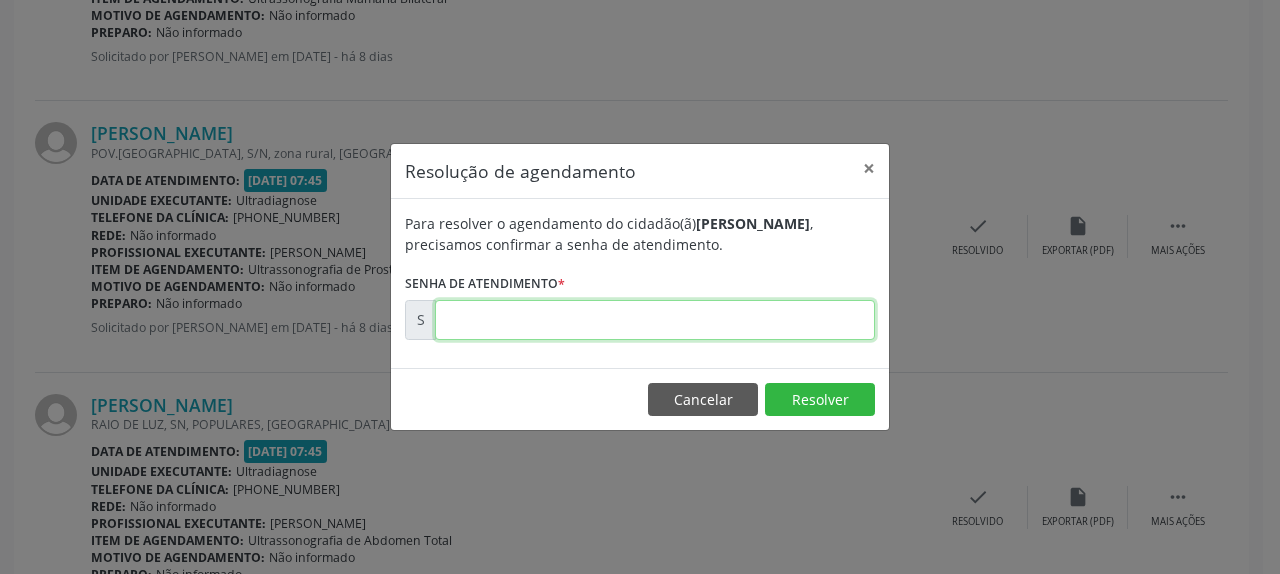 click at bounding box center (655, 320) 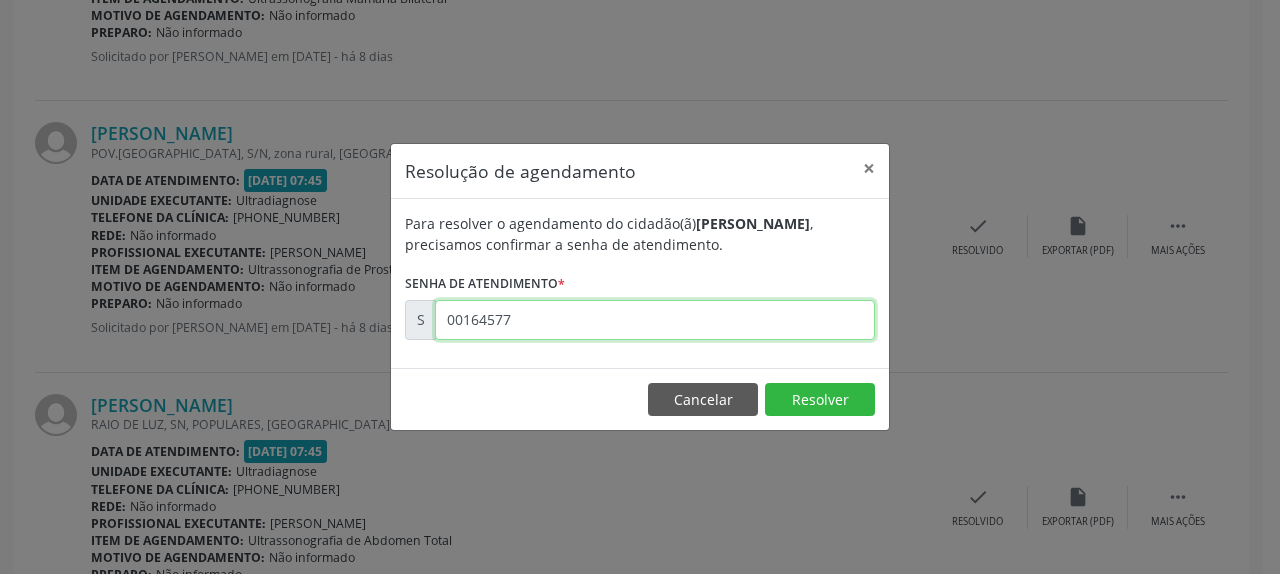 type on "00164577" 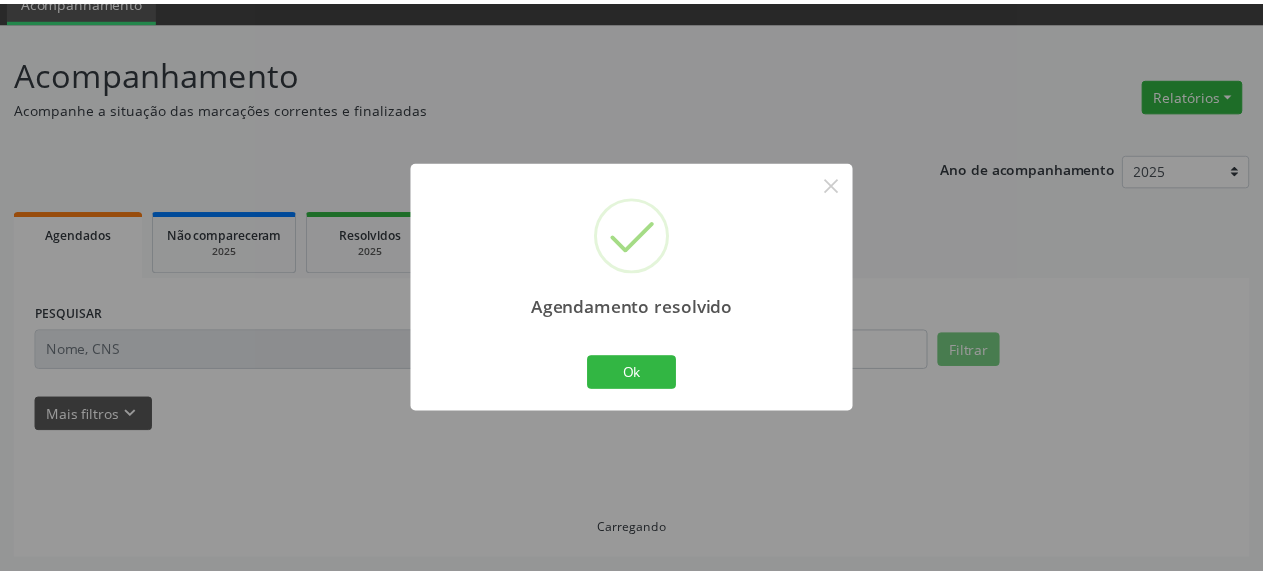 scroll, scrollTop: 88, scrollLeft: 0, axis: vertical 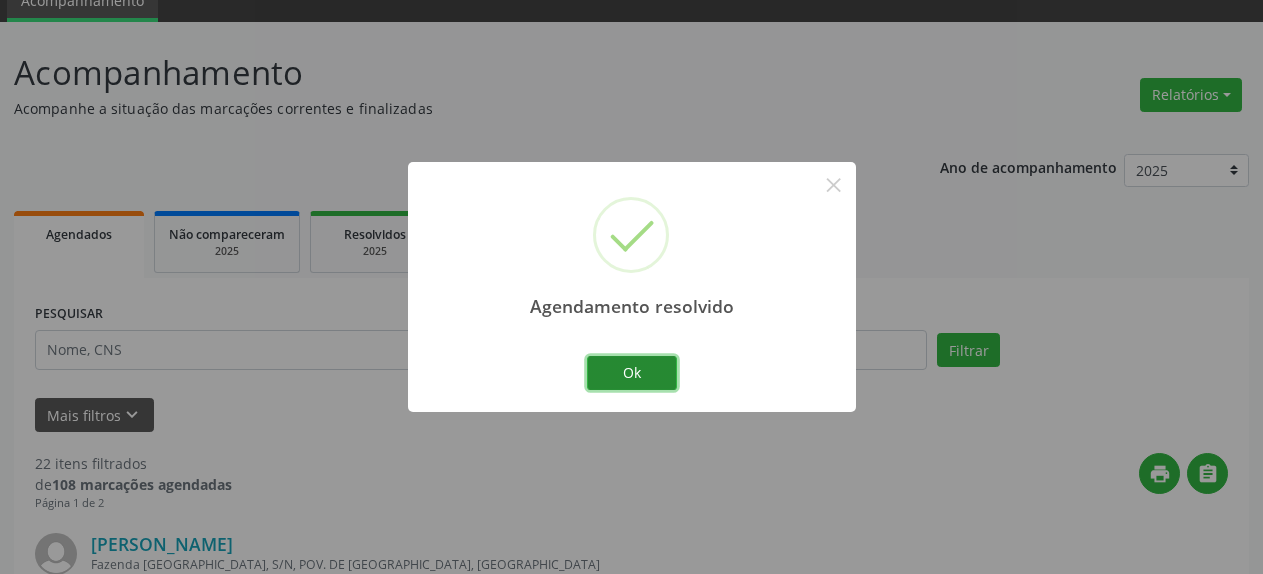 click on "Ok" at bounding box center (632, 373) 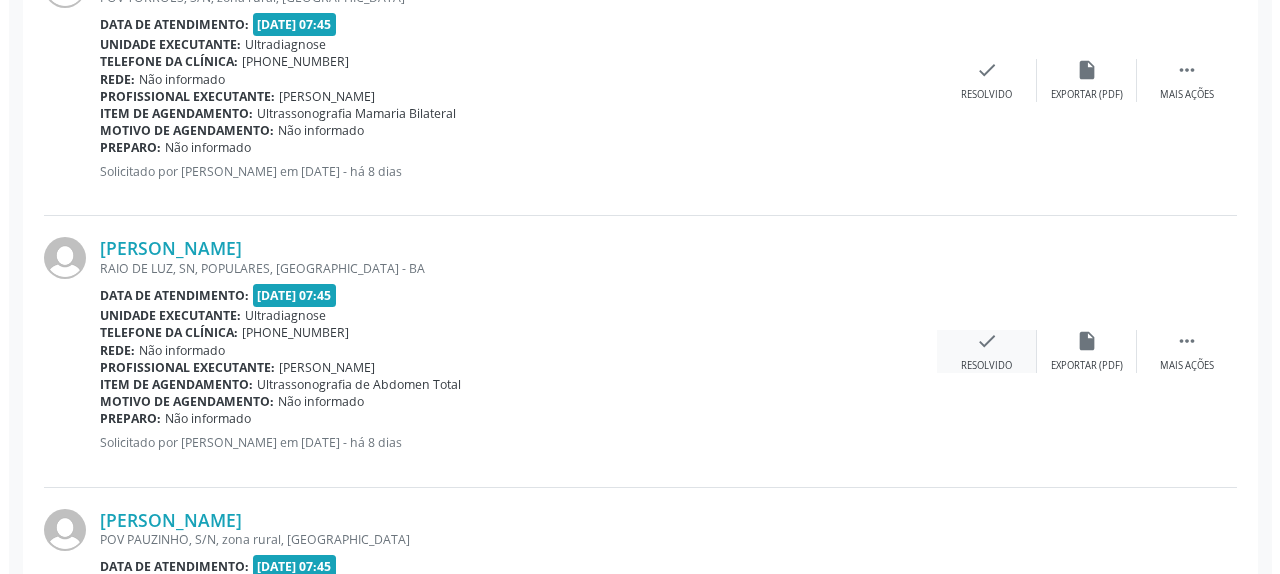 scroll, scrollTop: 1210, scrollLeft: 0, axis: vertical 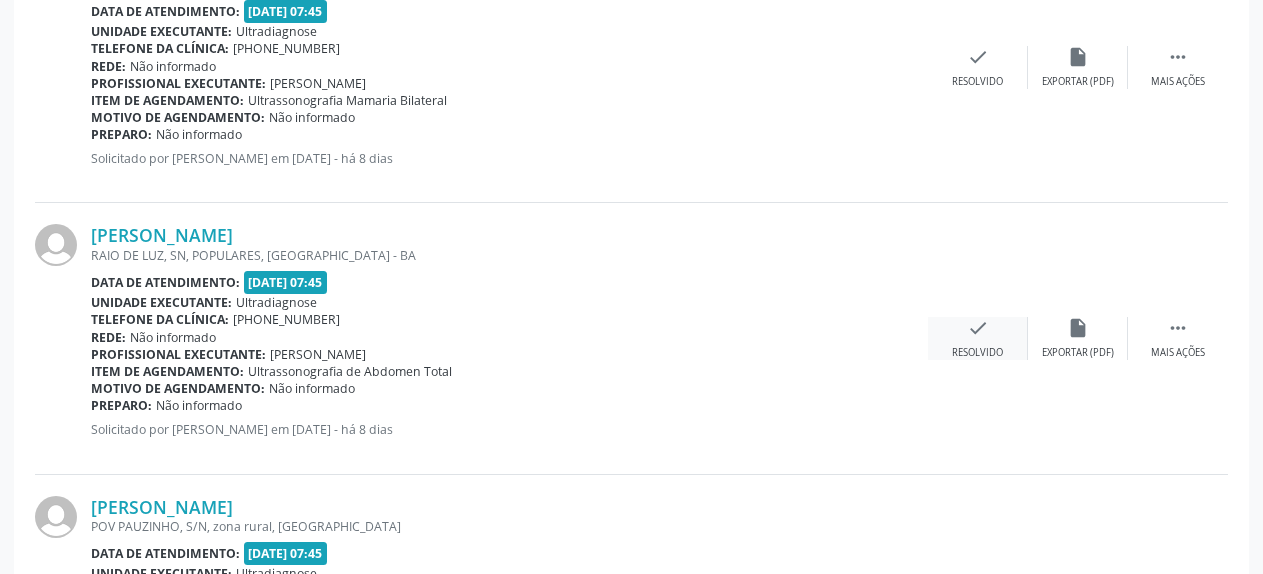 click on "check" at bounding box center (978, 328) 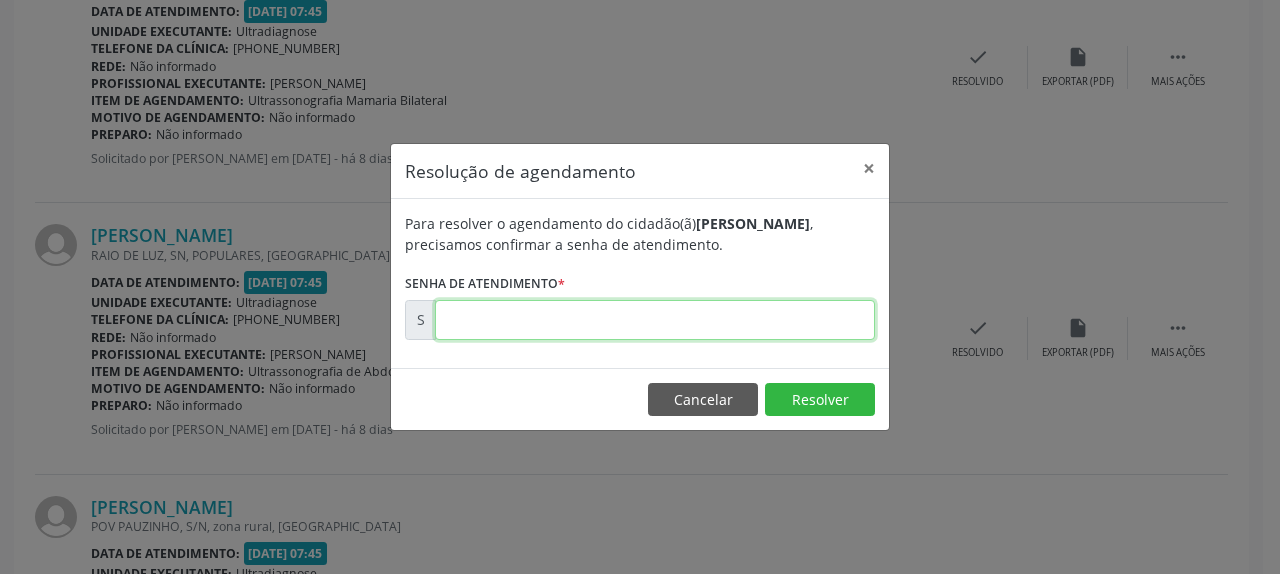 click at bounding box center [655, 320] 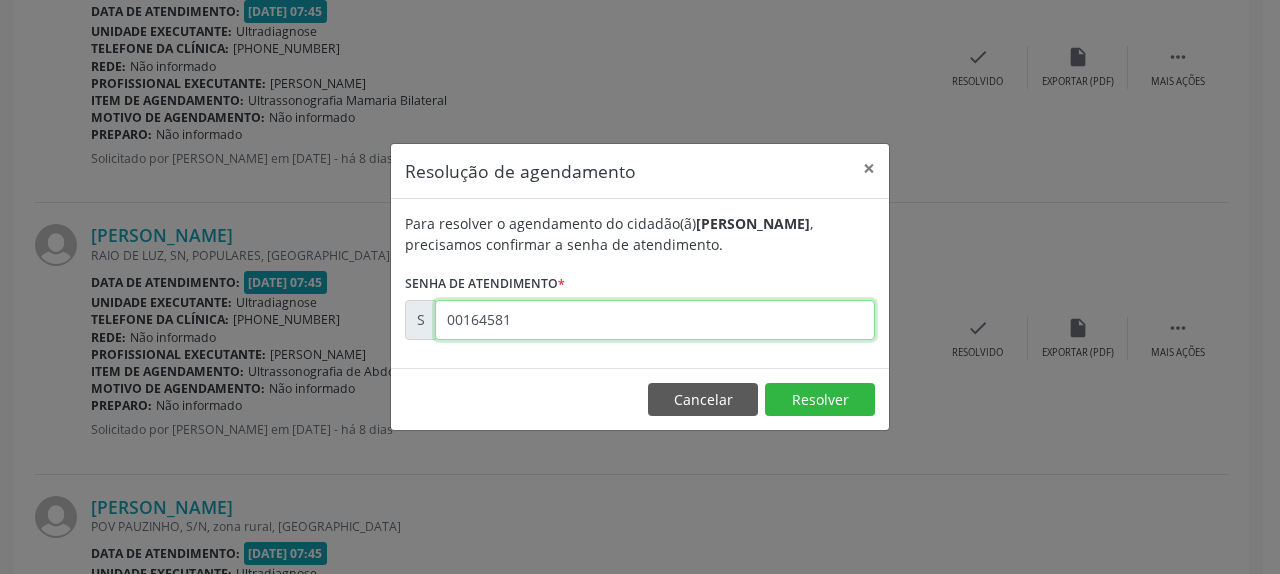 type on "00164581" 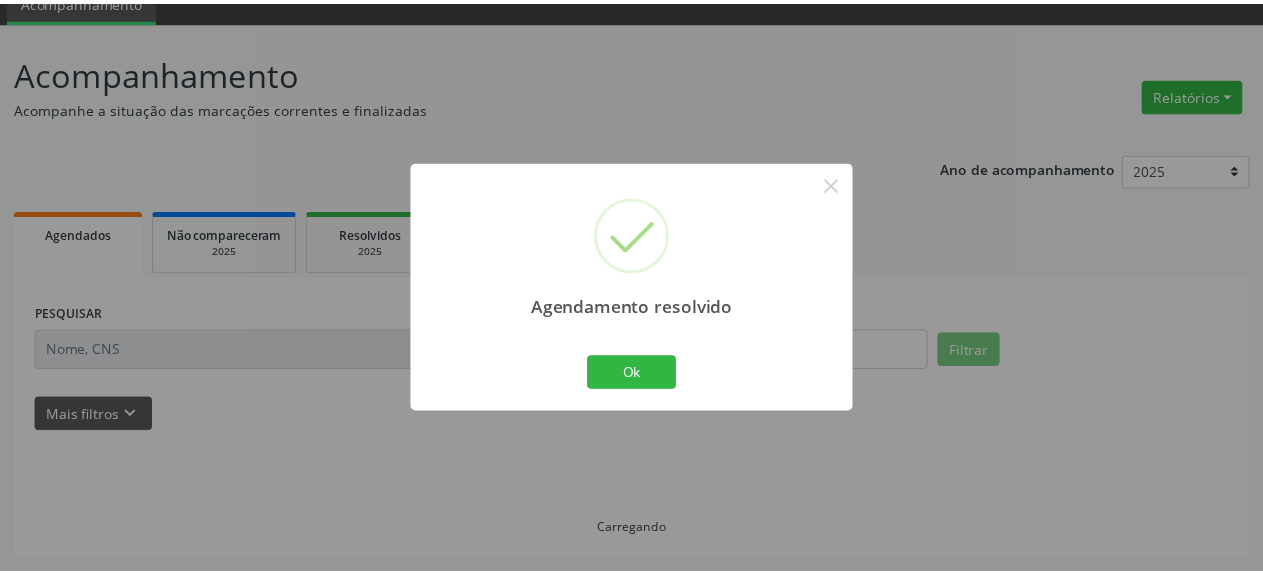 scroll, scrollTop: 88, scrollLeft: 0, axis: vertical 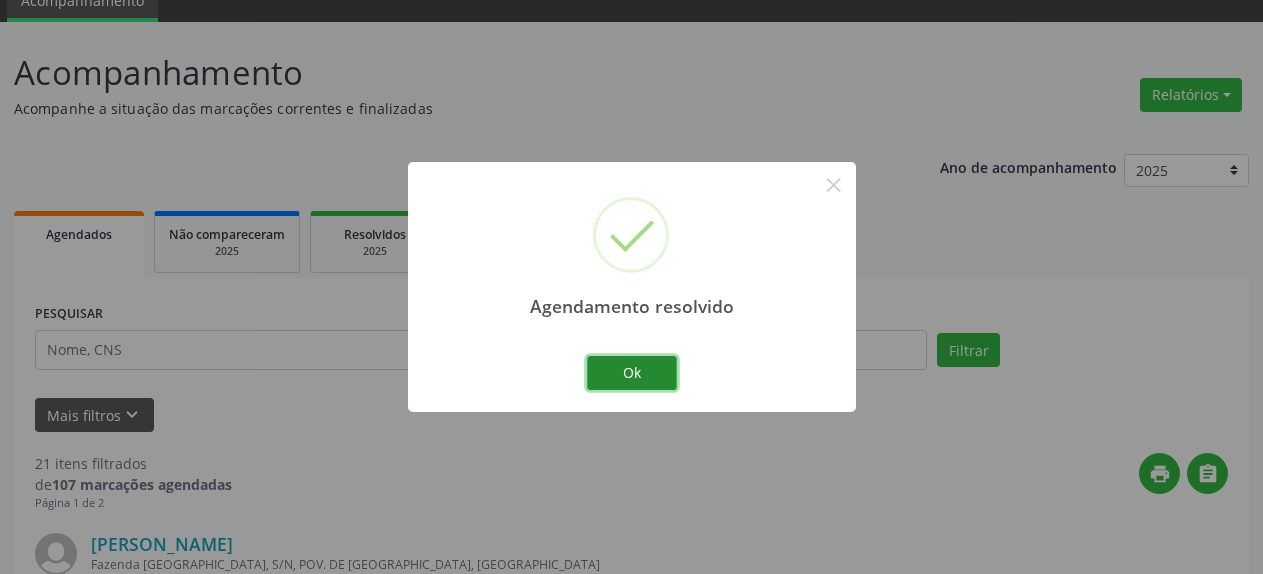 click on "Ok" at bounding box center [632, 373] 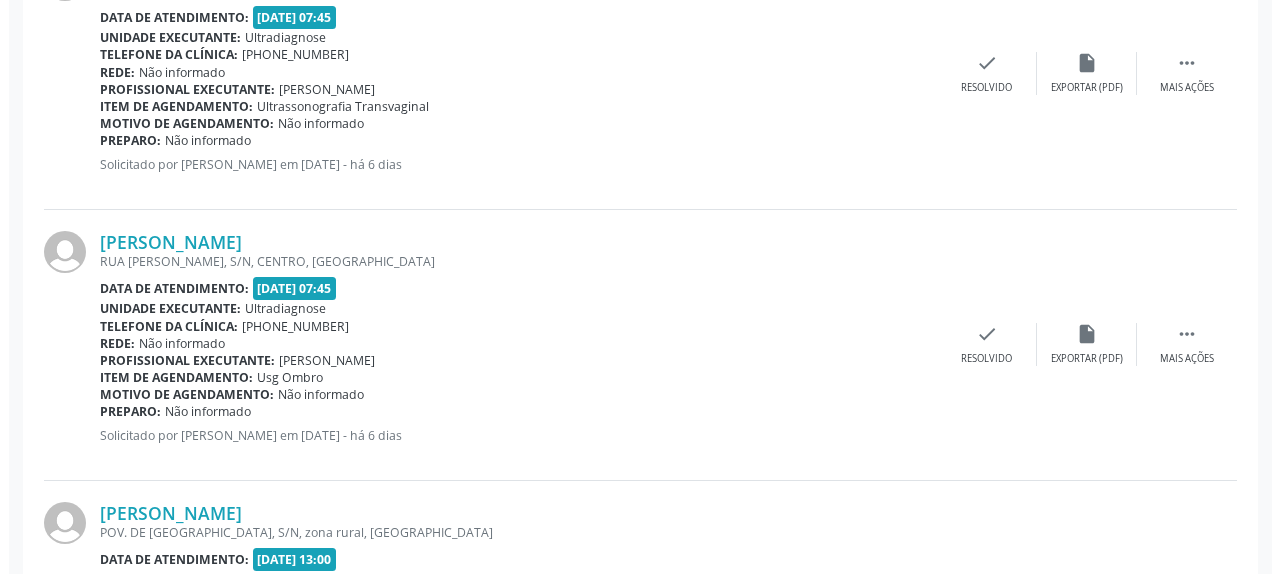 scroll, scrollTop: 1516, scrollLeft: 0, axis: vertical 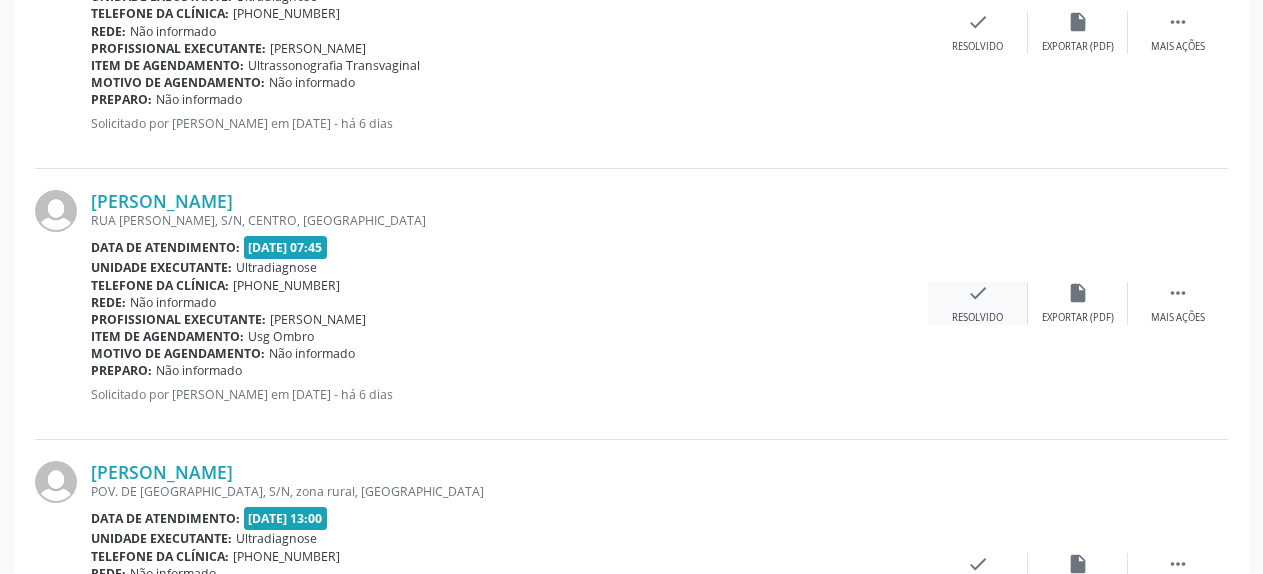click on "Resolvido" at bounding box center (977, 318) 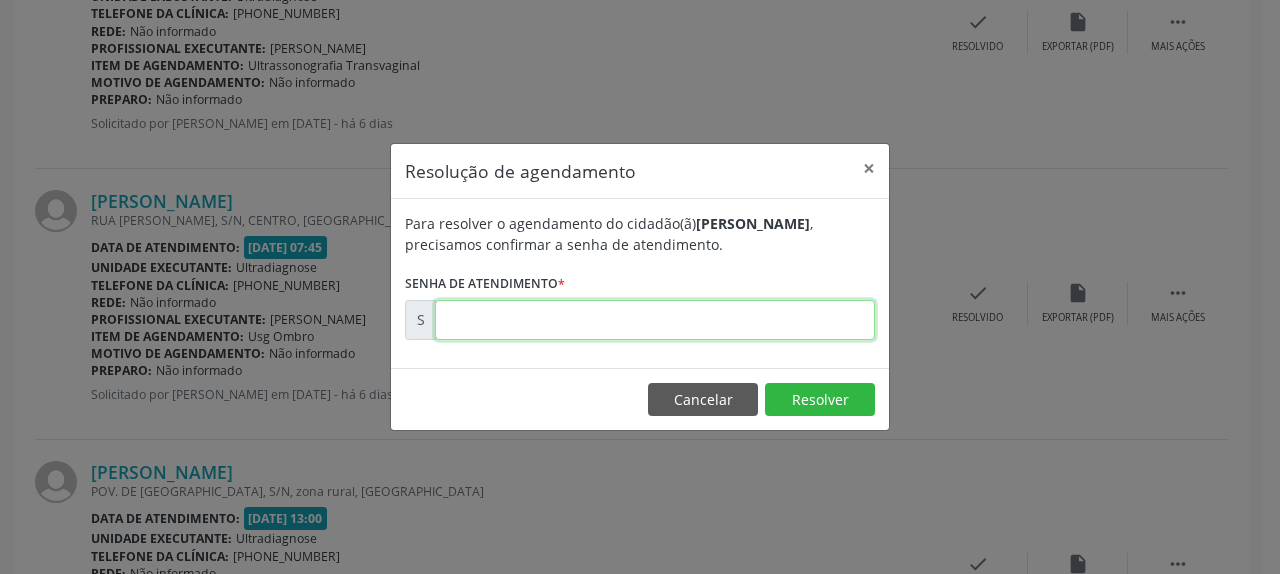 click at bounding box center [655, 320] 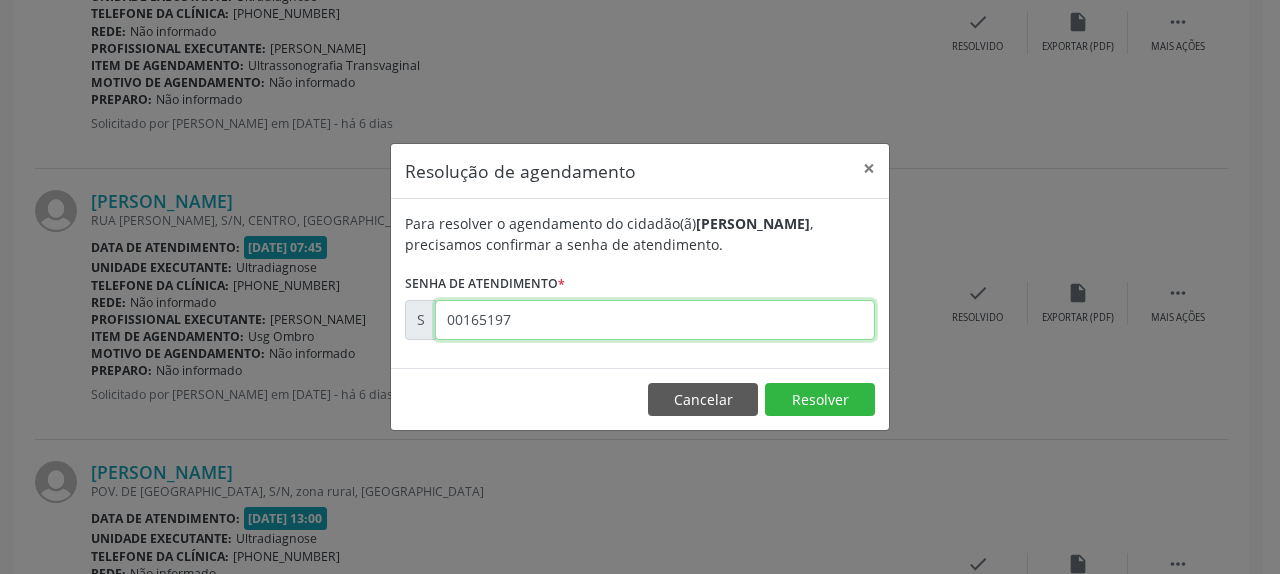 type on "00165197" 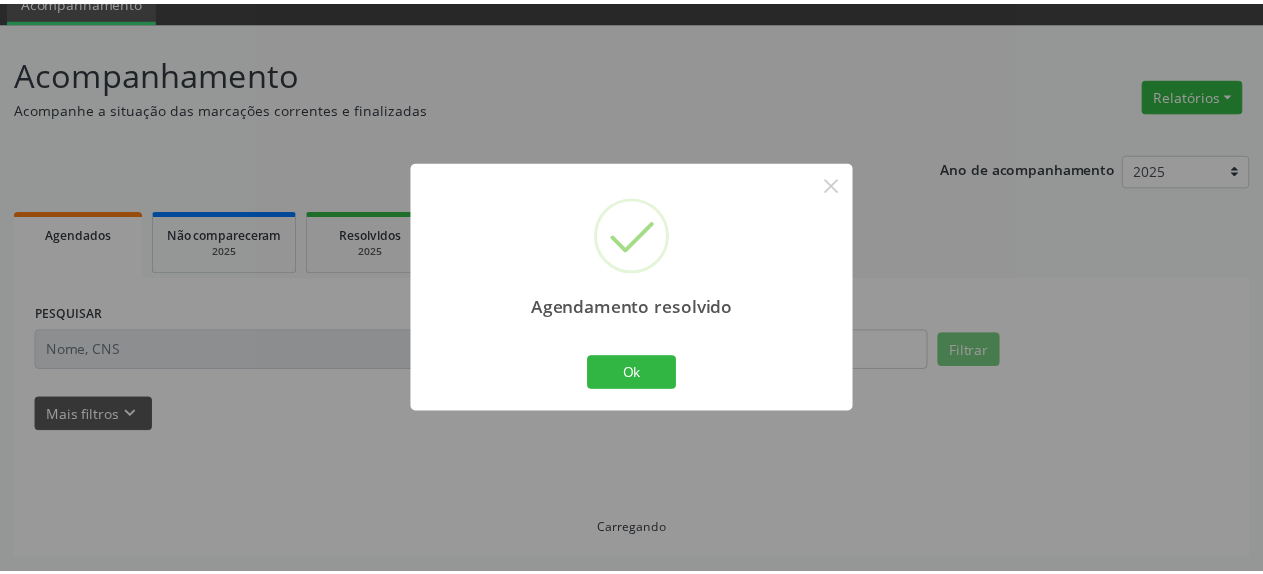 scroll, scrollTop: 88, scrollLeft: 0, axis: vertical 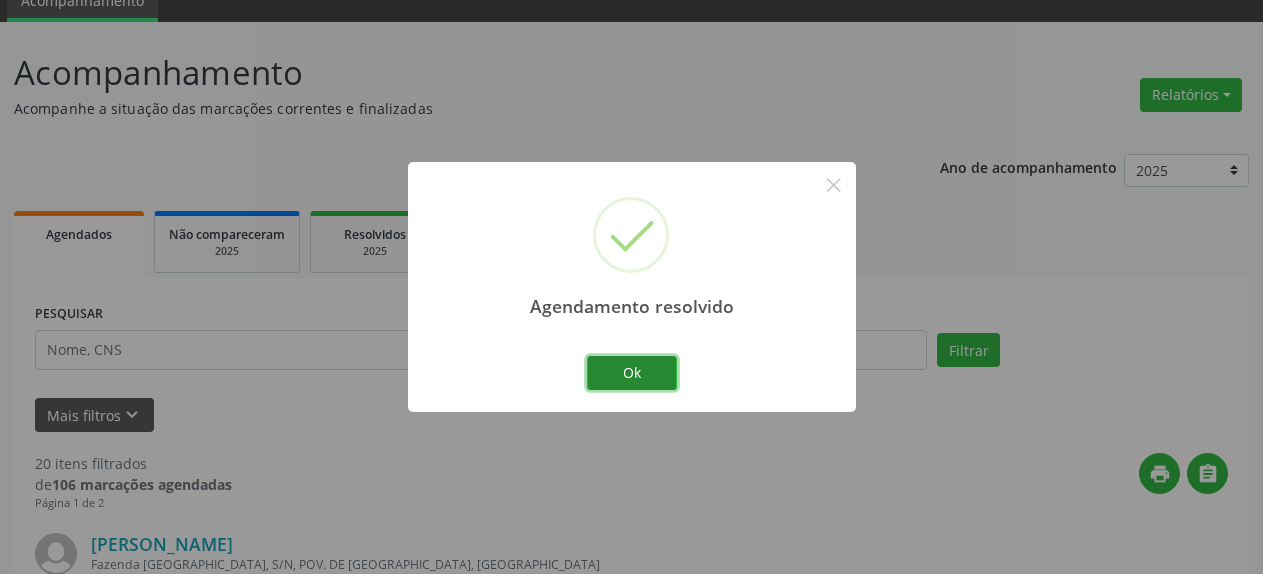 click on "Ok" at bounding box center [632, 373] 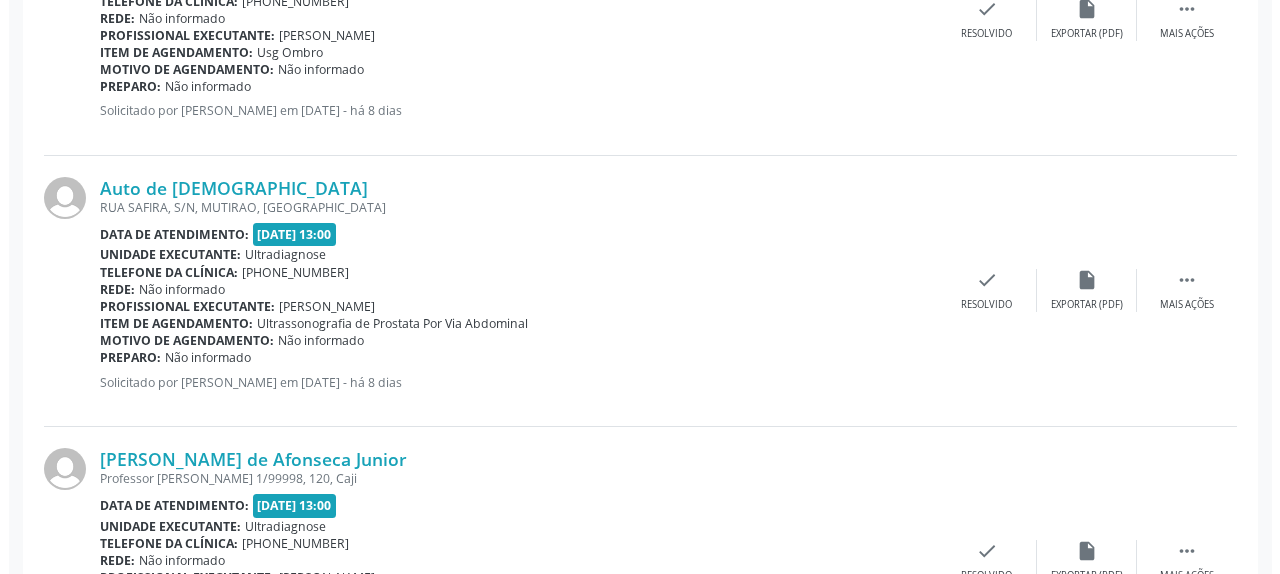 scroll, scrollTop: 1822, scrollLeft: 0, axis: vertical 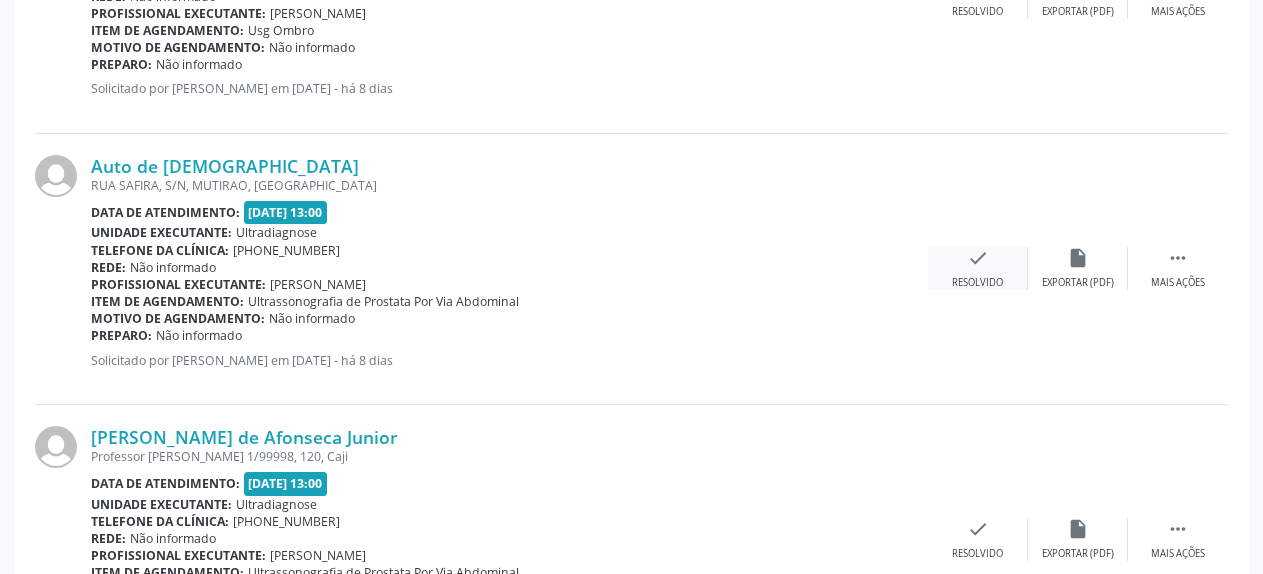 click on "check" at bounding box center (978, 258) 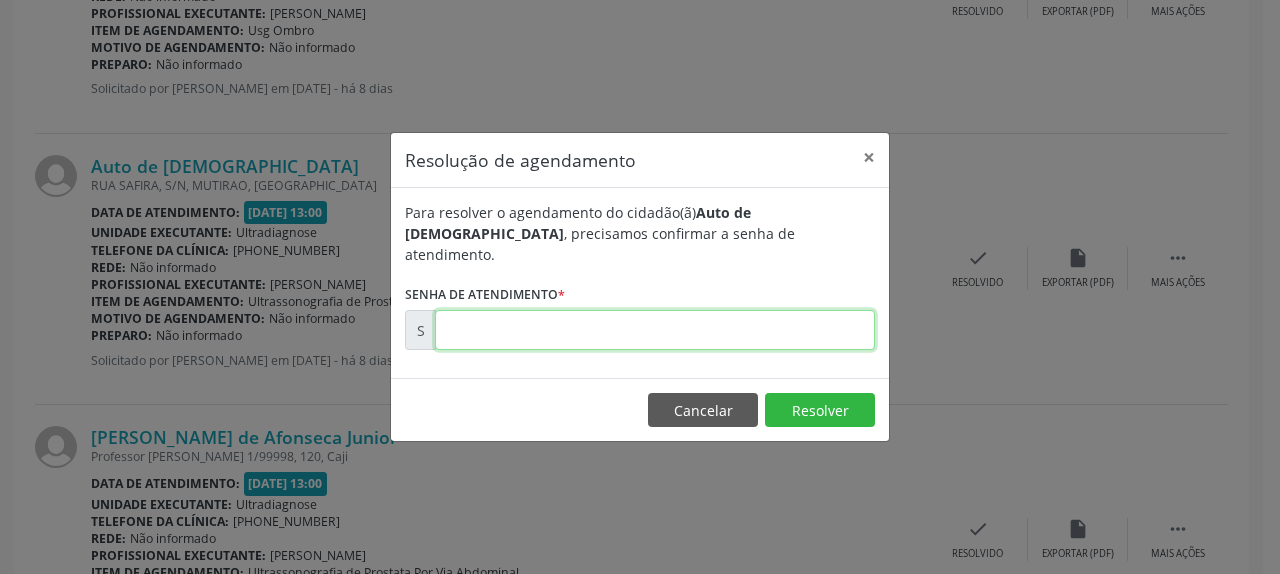 click at bounding box center (655, 330) 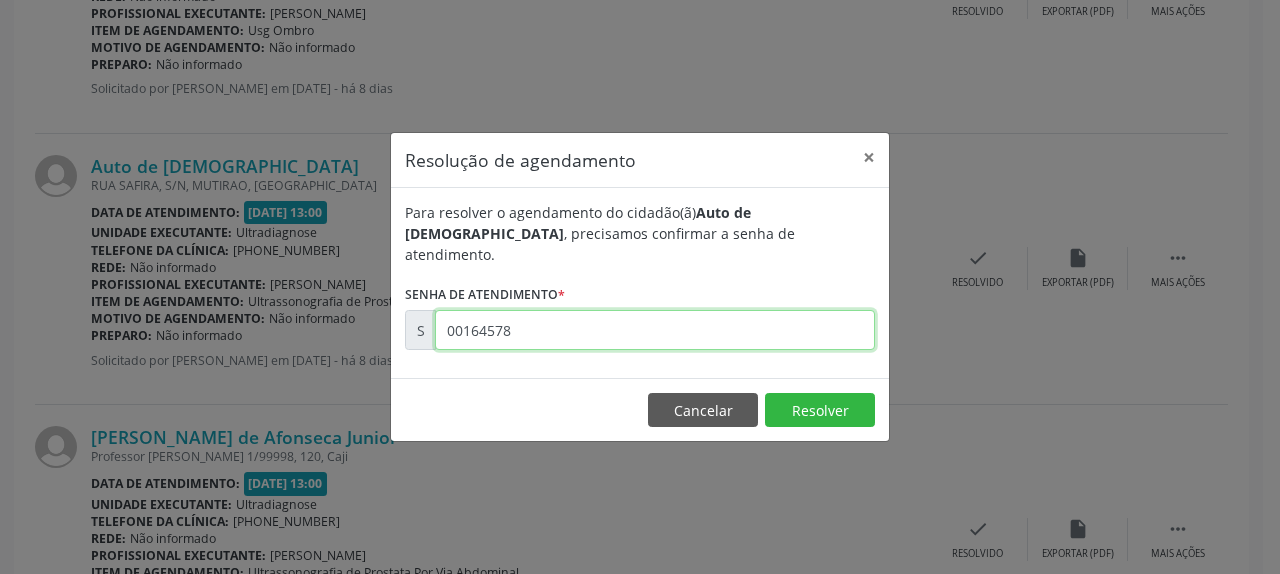 type on "00164578" 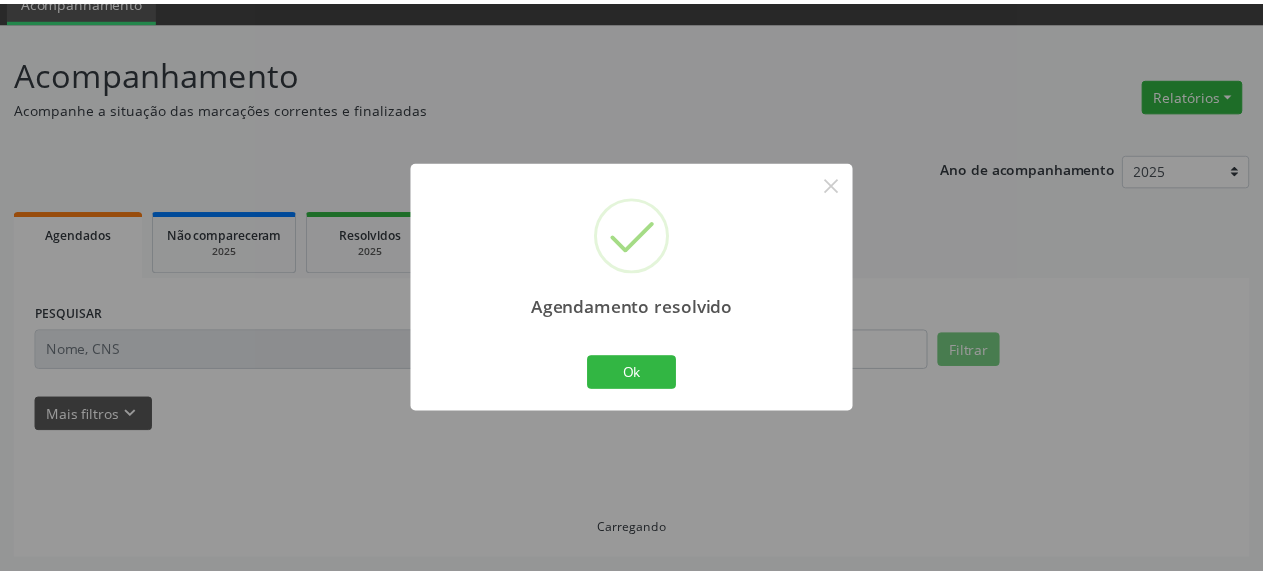 scroll, scrollTop: 88, scrollLeft: 0, axis: vertical 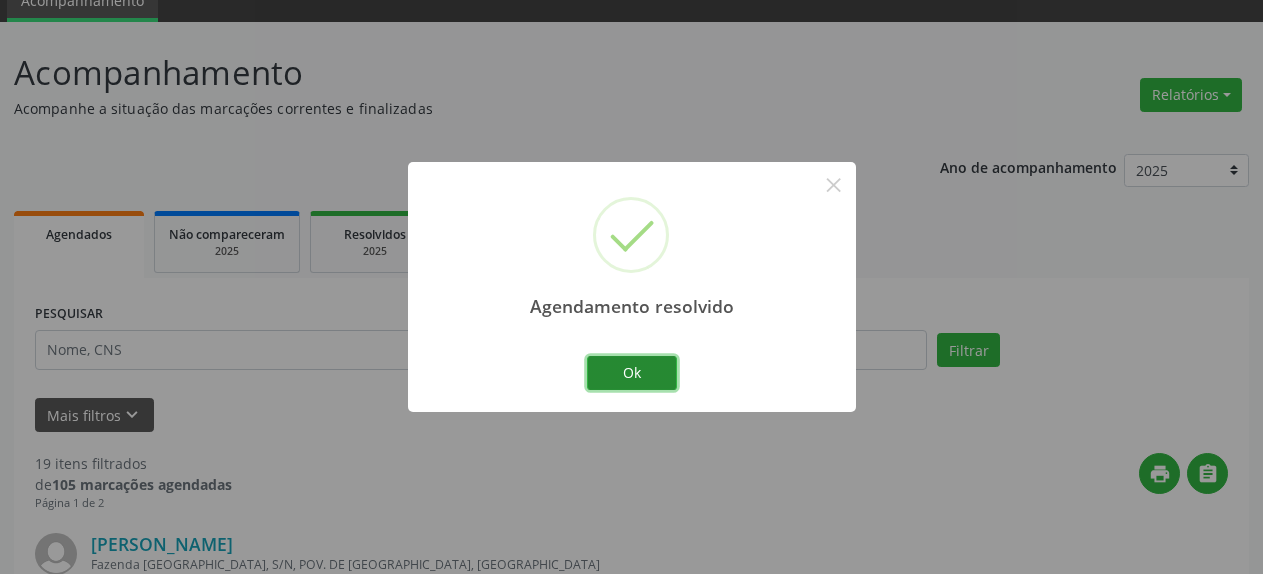 click on "Ok" at bounding box center [632, 373] 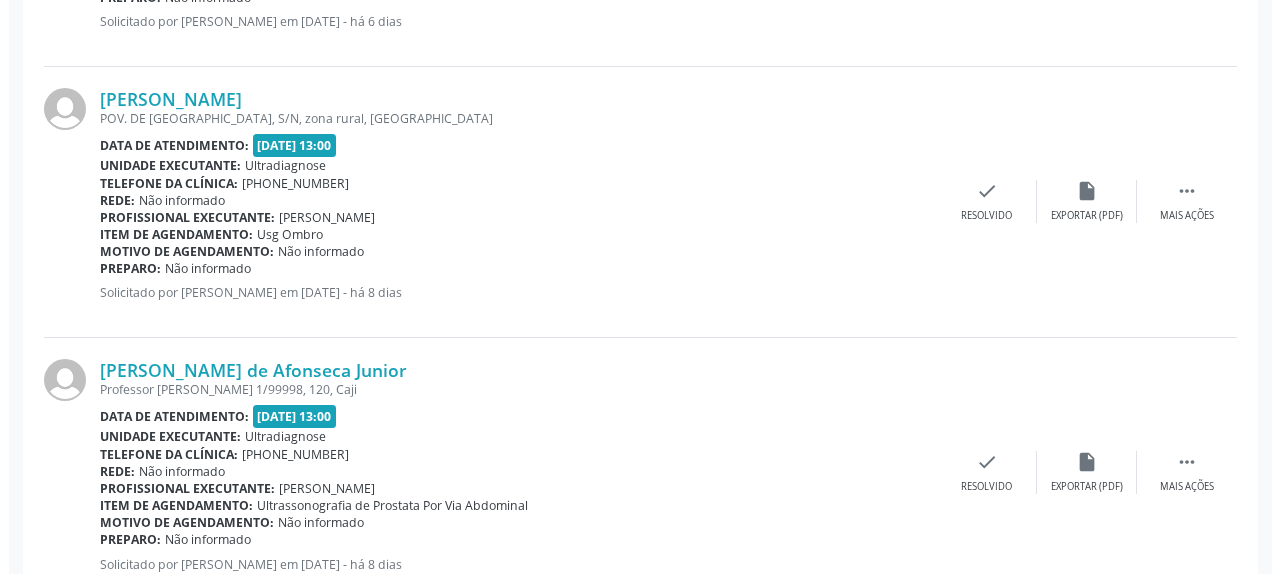 scroll, scrollTop: 1720, scrollLeft: 0, axis: vertical 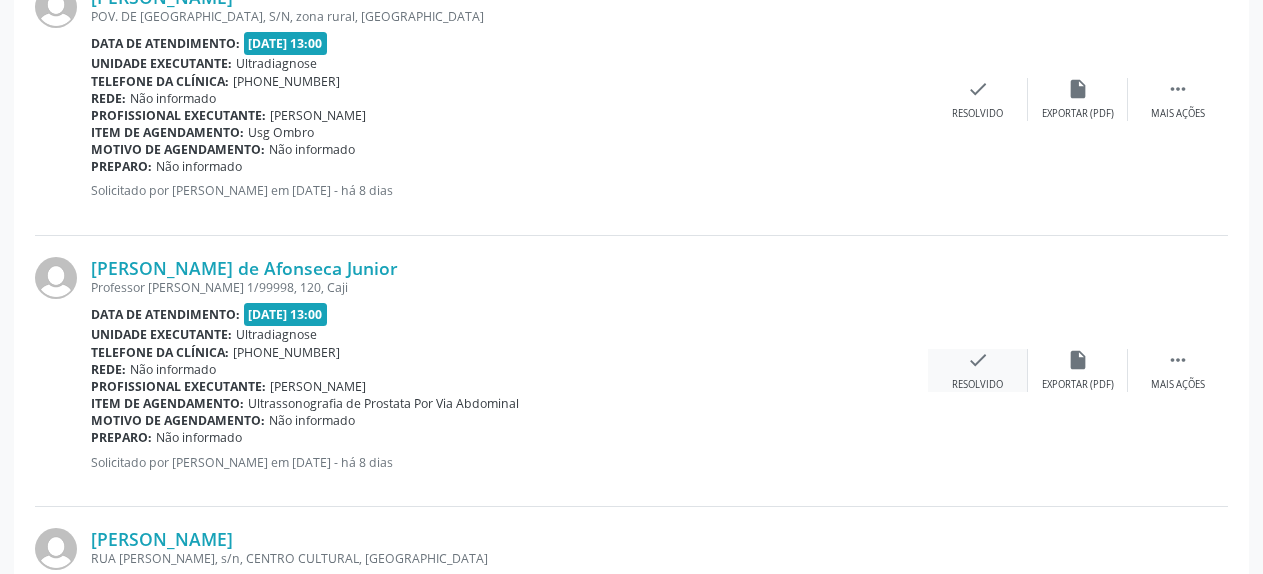 click on "check" at bounding box center [978, 360] 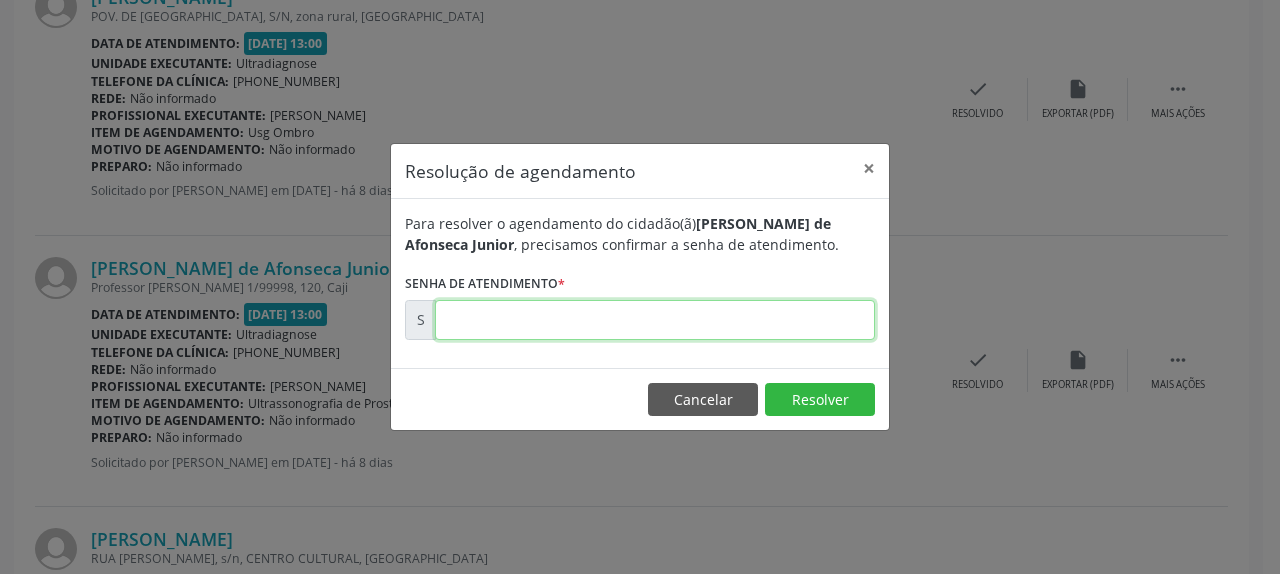 click at bounding box center (655, 320) 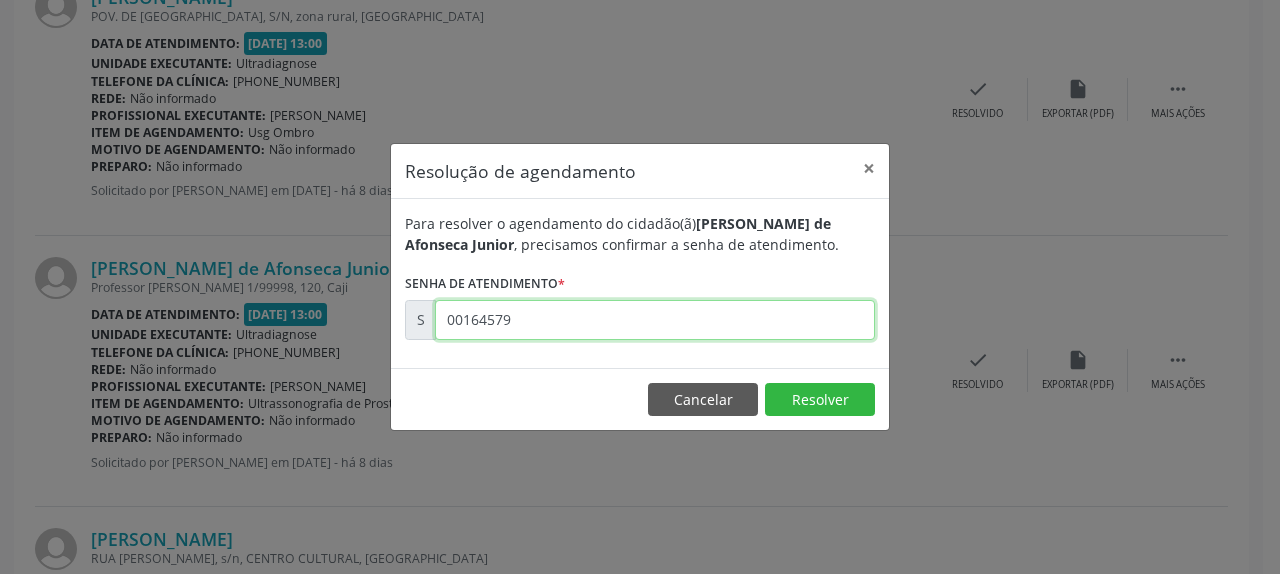 type on "00164579" 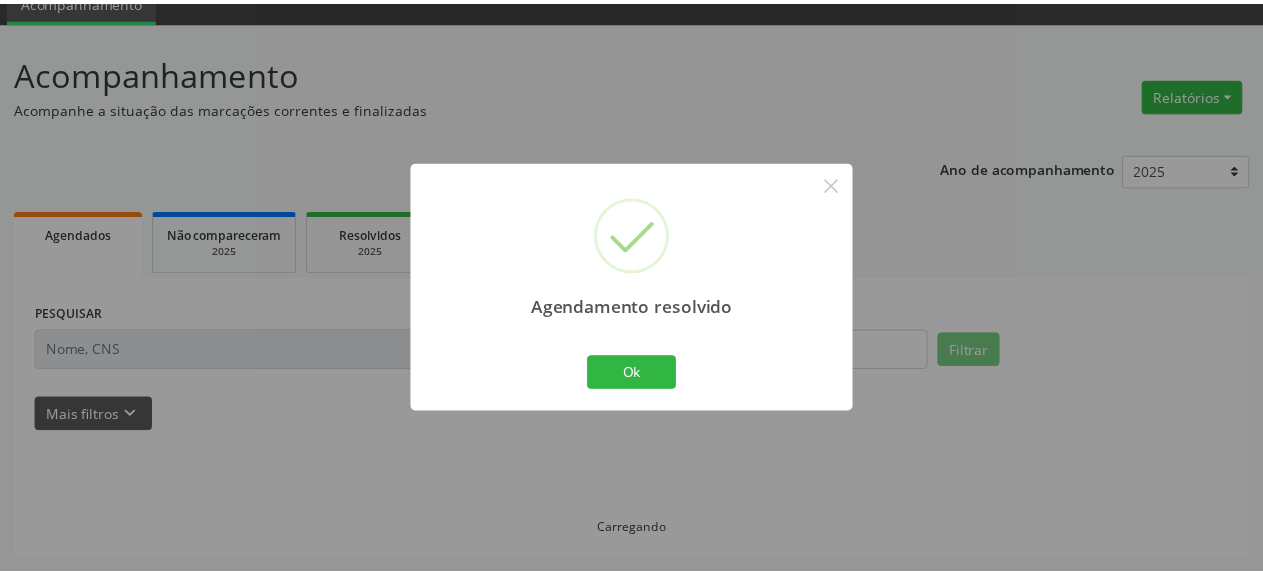 scroll, scrollTop: 88, scrollLeft: 0, axis: vertical 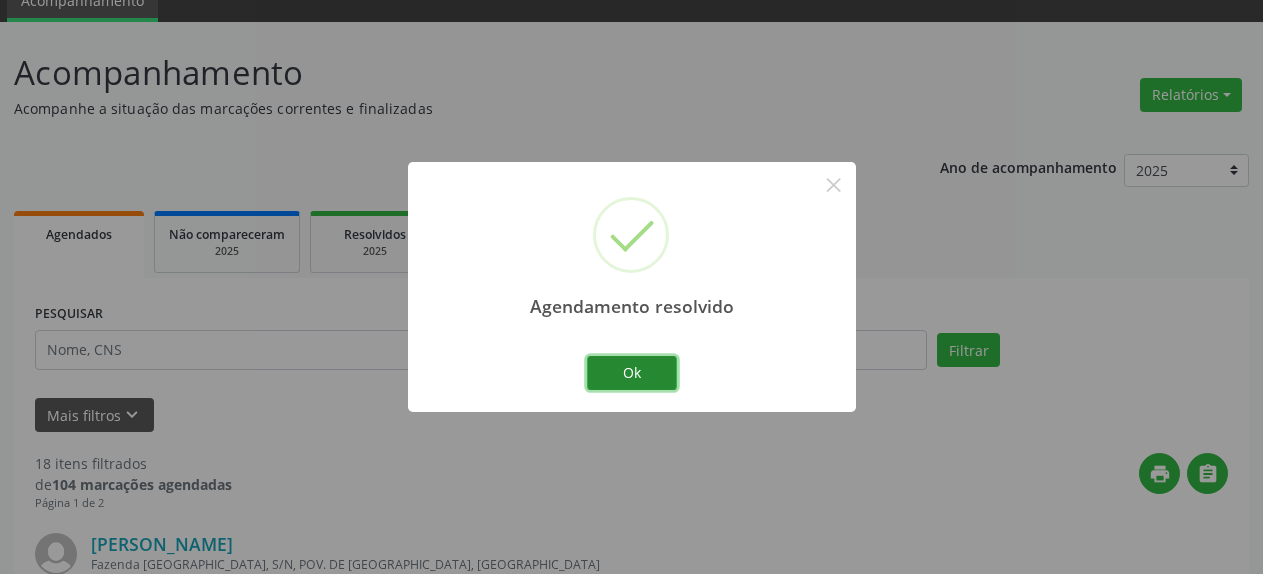 click on "Ok" at bounding box center (632, 373) 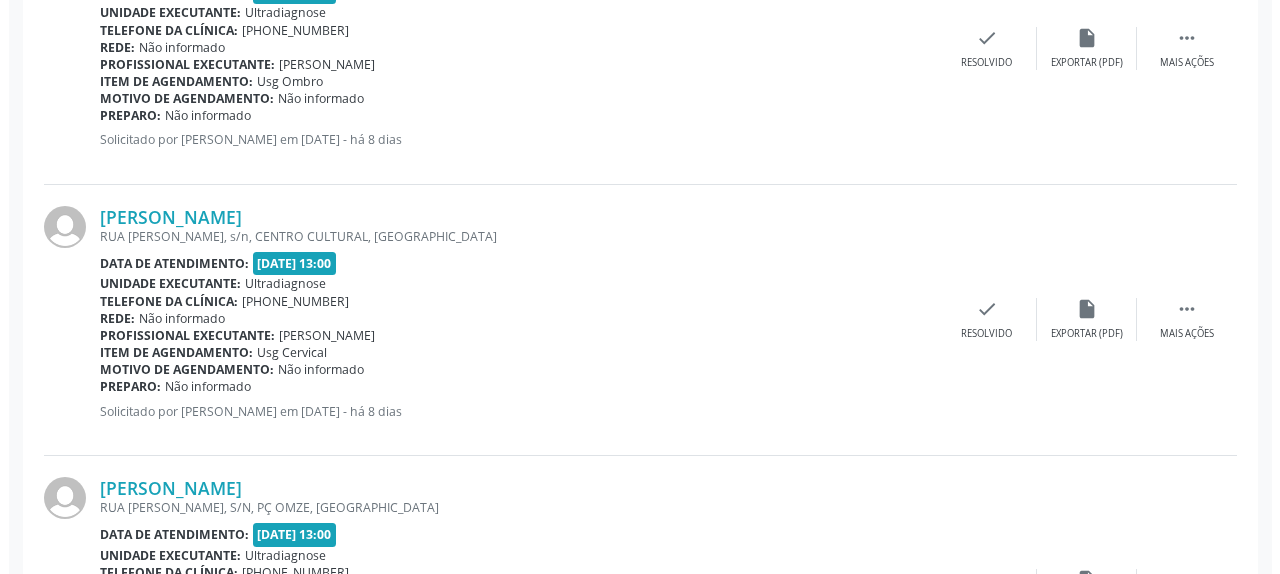 scroll, scrollTop: 1822, scrollLeft: 0, axis: vertical 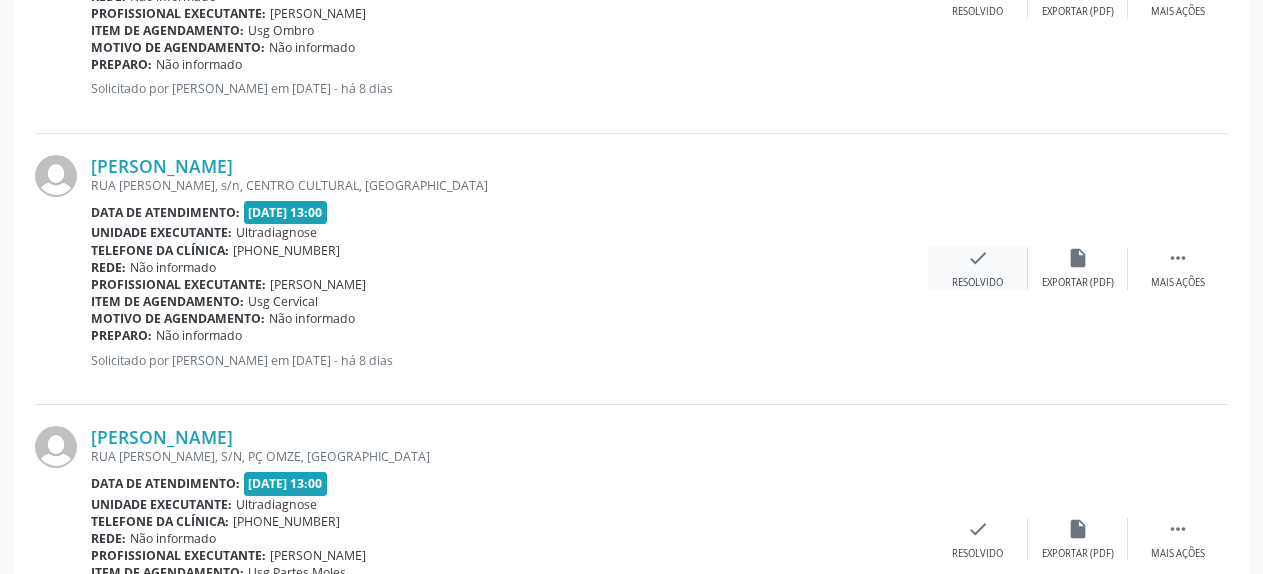 click on "check" at bounding box center [978, 258] 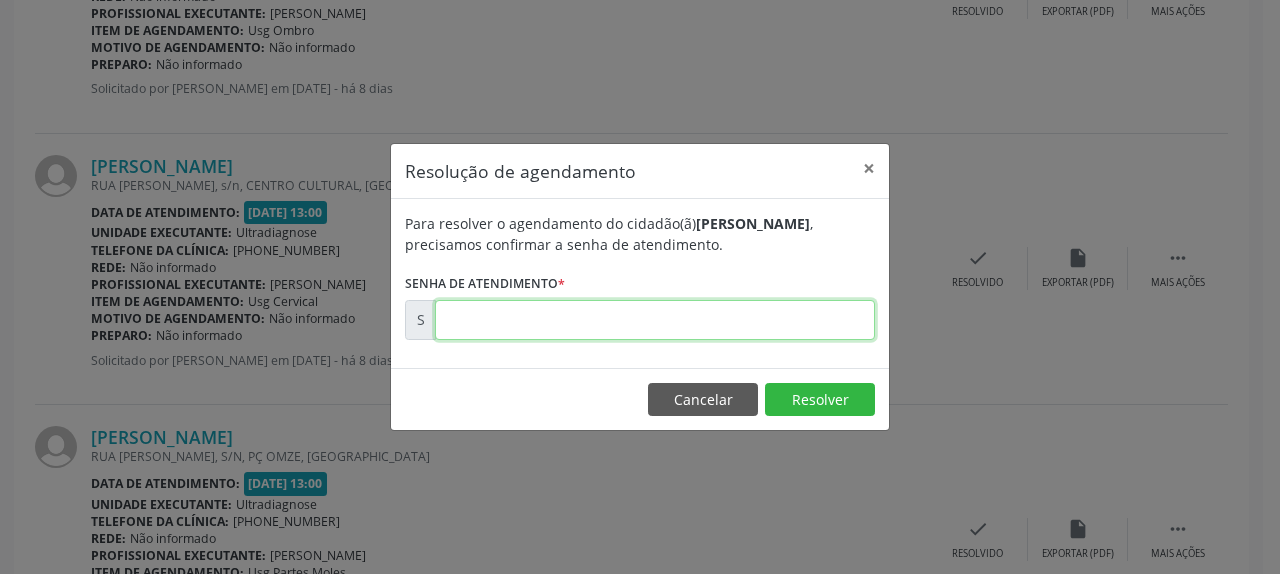 click at bounding box center [655, 320] 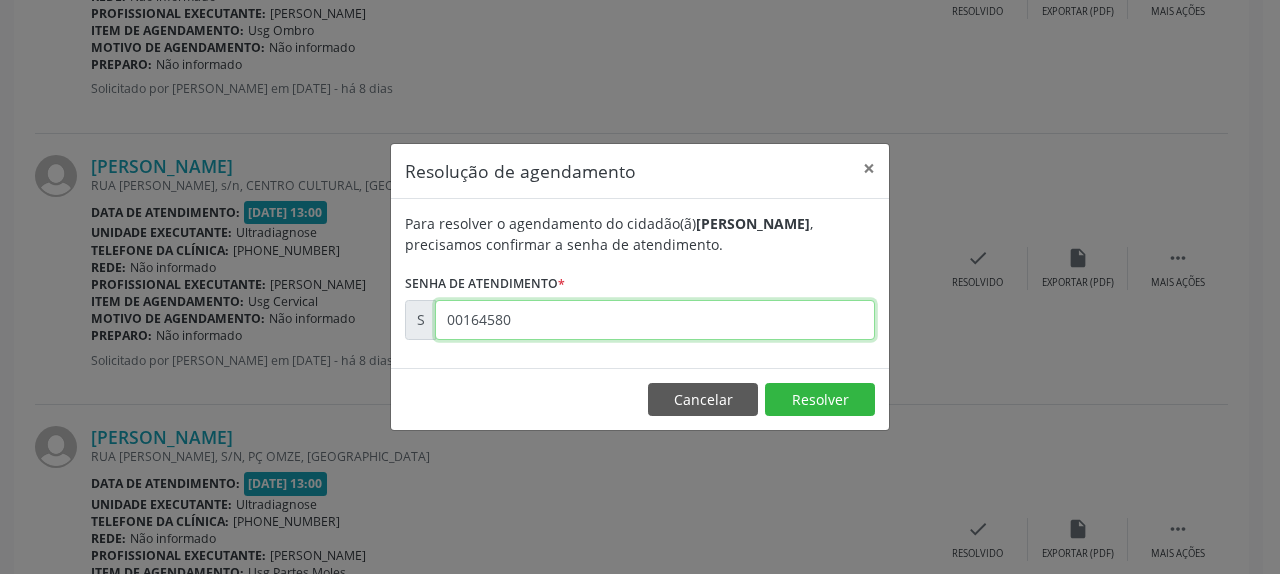 type on "00164580" 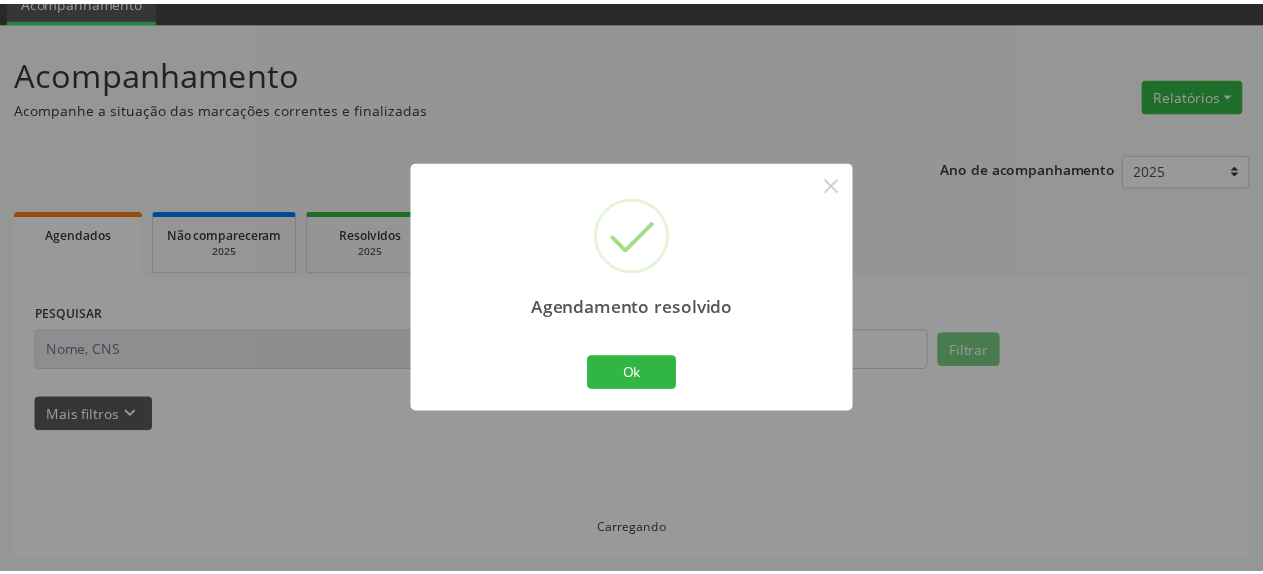 scroll, scrollTop: 88, scrollLeft: 0, axis: vertical 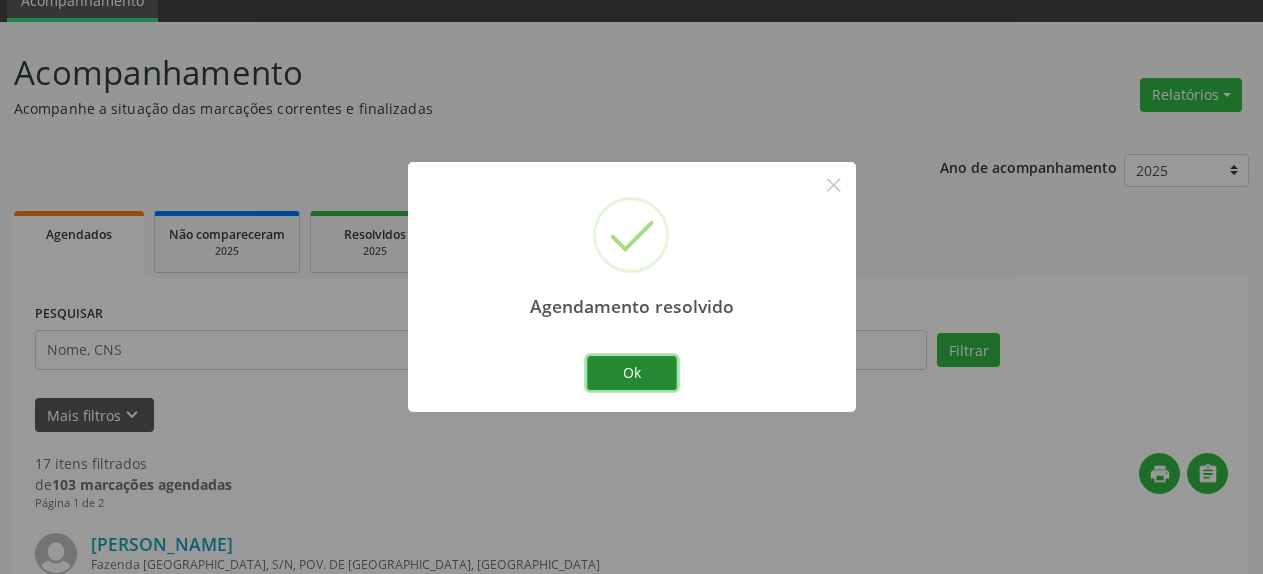 click on "Ok" at bounding box center [632, 373] 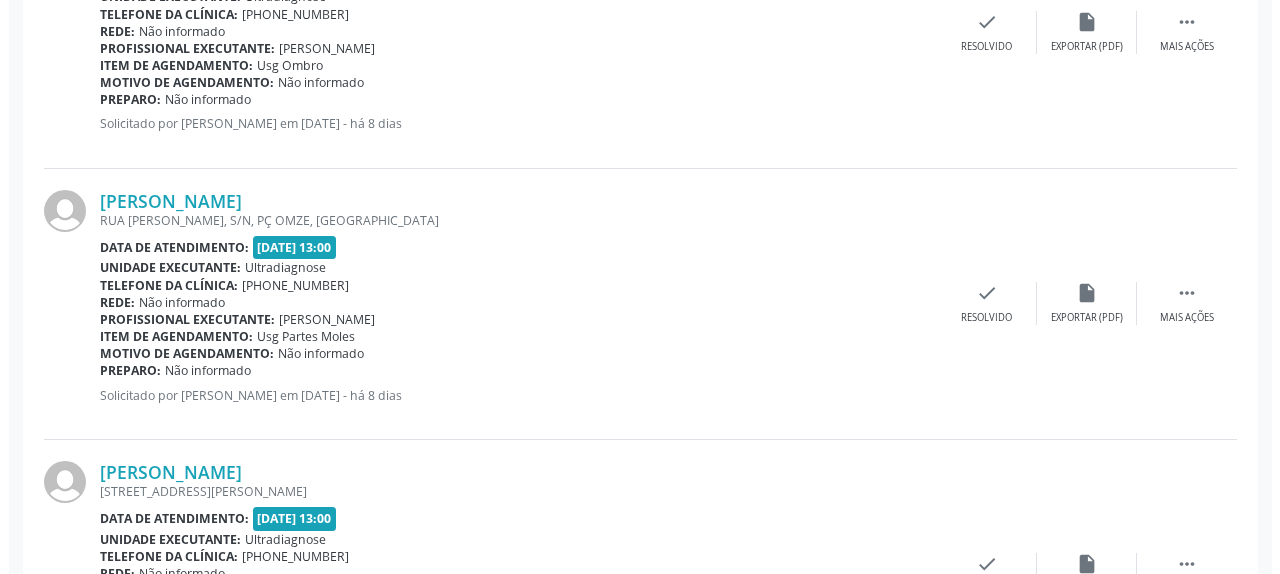 scroll, scrollTop: 1822, scrollLeft: 0, axis: vertical 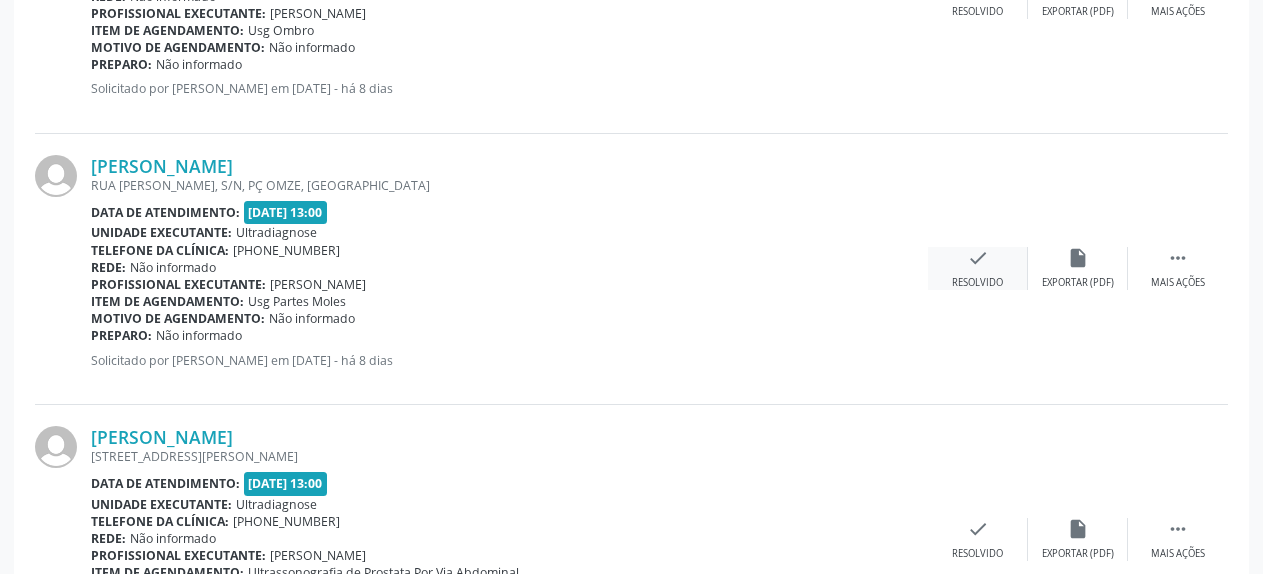 click on "check" at bounding box center (978, 258) 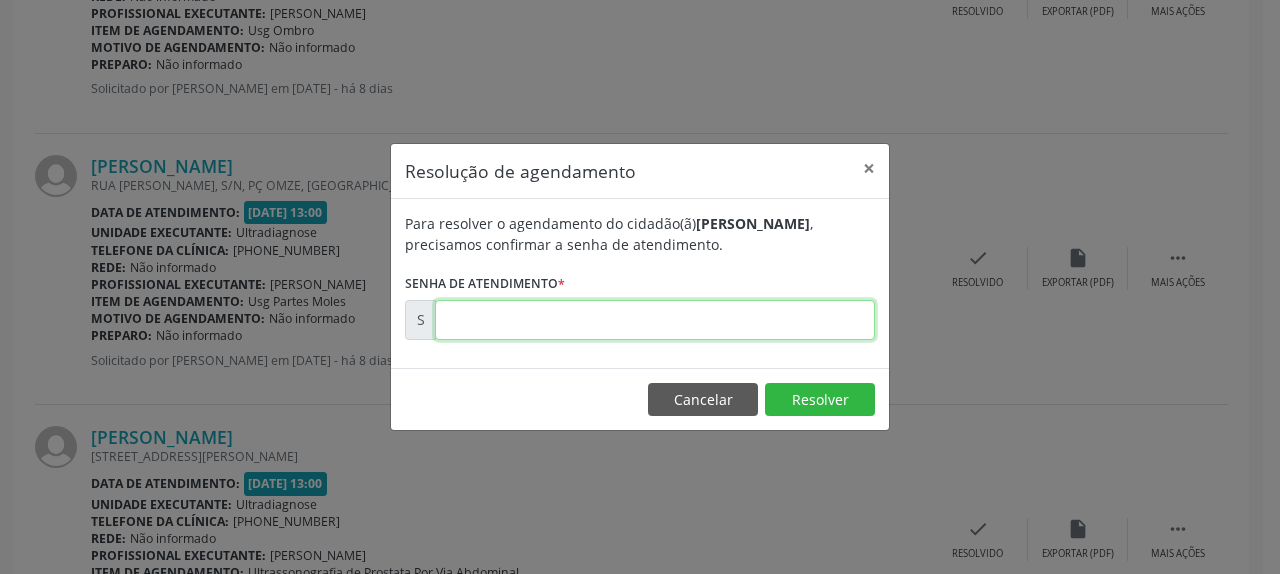 click at bounding box center (655, 320) 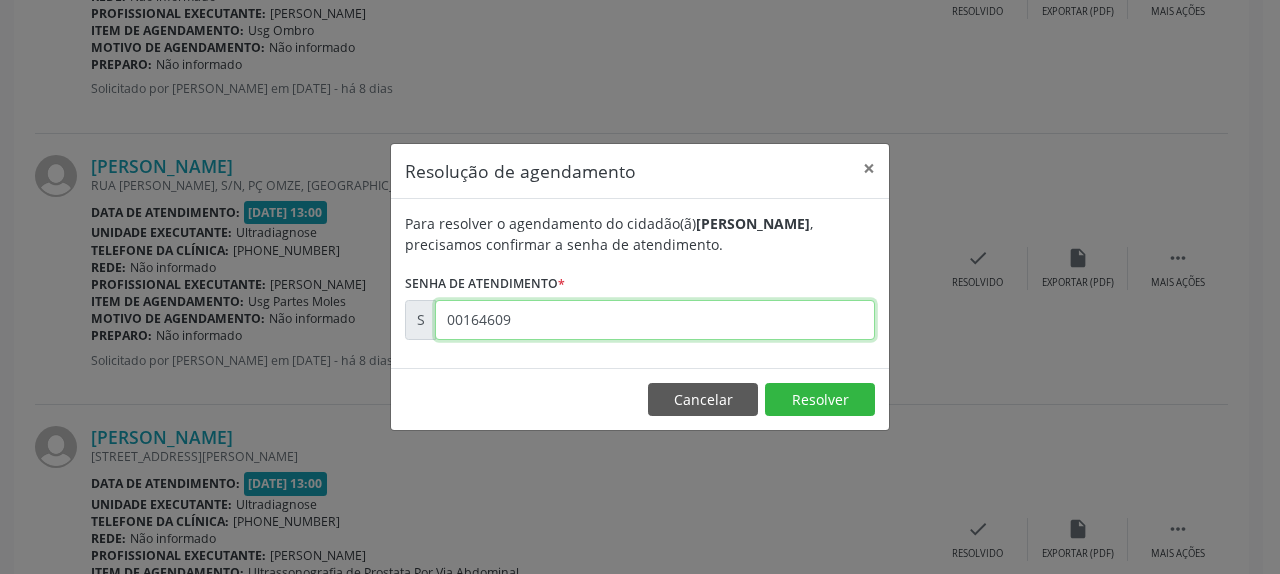 type on "00164609" 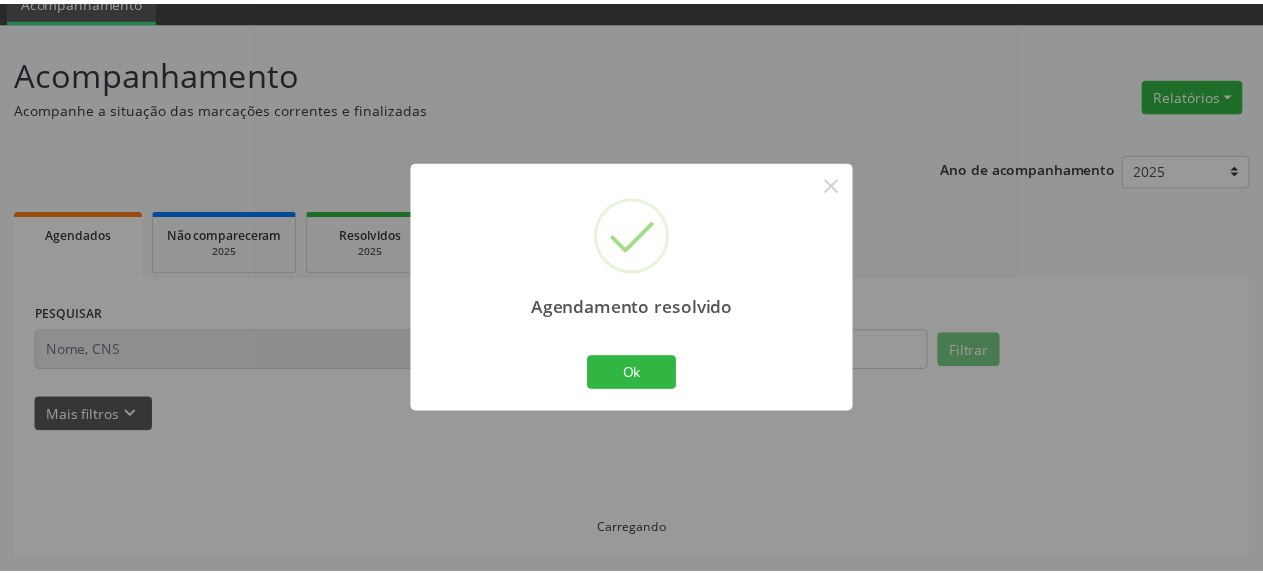 scroll, scrollTop: 88, scrollLeft: 0, axis: vertical 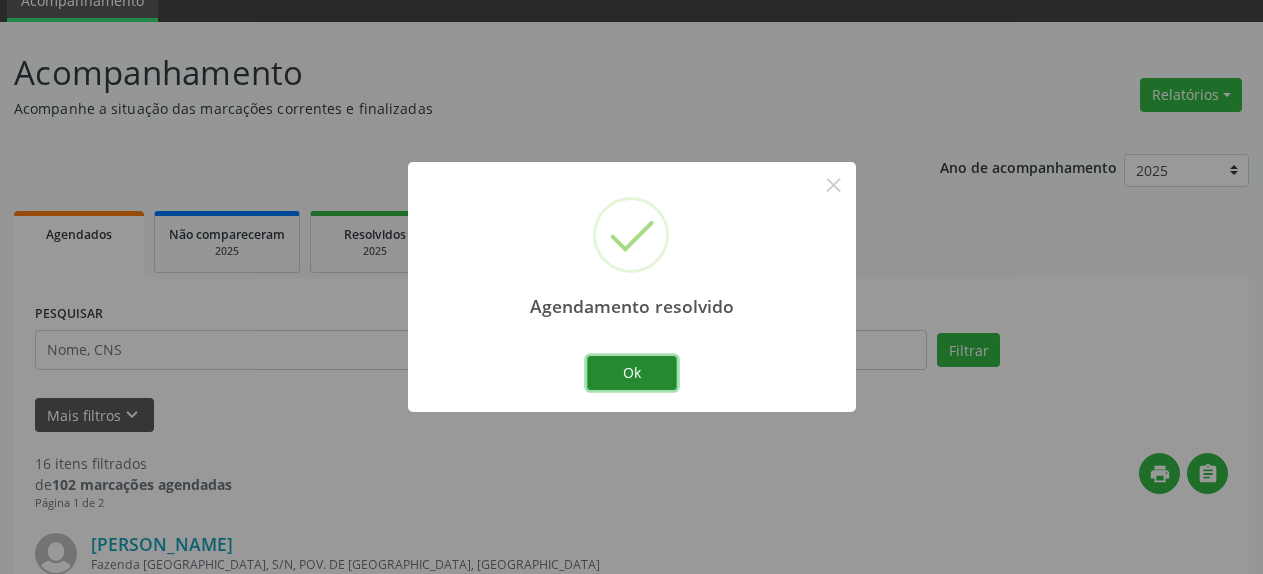 click on "Ok" at bounding box center (632, 373) 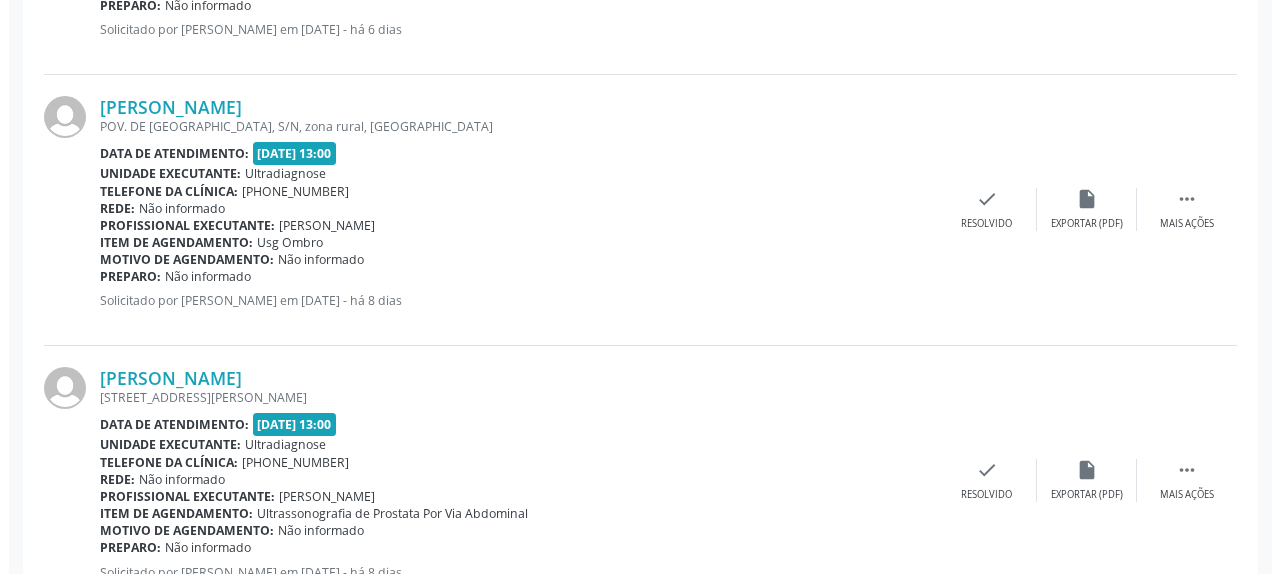 scroll, scrollTop: 1618, scrollLeft: 0, axis: vertical 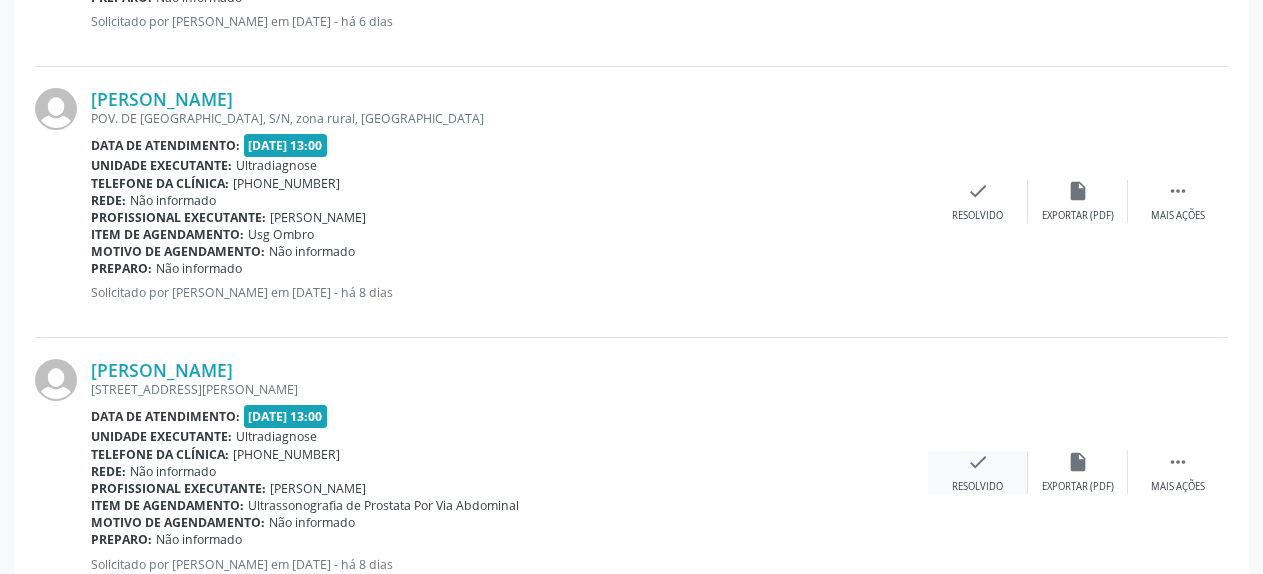 click on "check" at bounding box center [978, 462] 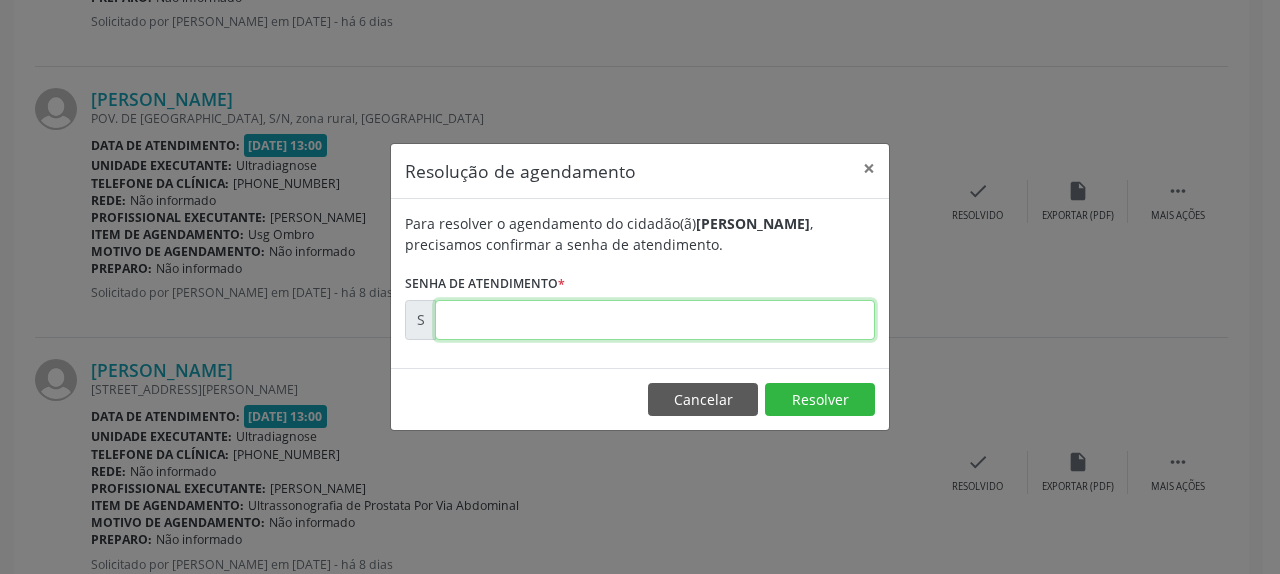 click at bounding box center (655, 320) 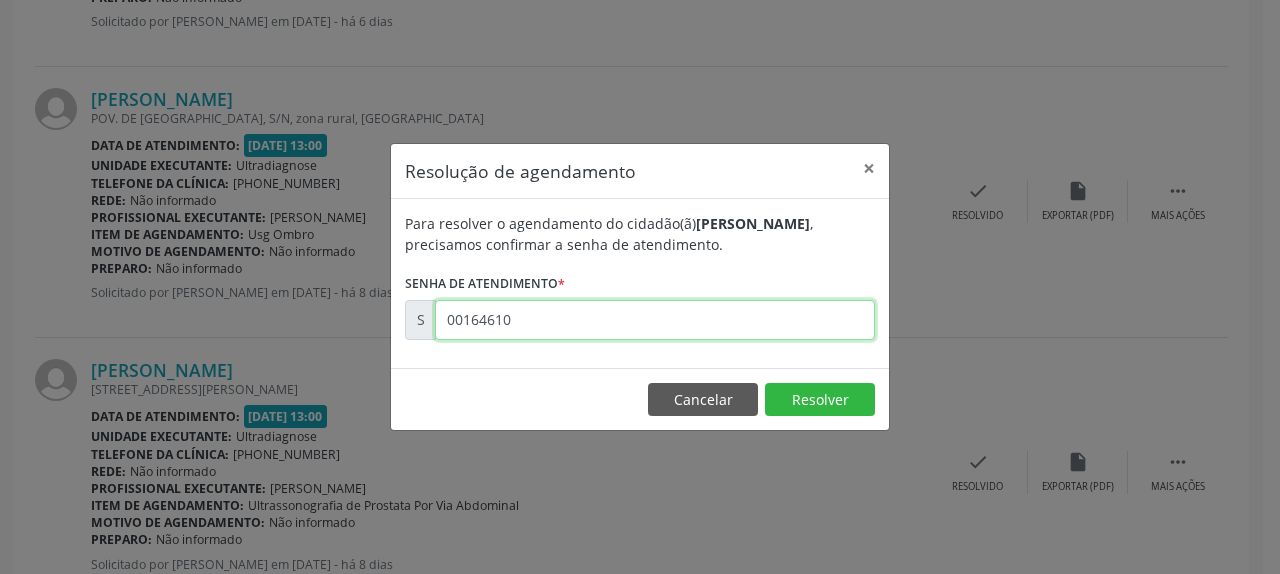 type on "00164610" 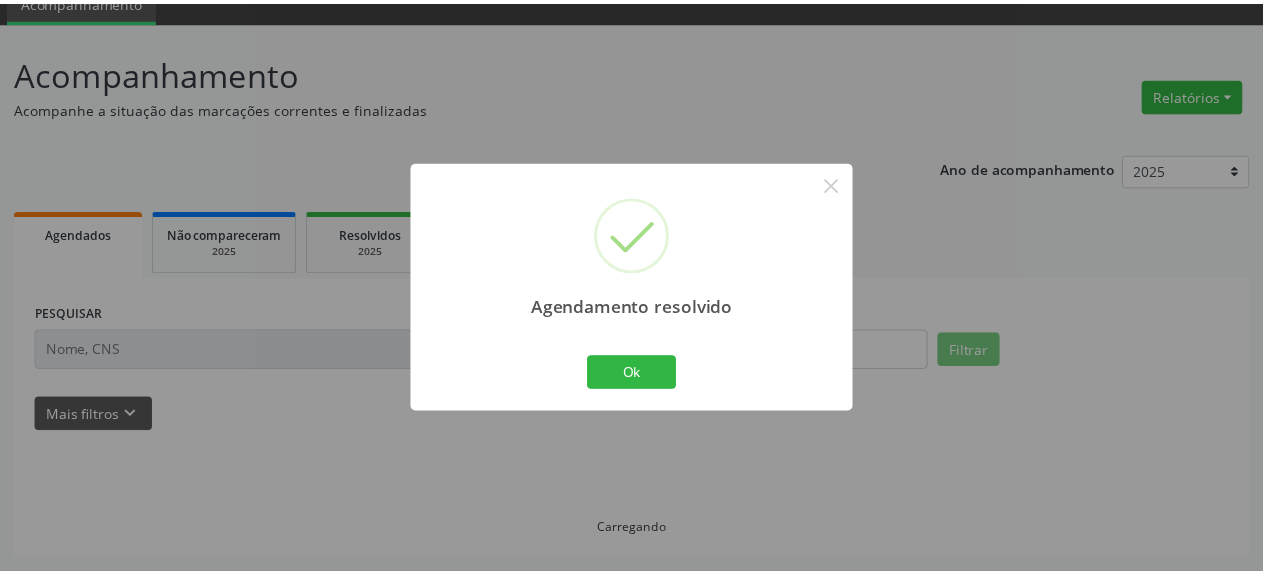 scroll, scrollTop: 88, scrollLeft: 0, axis: vertical 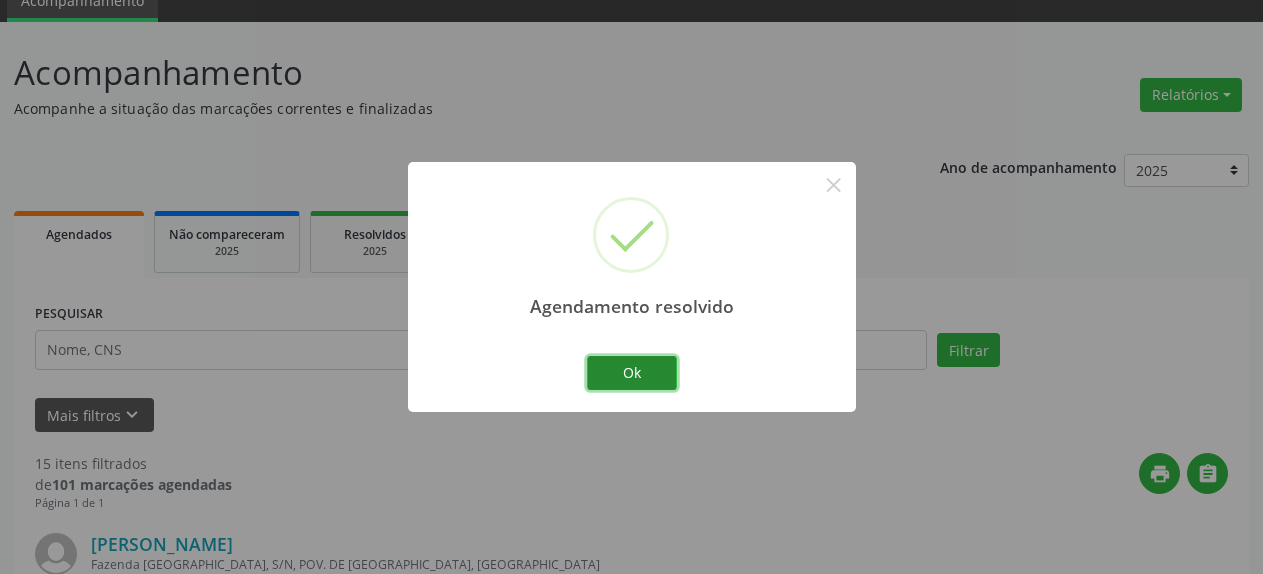 click on "Ok" at bounding box center (632, 373) 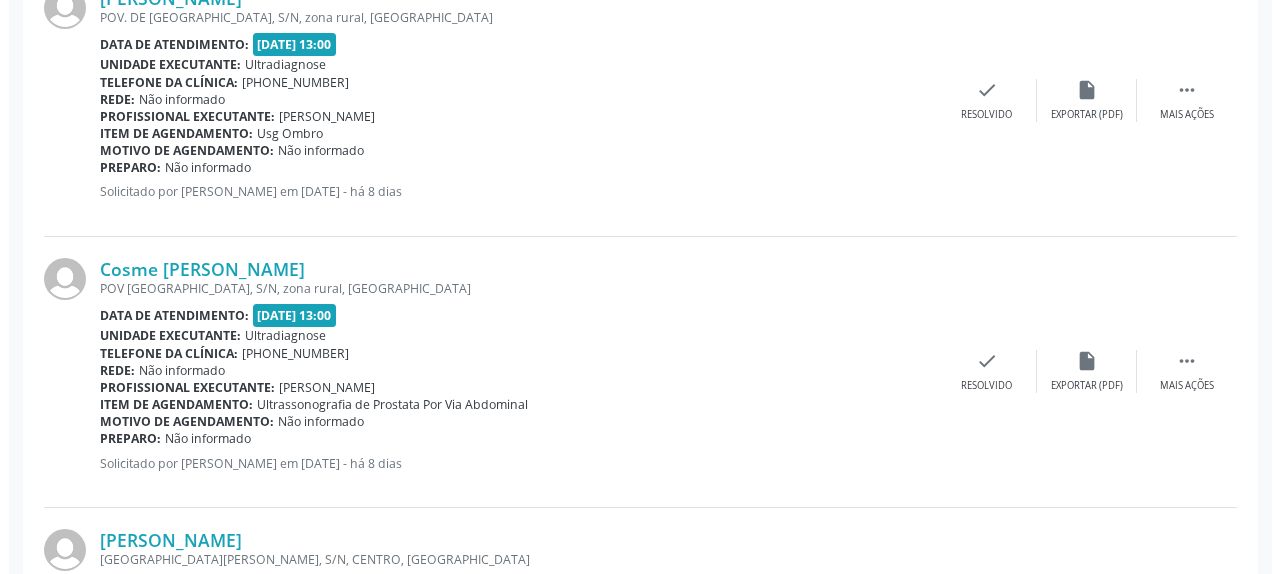 scroll, scrollTop: 1720, scrollLeft: 0, axis: vertical 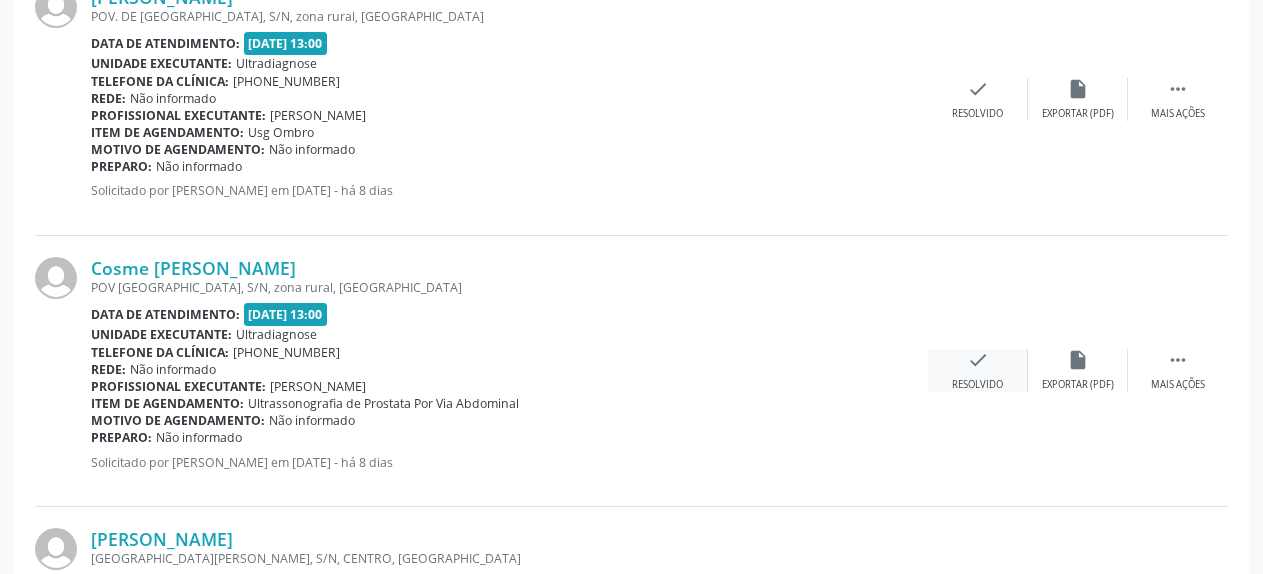 click on "check" at bounding box center (978, 360) 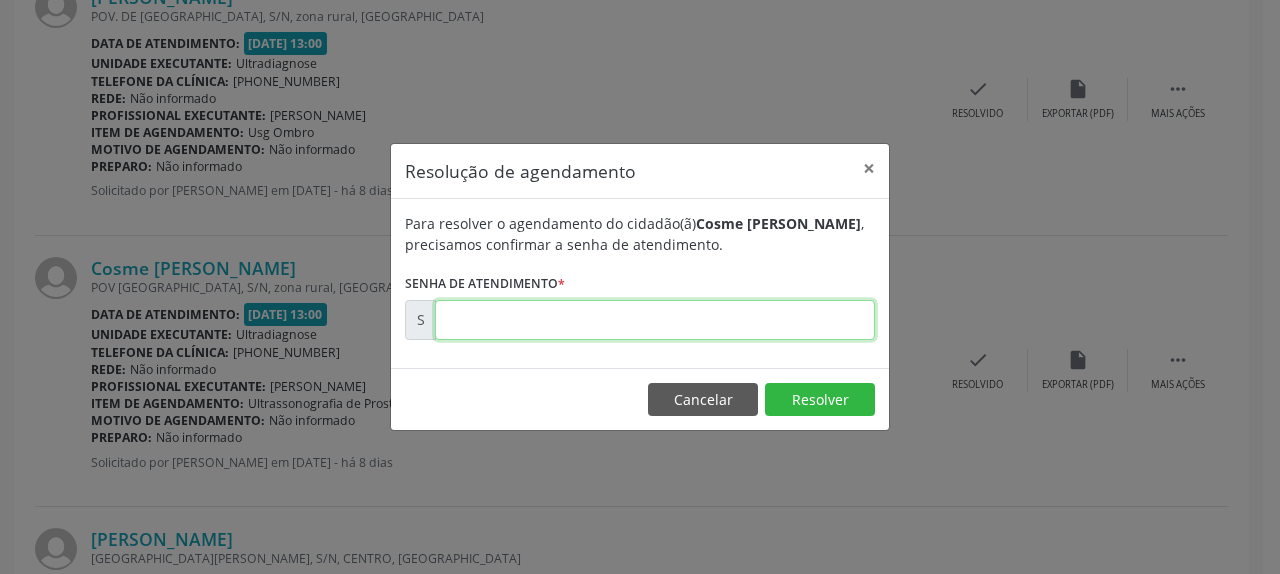 click at bounding box center [655, 320] 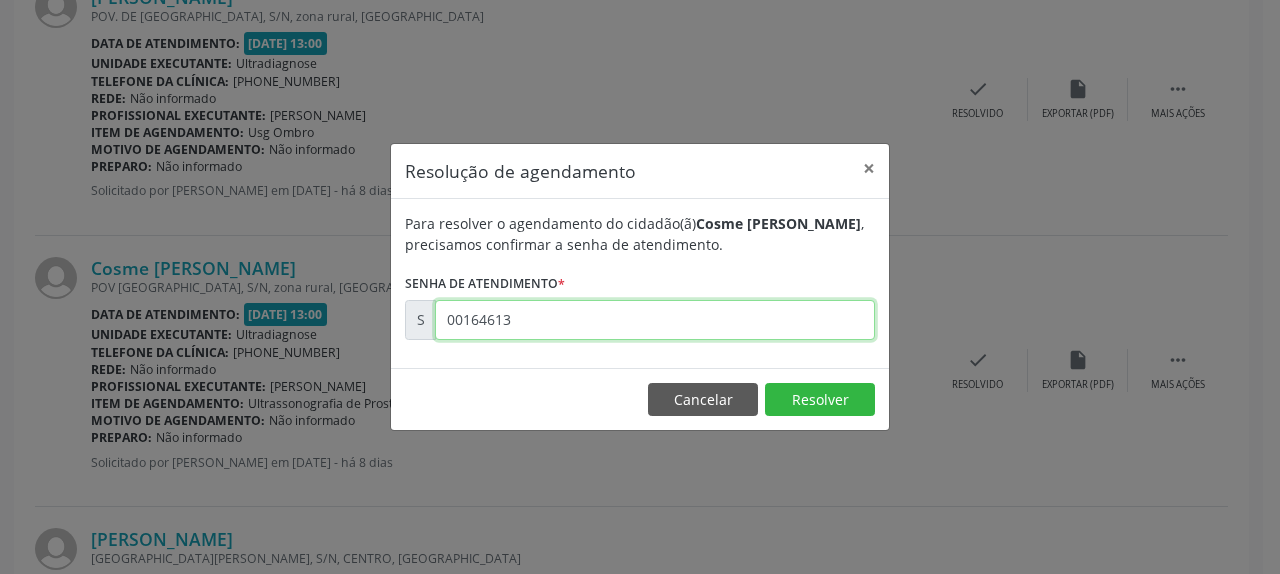 type on "00164613" 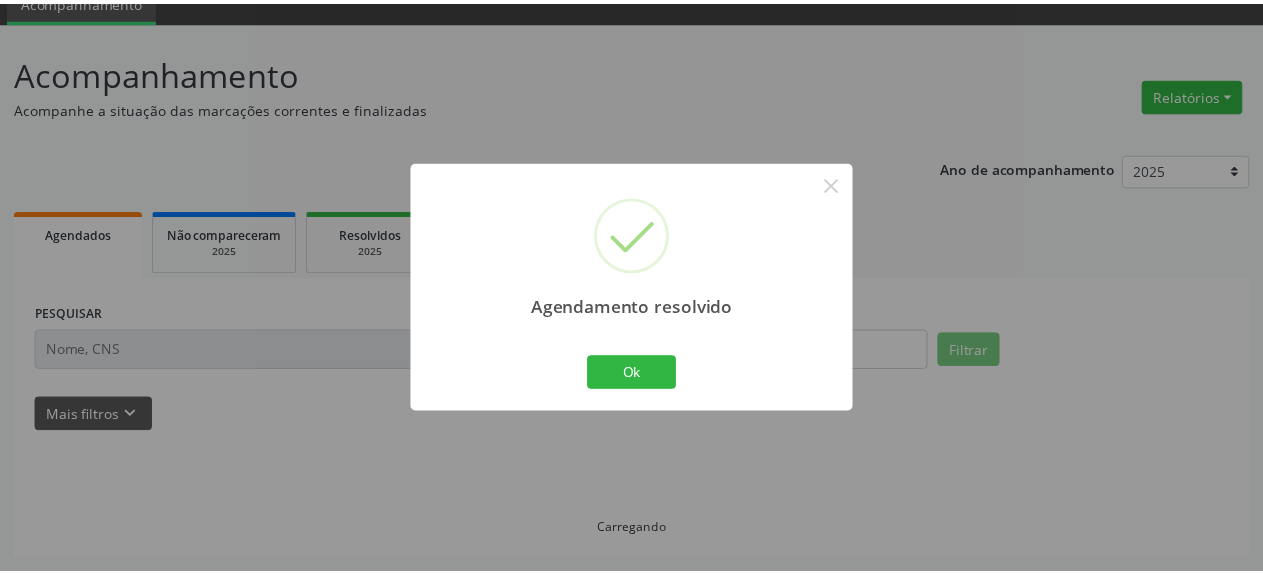 scroll, scrollTop: 88, scrollLeft: 0, axis: vertical 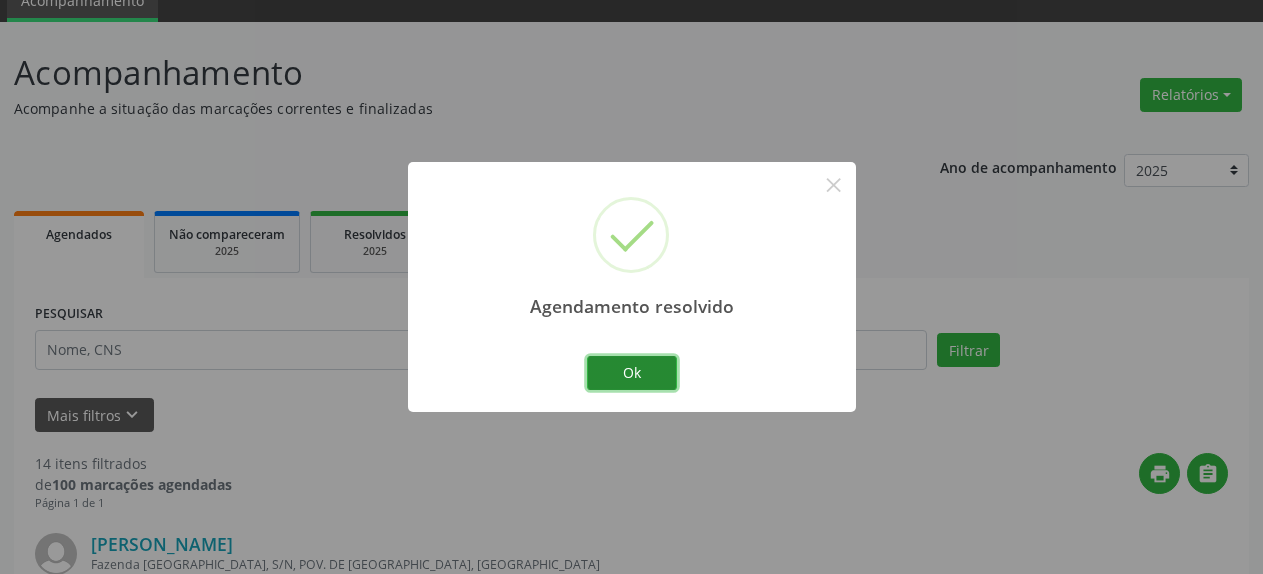 click on "Ok" at bounding box center (632, 373) 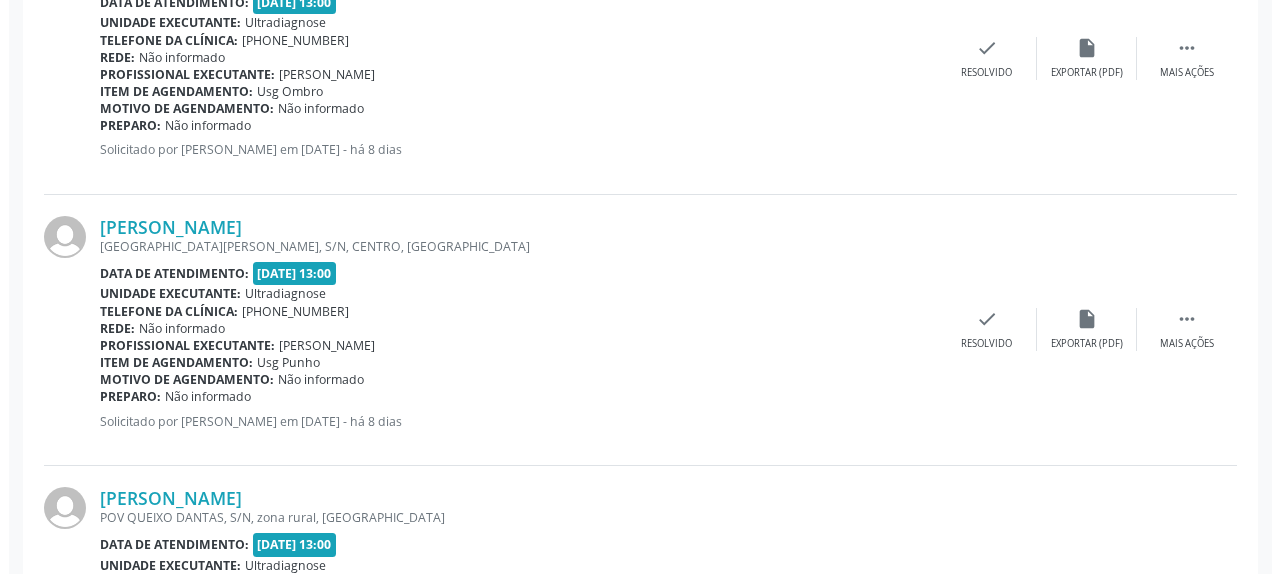 scroll, scrollTop: 1822, scrollLeft: 0, axis: vertical 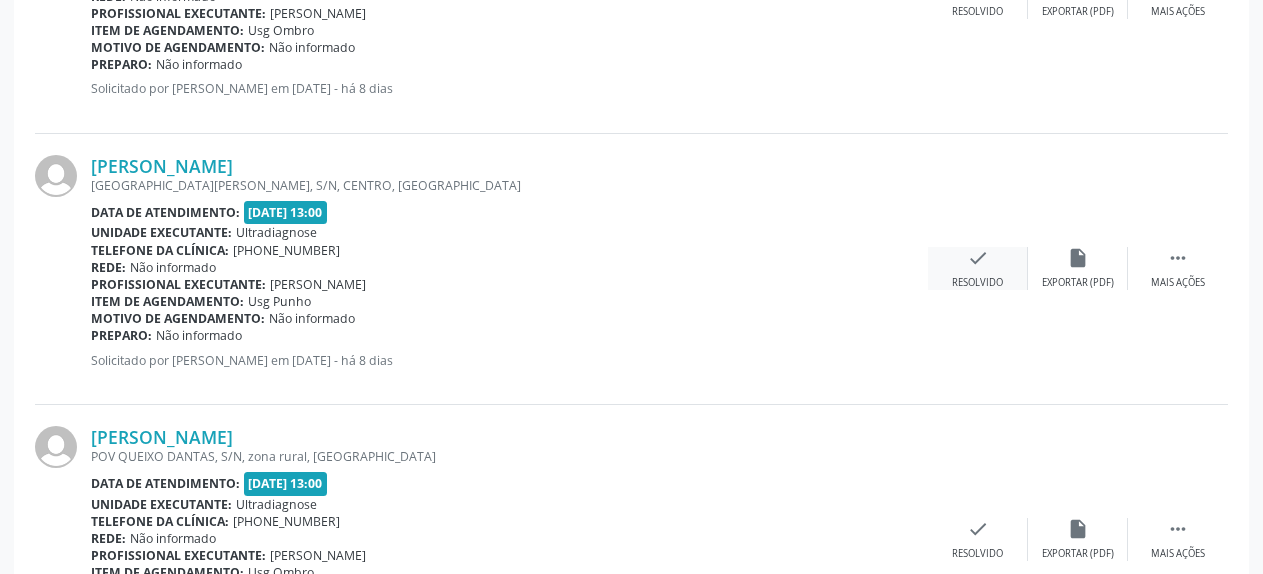 click on "check" at bounding box center (978, 258) 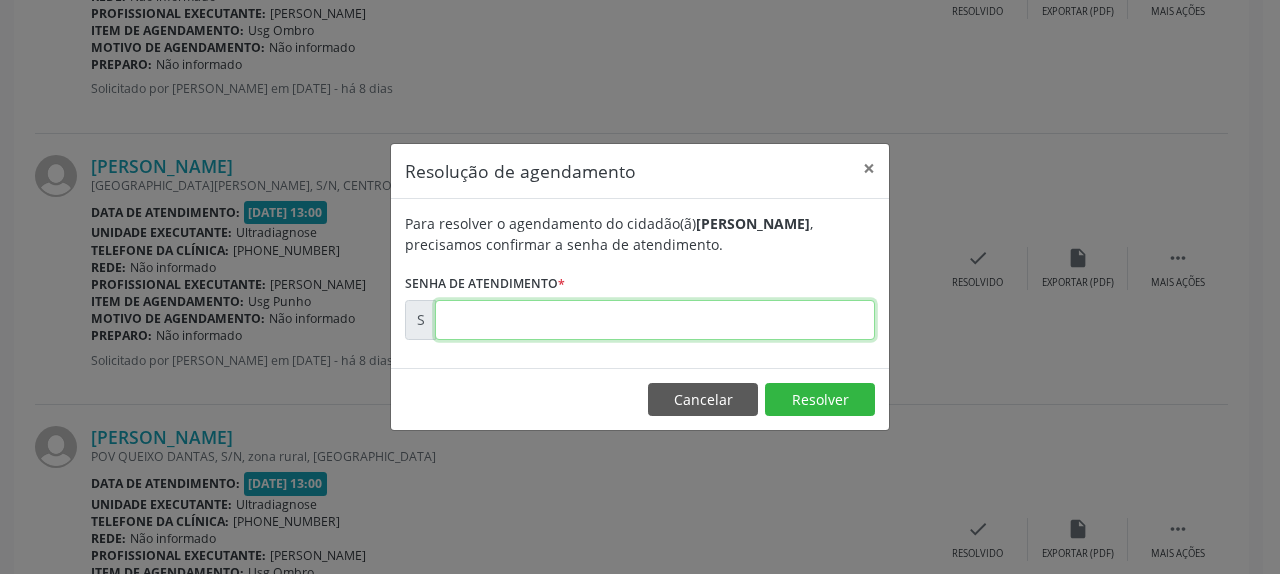 click at bounding box center [655, 320] 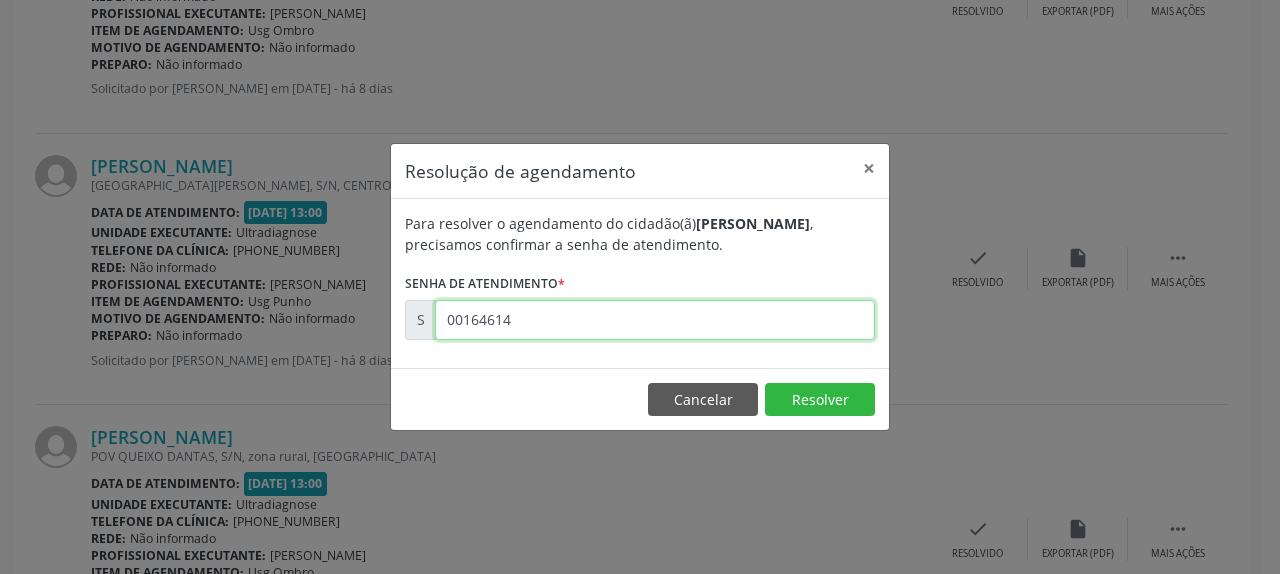 type on "00164614" 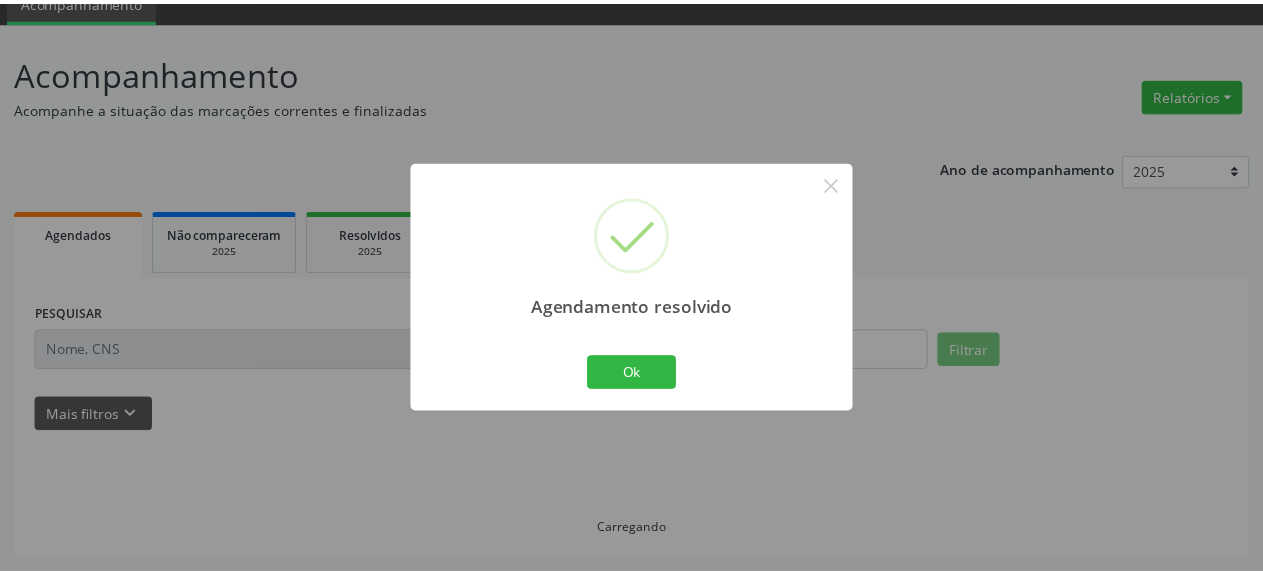 scroll, scrollTop: 88, scrollLeft: 0, axis: vertical 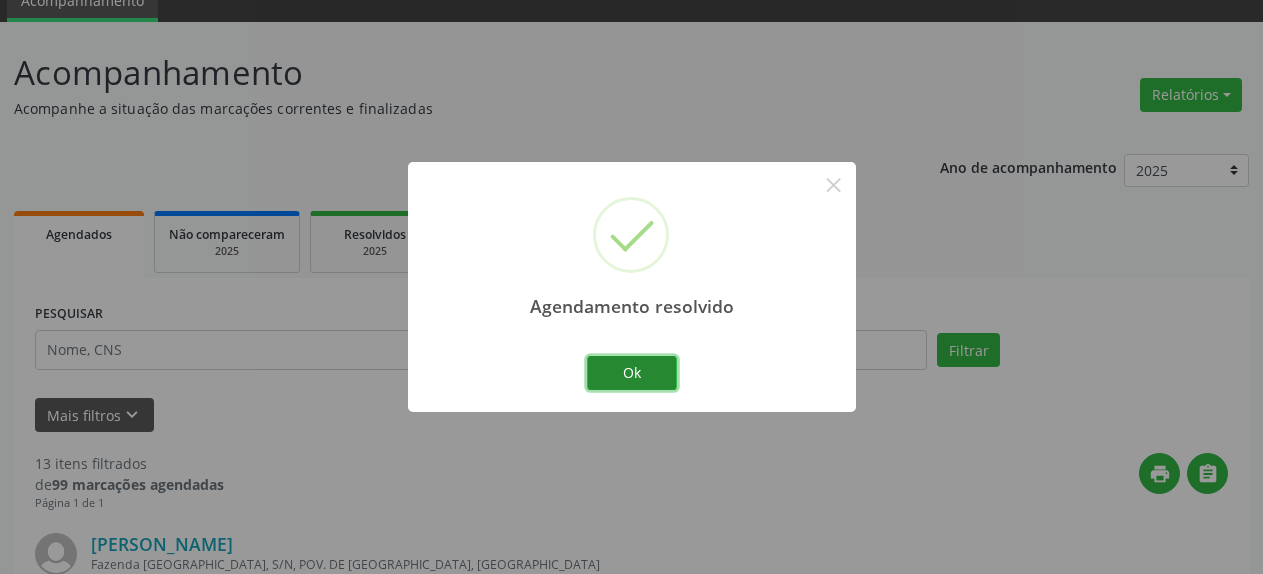 click on "Ok" at bounding box center [632, 373] 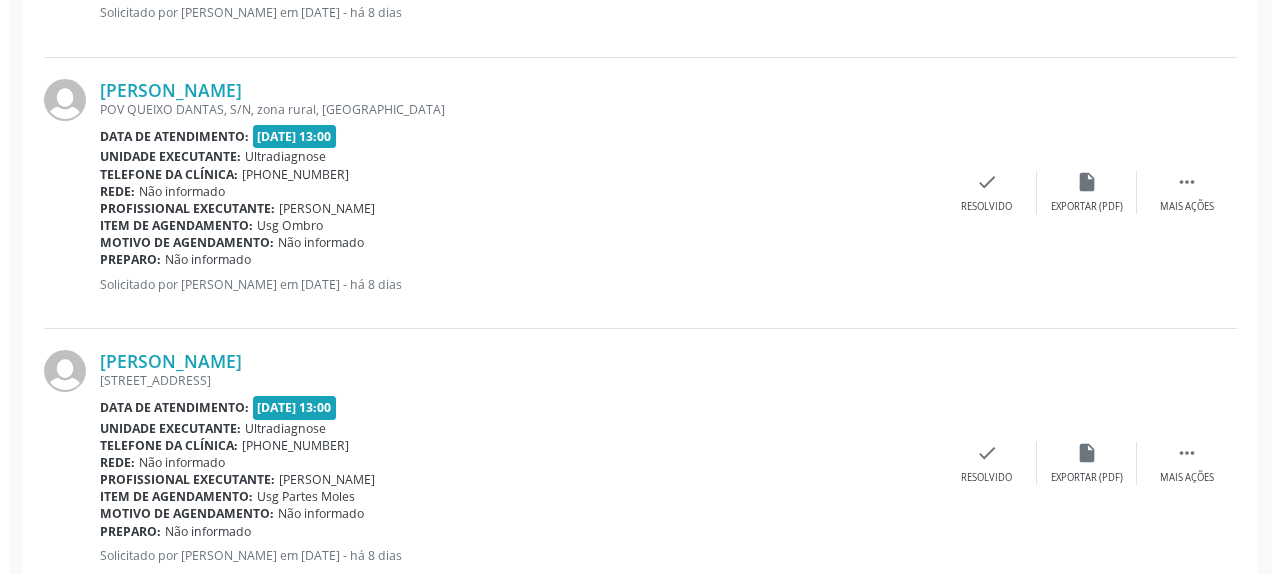 scroll, scrollTop: 1924, scrollLeft: 0, axis: vertical 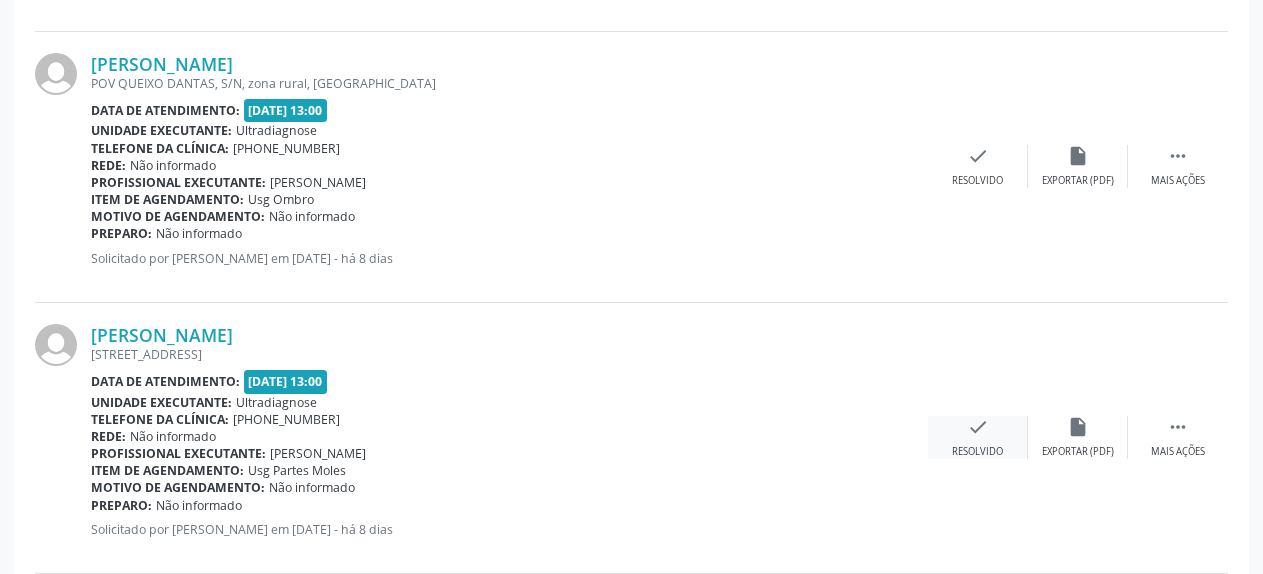 click on "check" at bounding box center [978, 427] 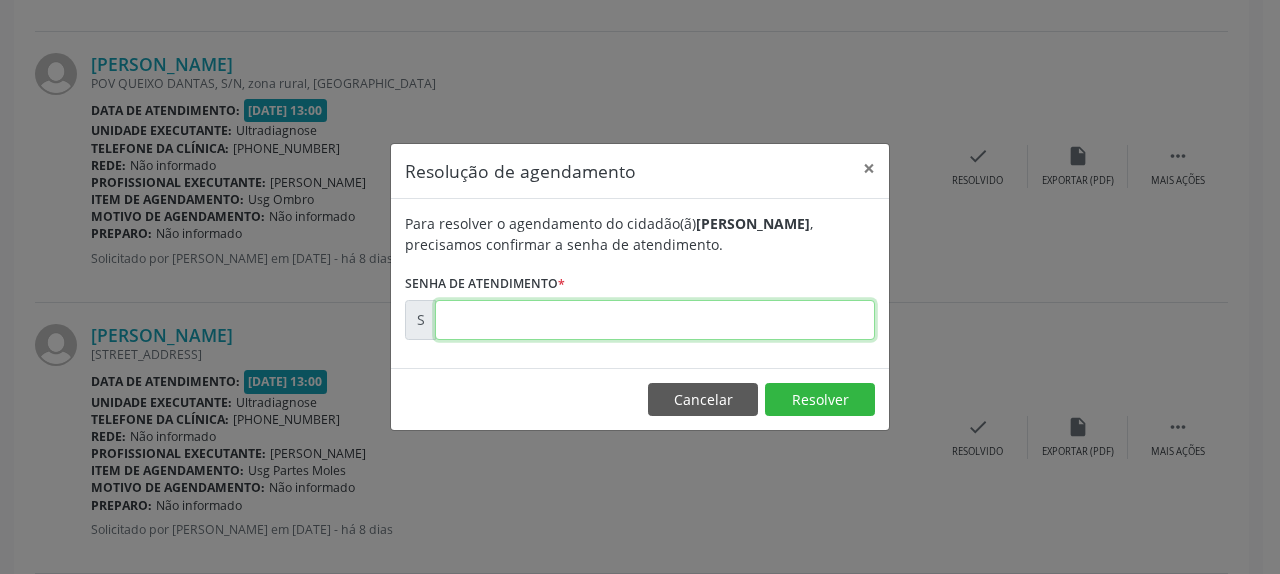 click at bounding box center [655, 320] 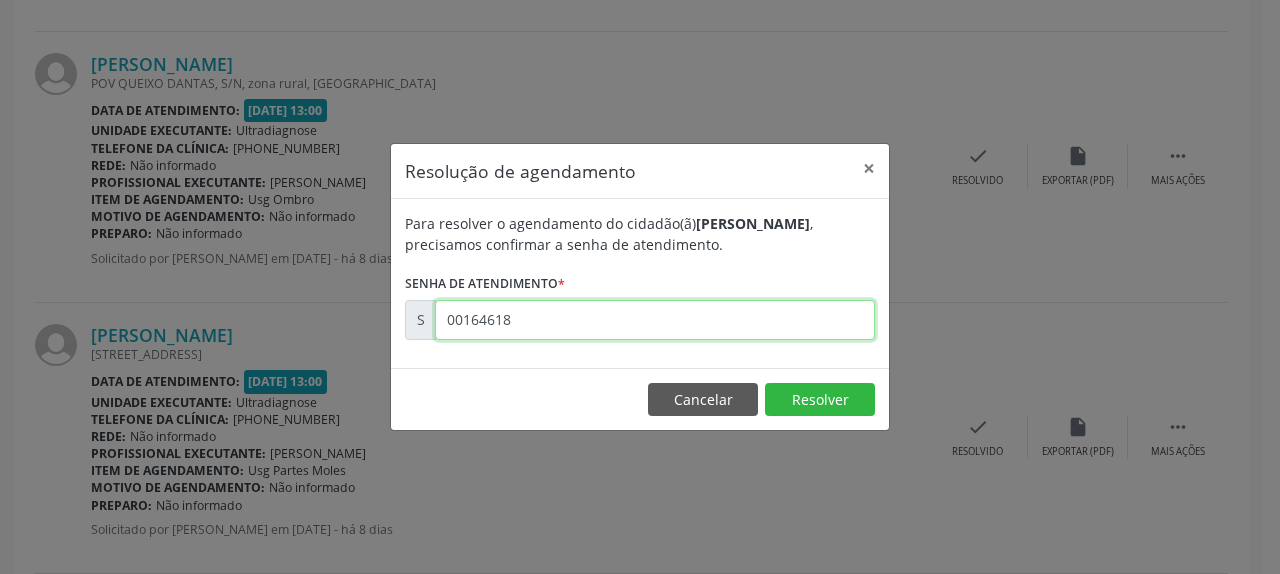 type on "00164618" 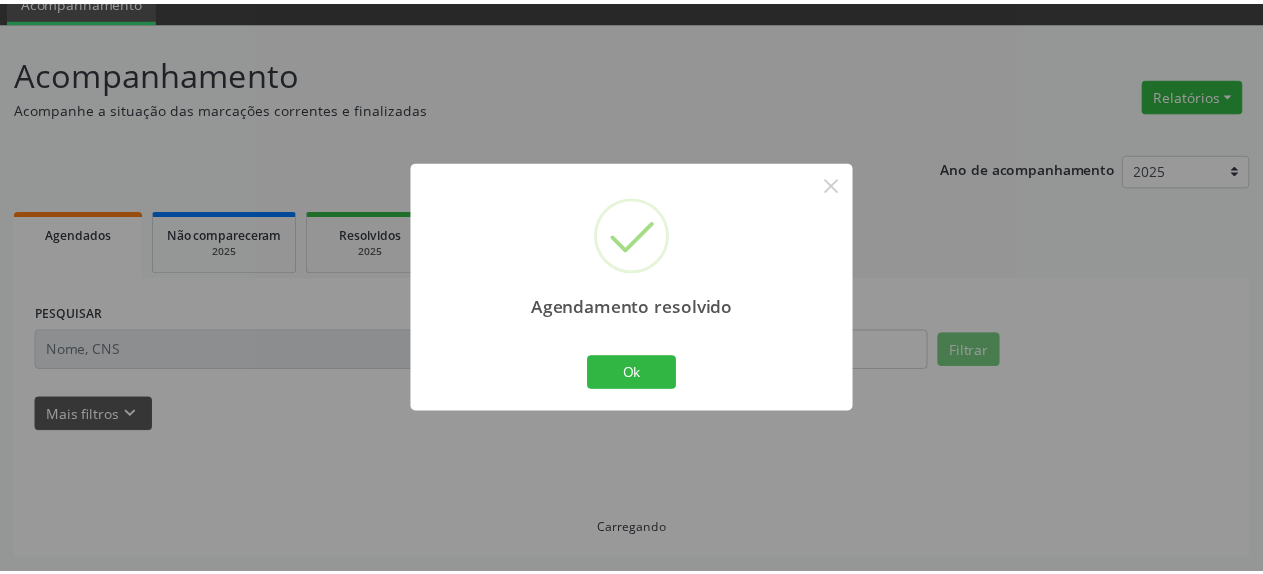 scroll, scrollTop: 88, scrollLeft: 0, axis: vertical 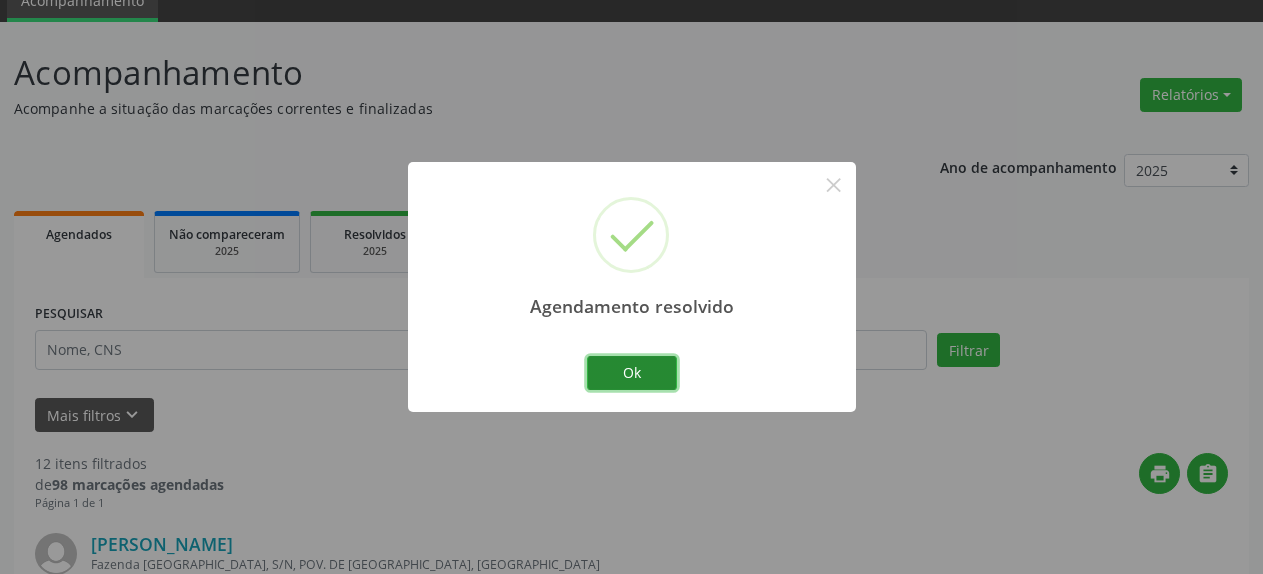 click on "Ok" at bounding box center (632, 373) 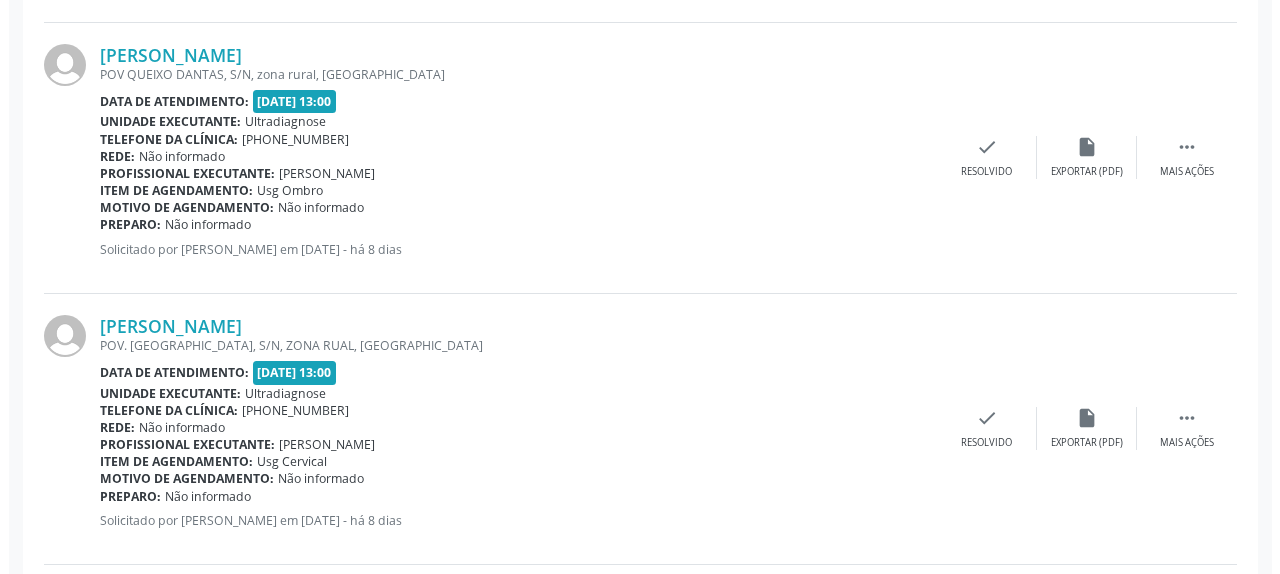 scroll, scrollTop: 2026, scrollLeft: 0, axis: vertical 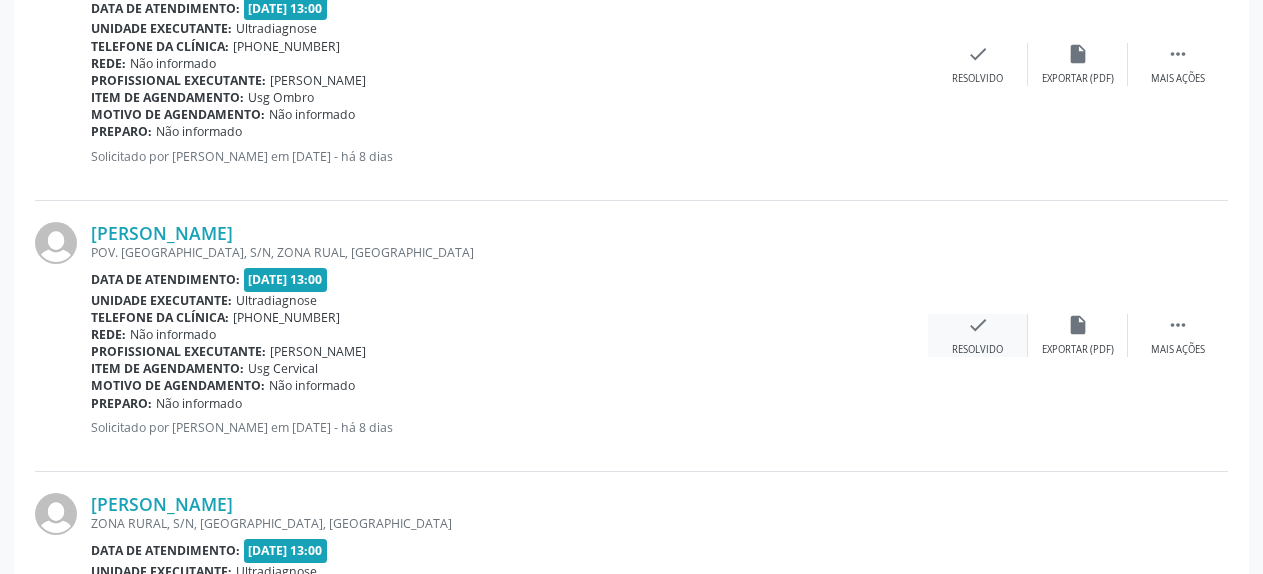click on "check" at bounding box center (978, 325) 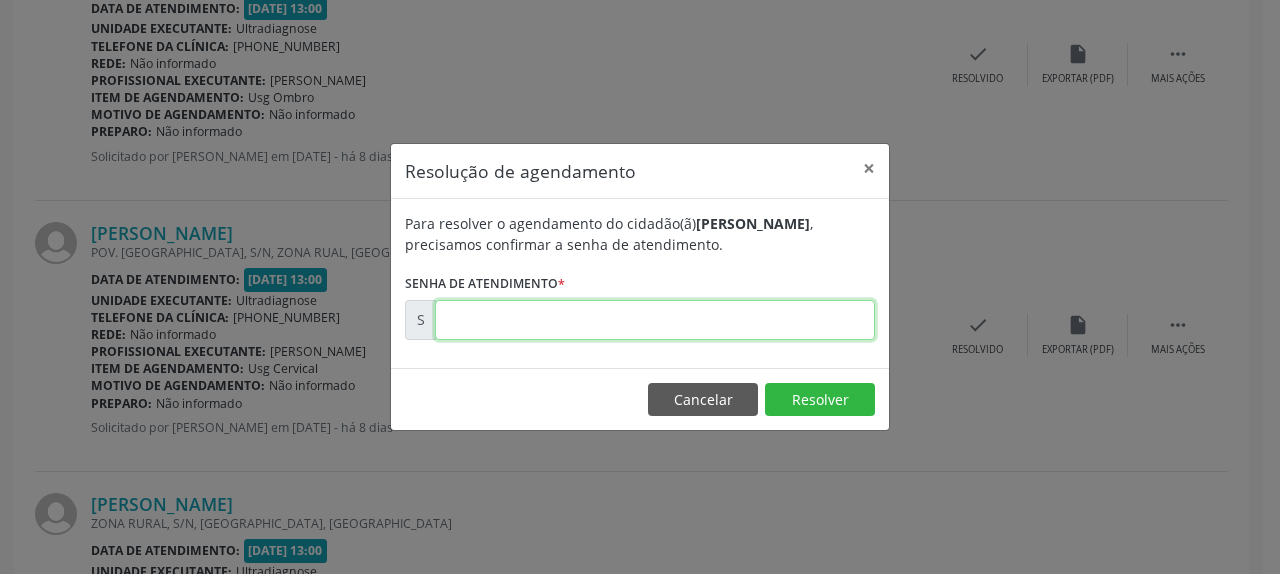 click at bounding box center [655, 320] 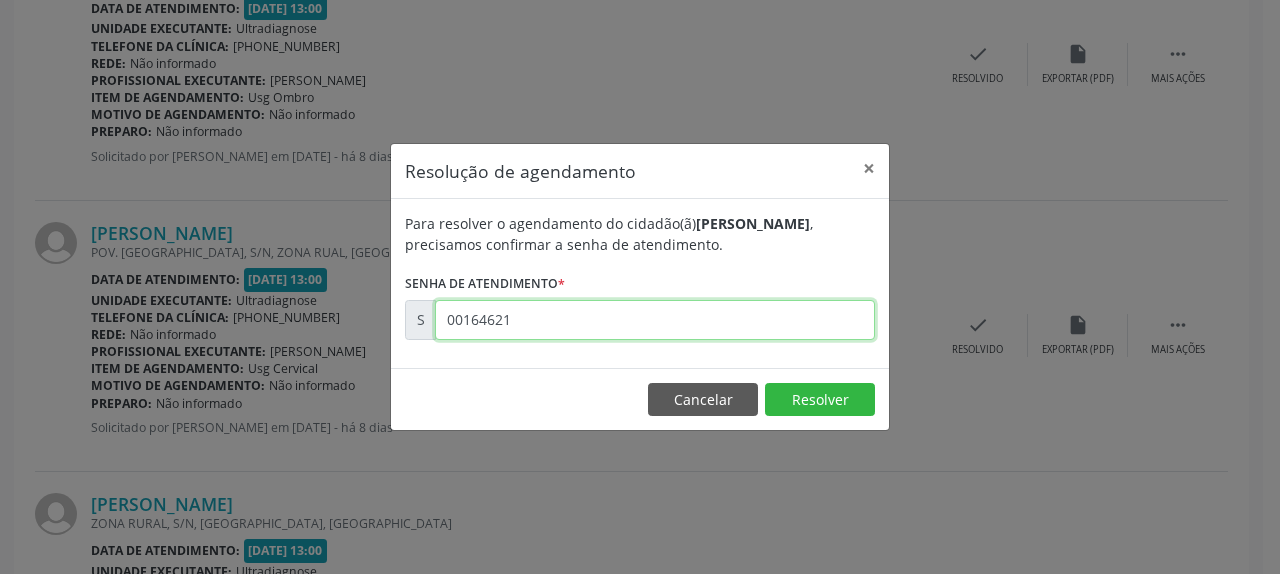 type on "00164621" 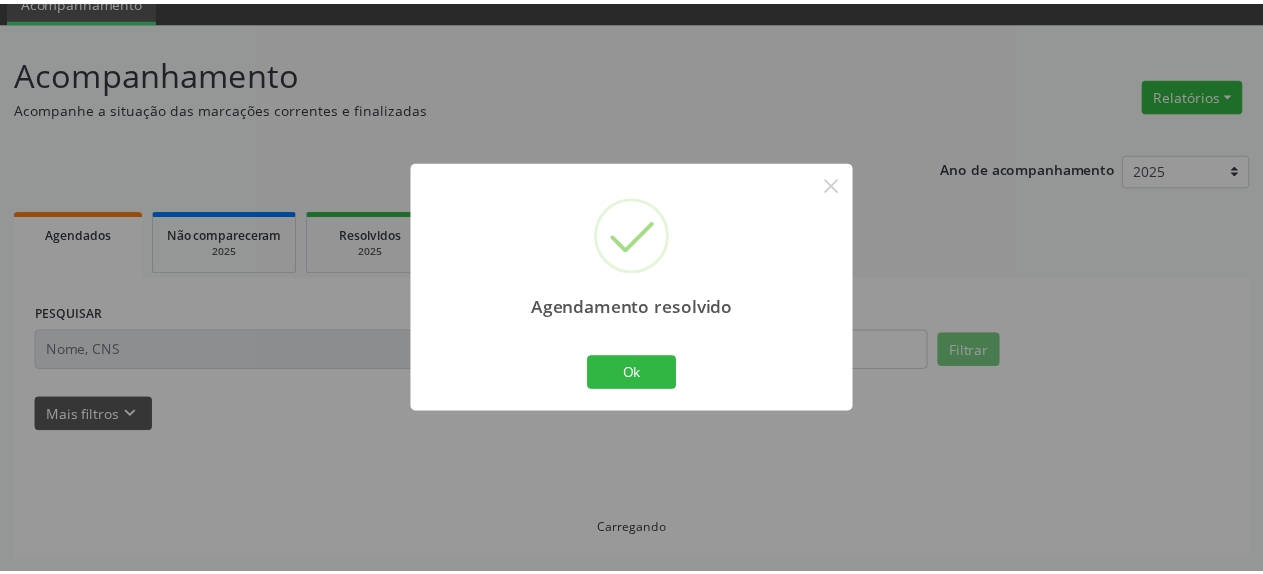 scroll, scrollTop: 88, scrollLeft: 0, axis: vertical 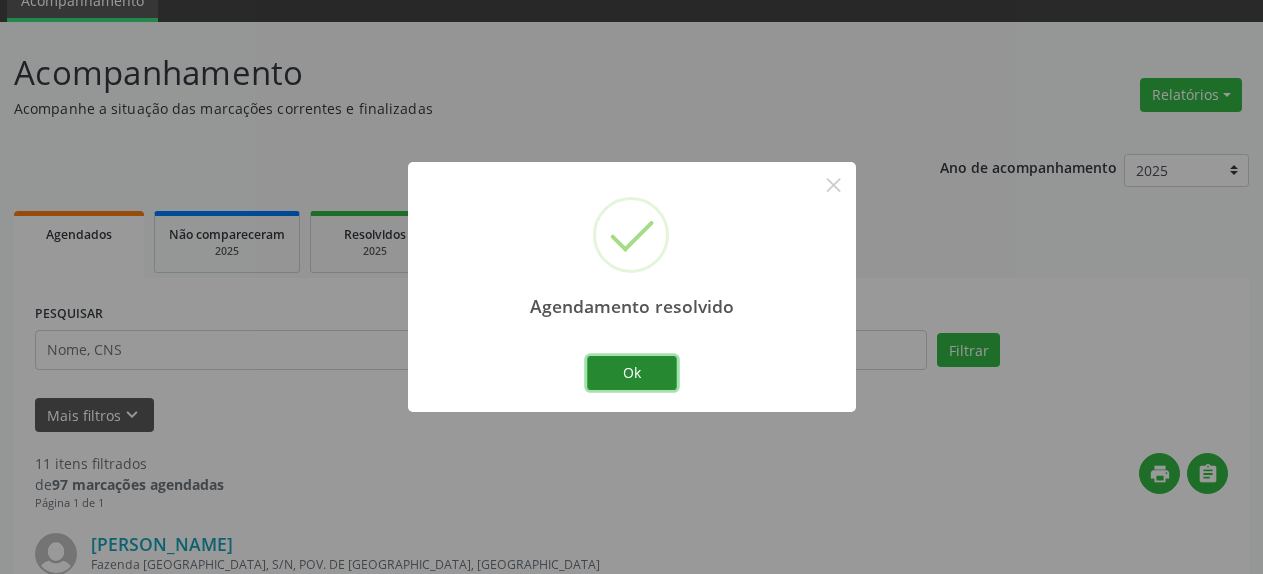 click on "Ok" at bounding box center (632, 373) 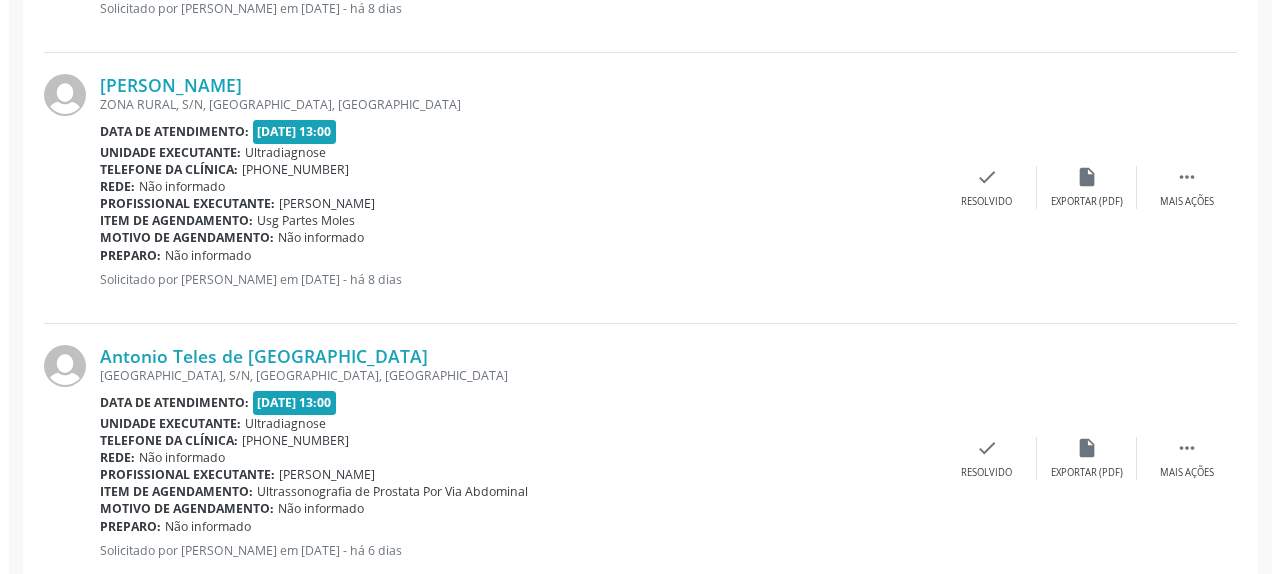 scroll, scrollTop: 2230, scrollLeft: 0, axis: vertical 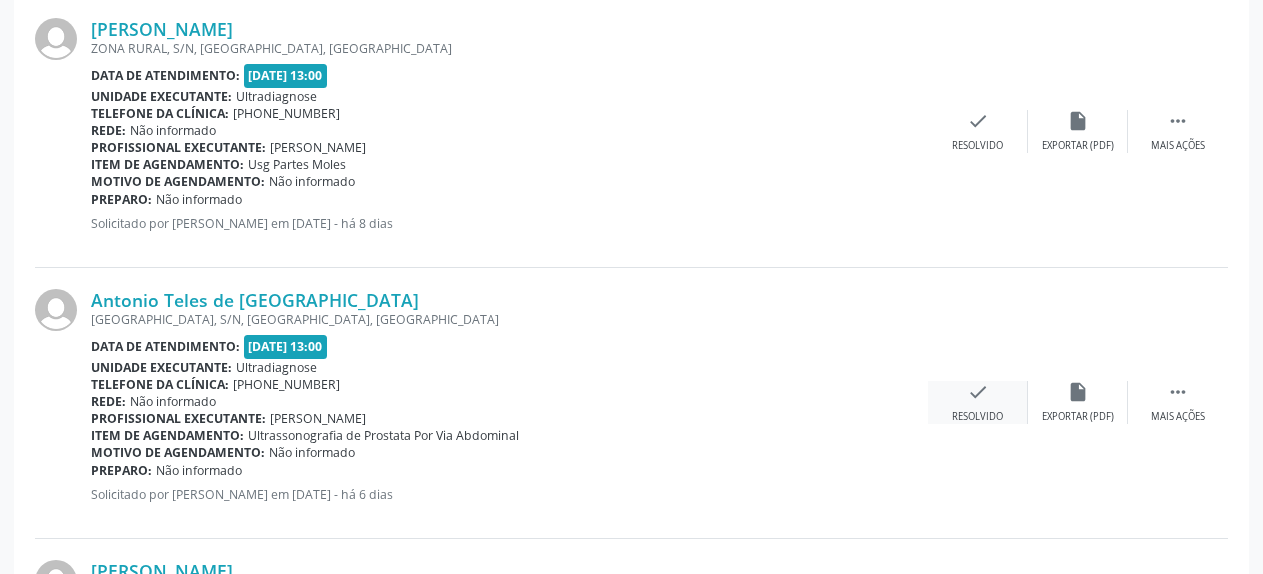 click on "check" at bounding box center [978, 392] 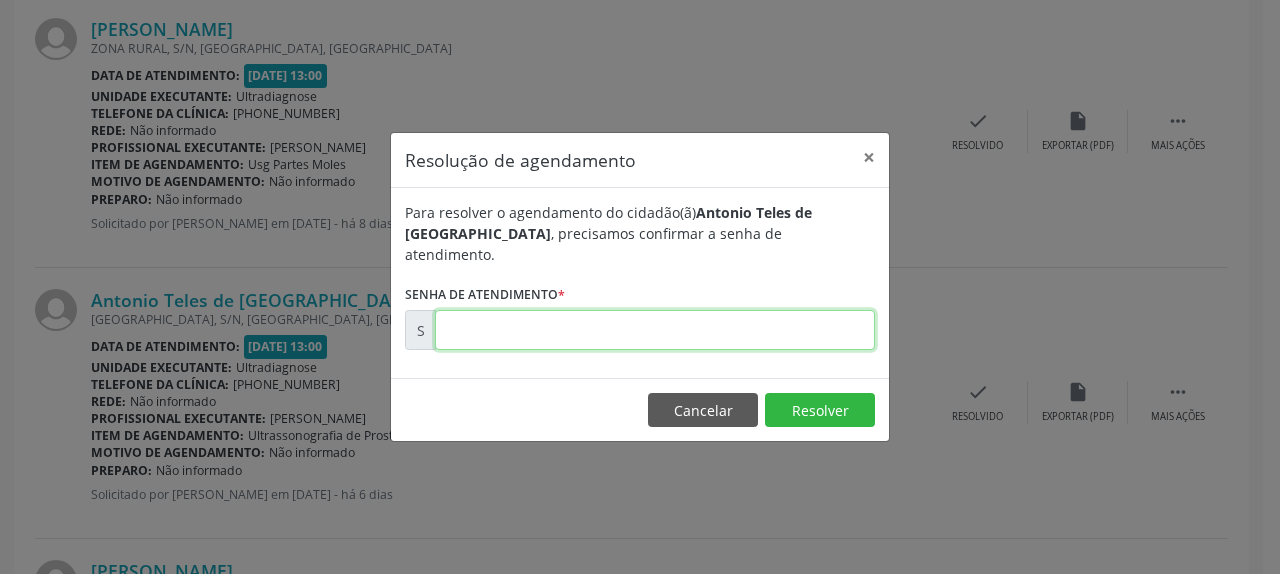 click at bounding box center (655, 330) 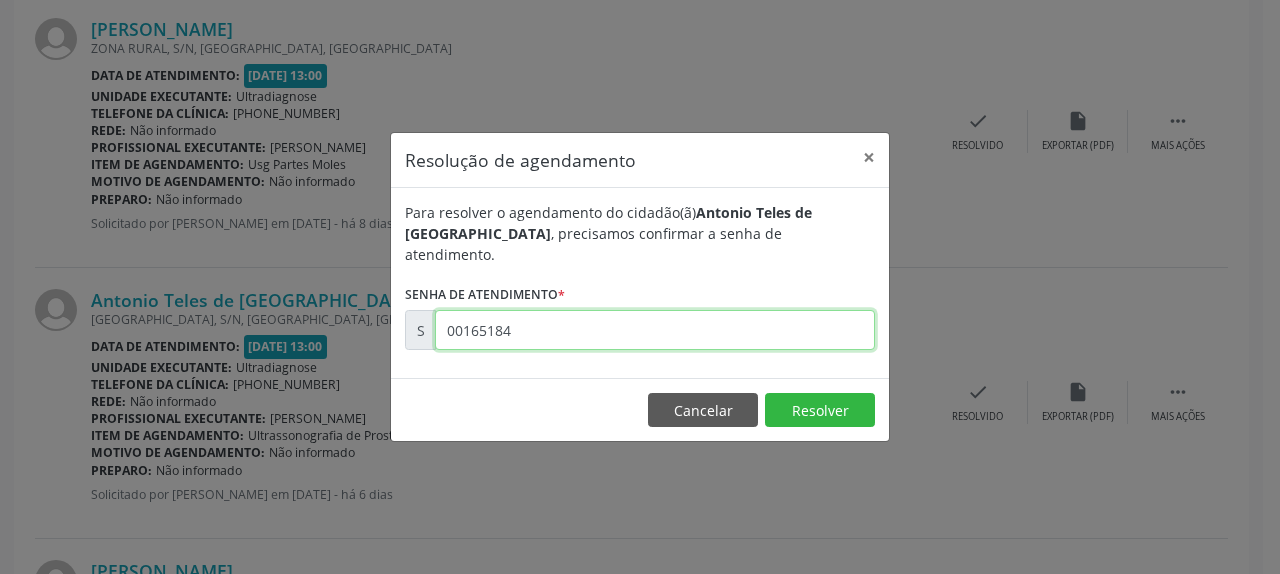 type on "00165184" 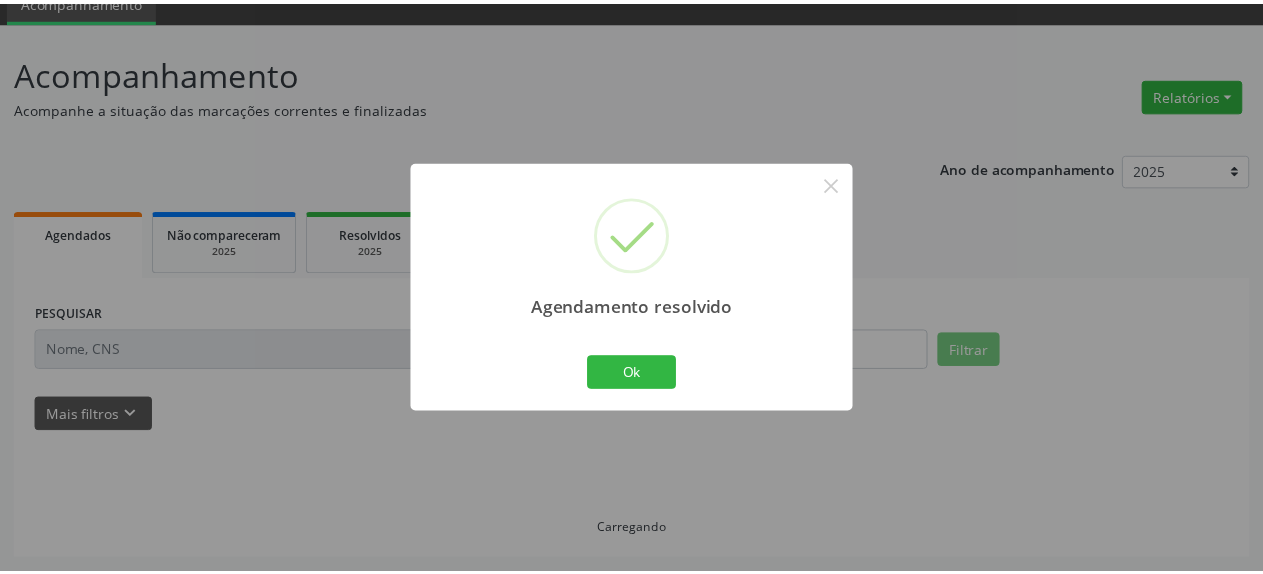 scroll, scrollTop: 88, scrollLeft: 0, axis: vertical 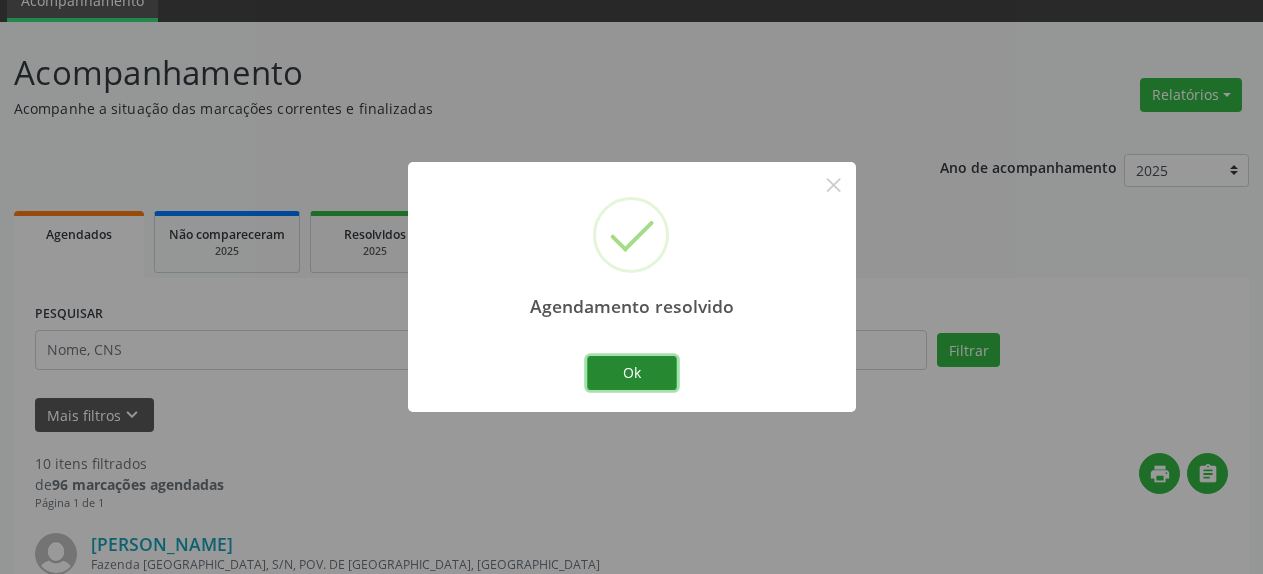 click on "Ok" at bounding box center (632, 373) 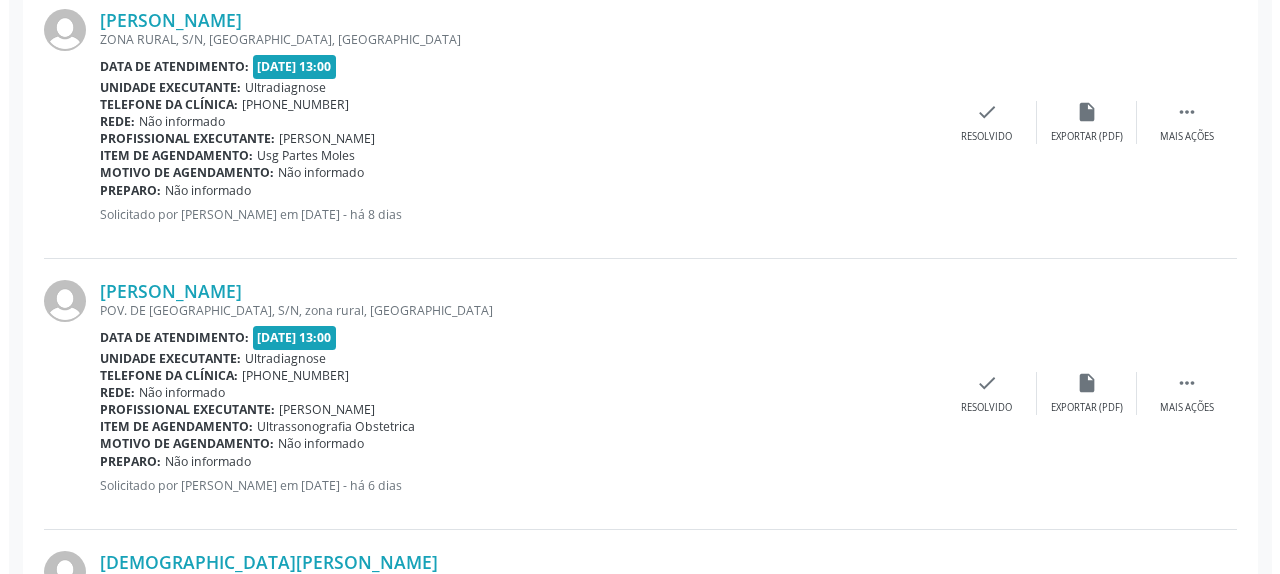 scroll, scrollTop: 2230, scrollLeft: 0, axis: vertical 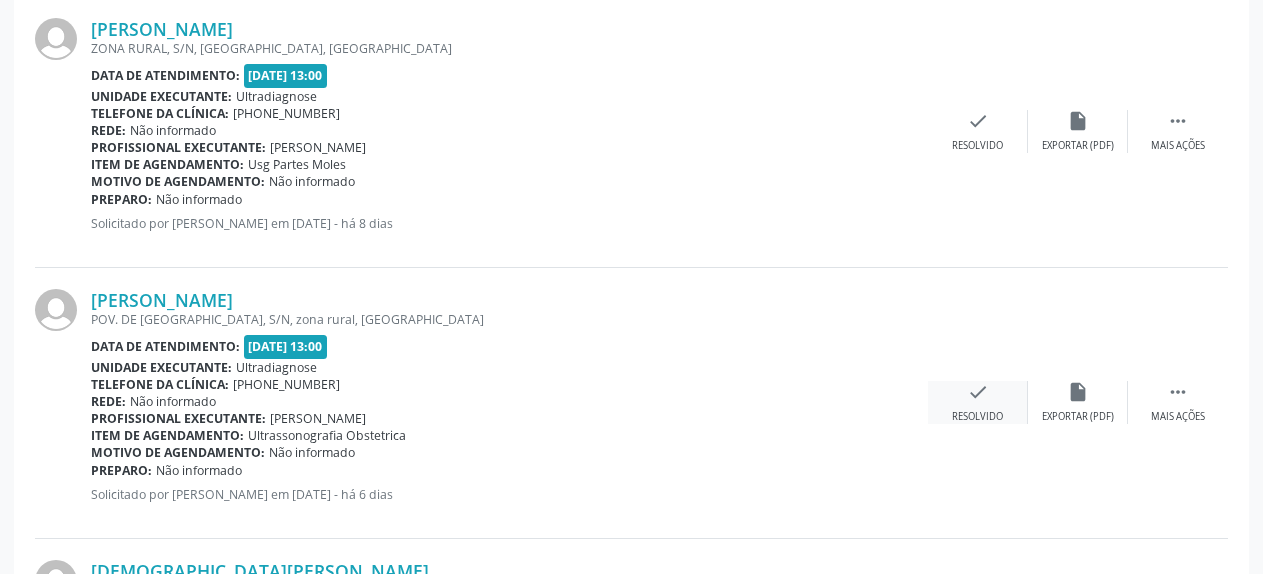 click on "check" at bounding box center (978, 392) 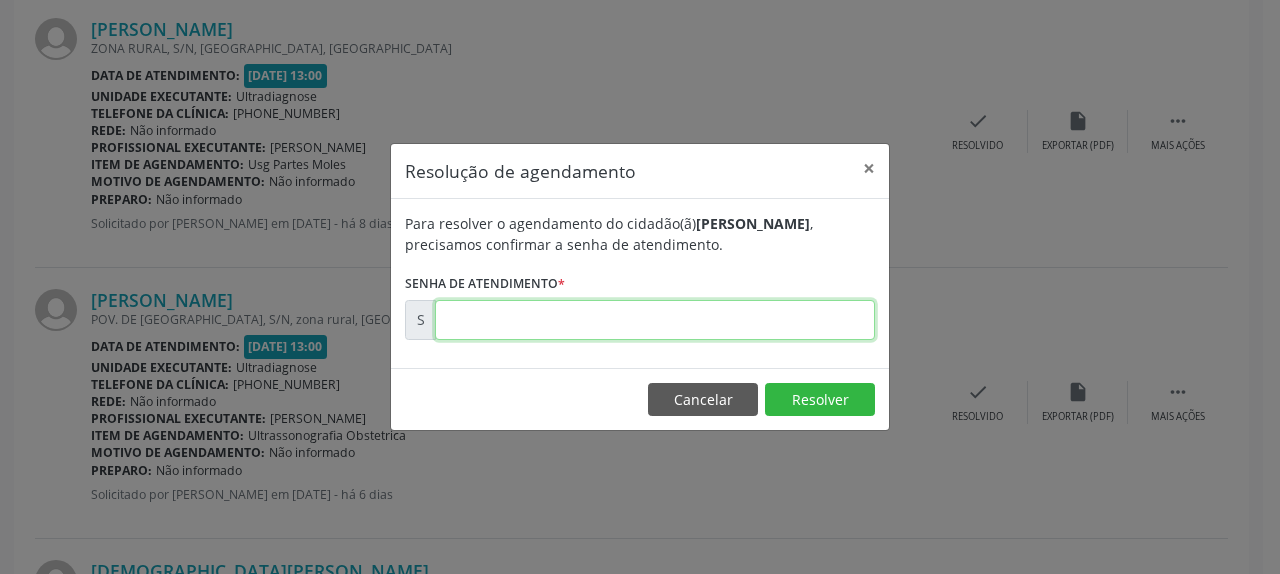 click at bounding box center (655, 320) 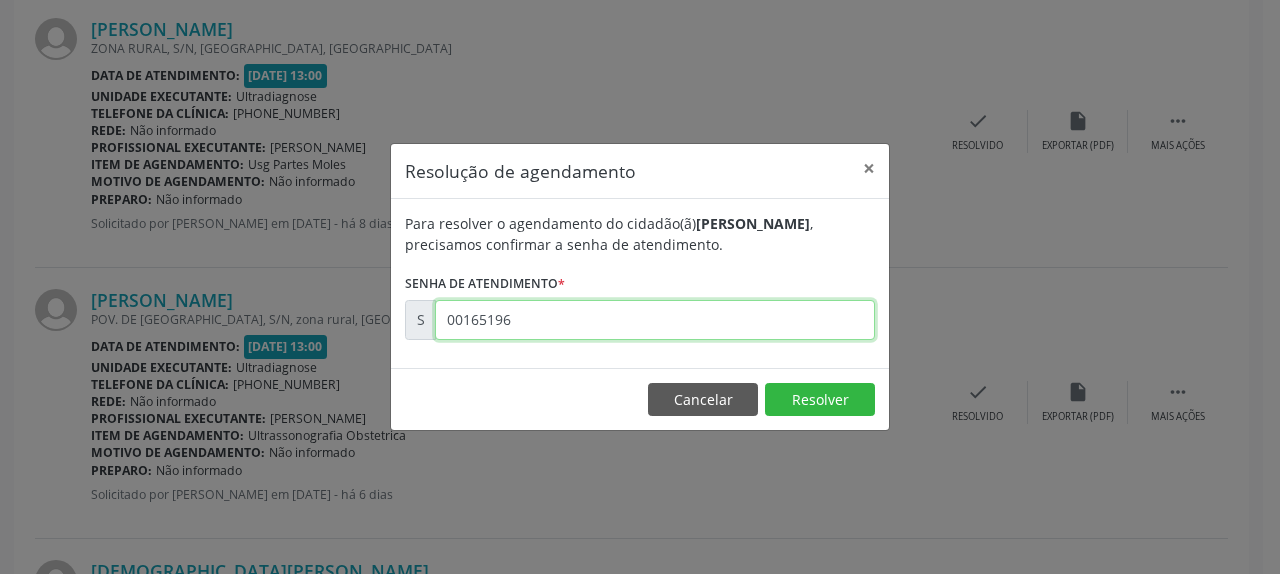 type on "00165196" 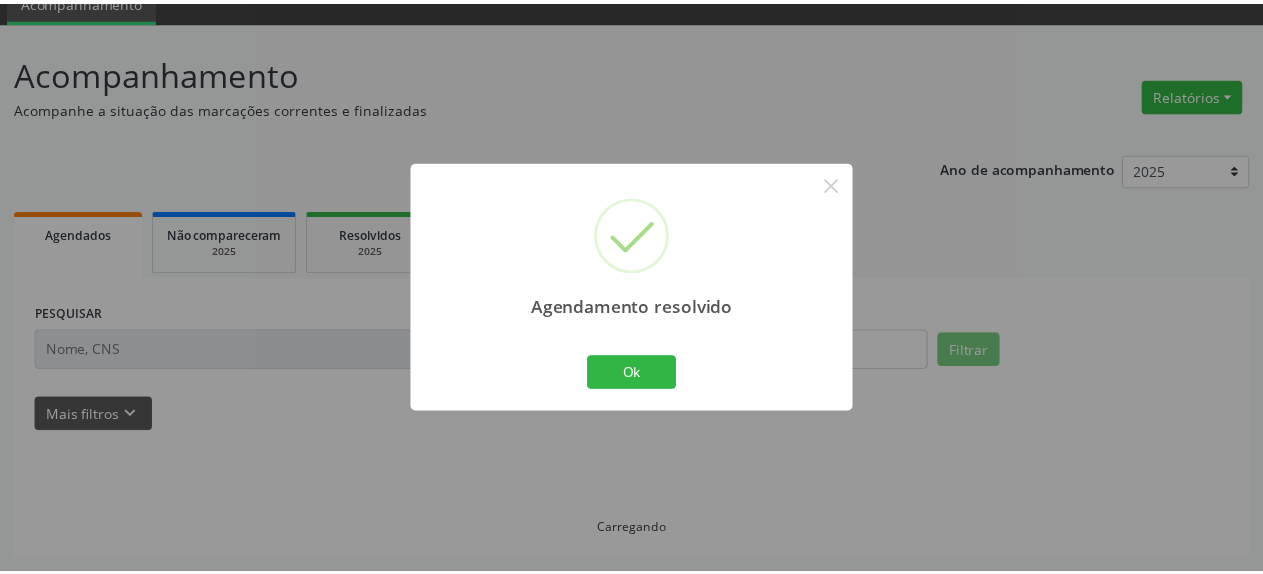 scroll, scrollTop: 88, scrollLeft: 0, axis: vertical 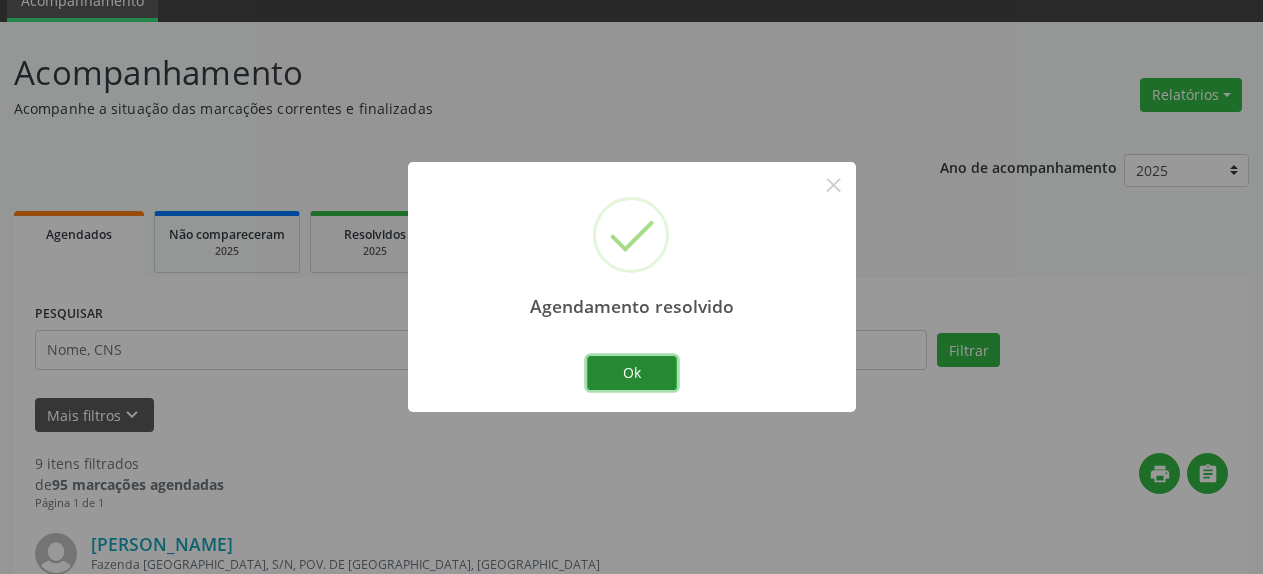 click on "Ok" at bounding box center [632, 373] 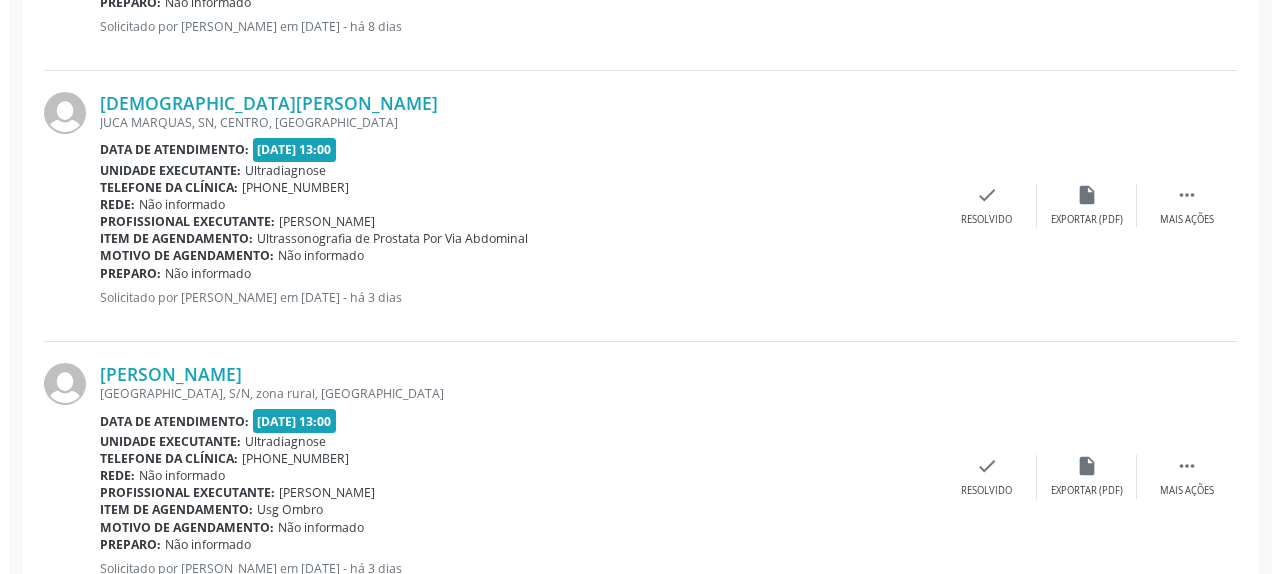 scroll, scrollTop: 2434, scrollLeft: 0, axis: vertical 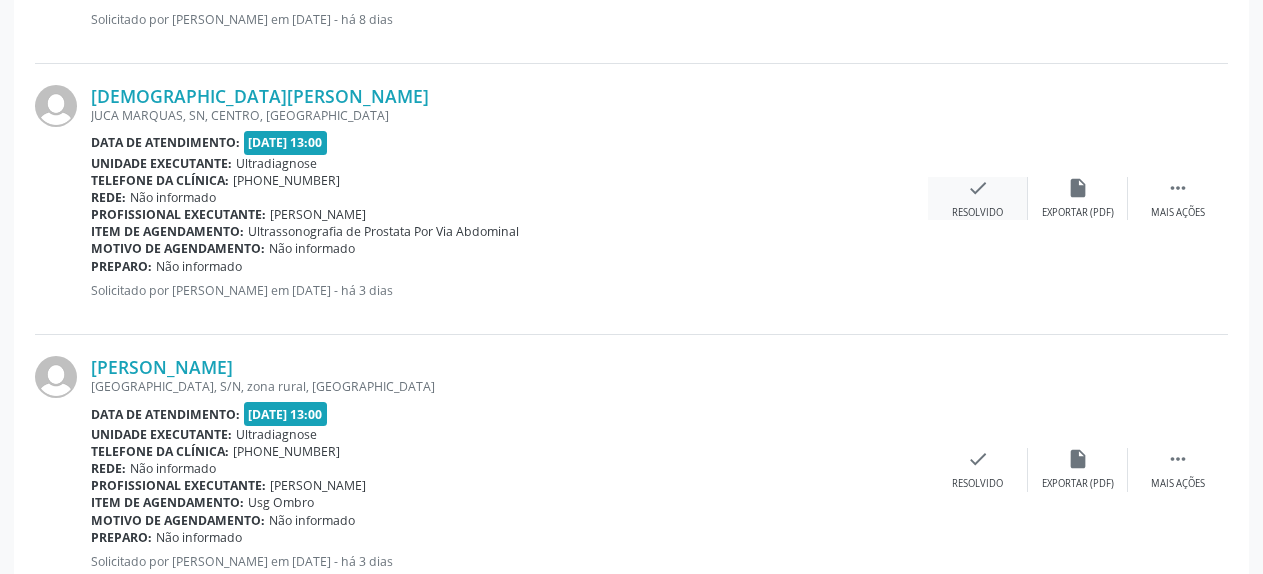 click on "check" at bounding box center [978, 188] 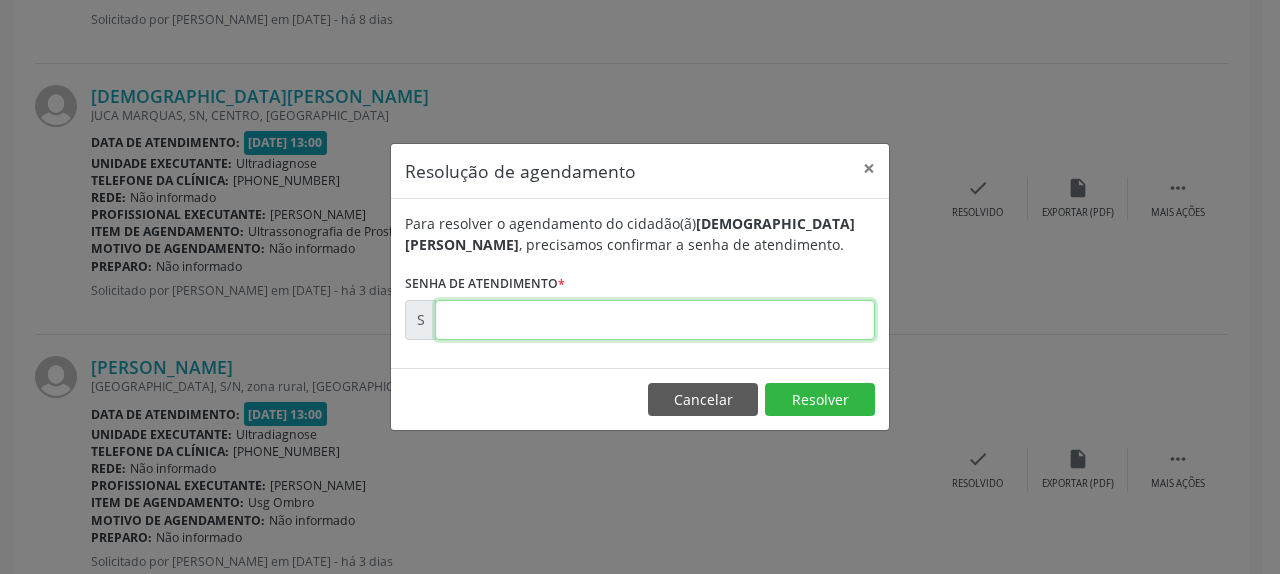 click at bounding box center (655, 320) 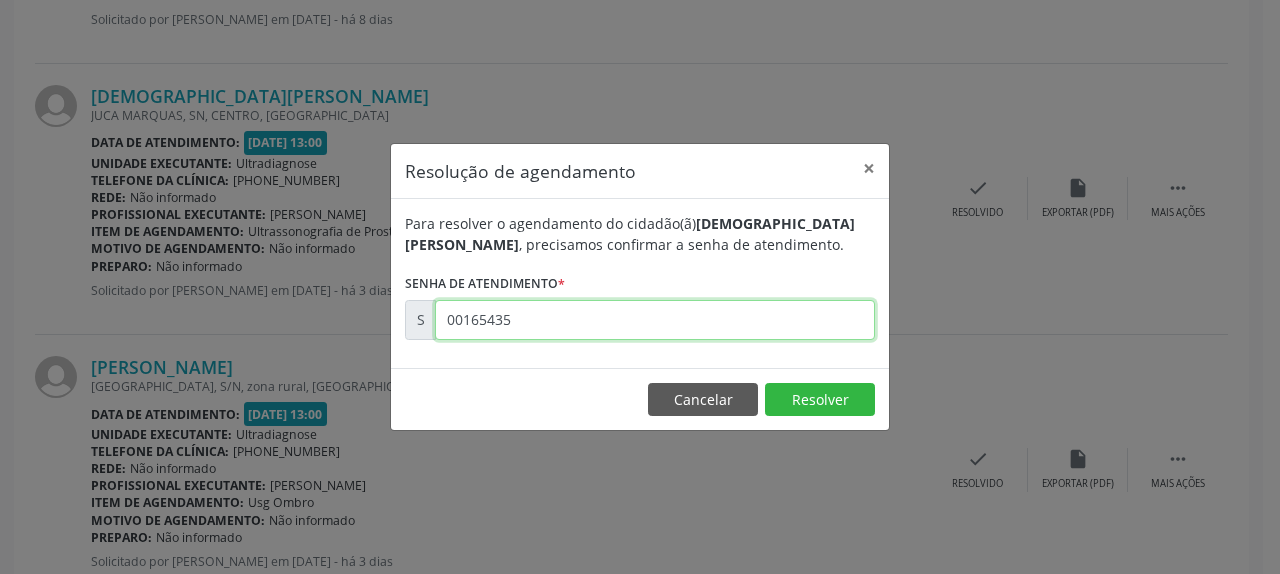 type on "00165435" 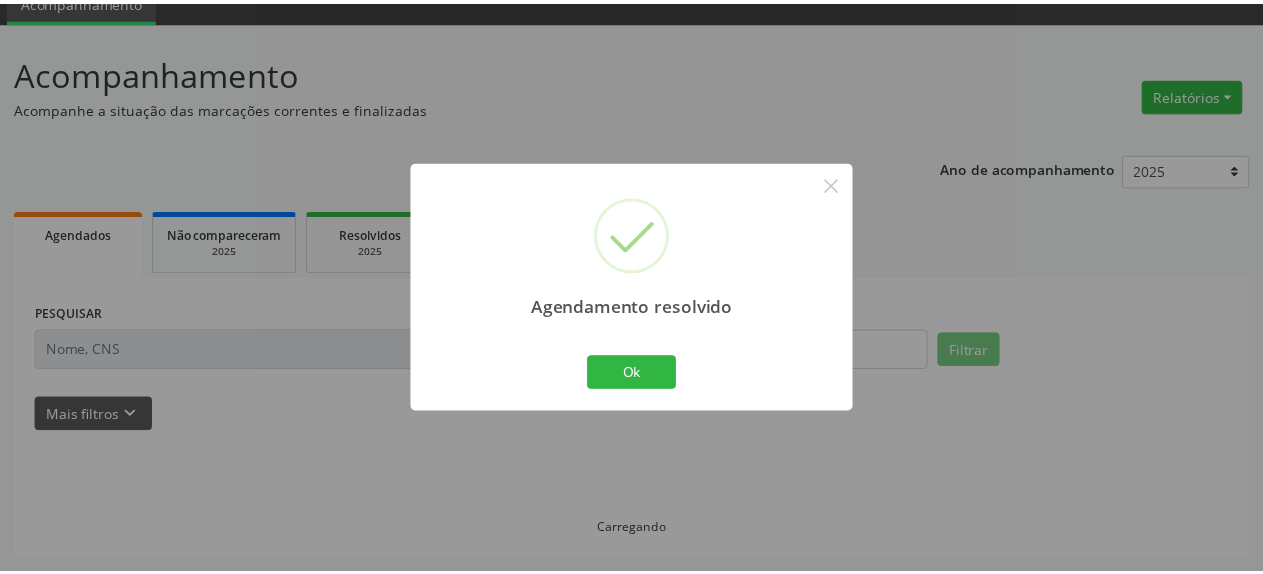 scroll, scrollTop: 88, scrollLeft: 0, axis: vertical 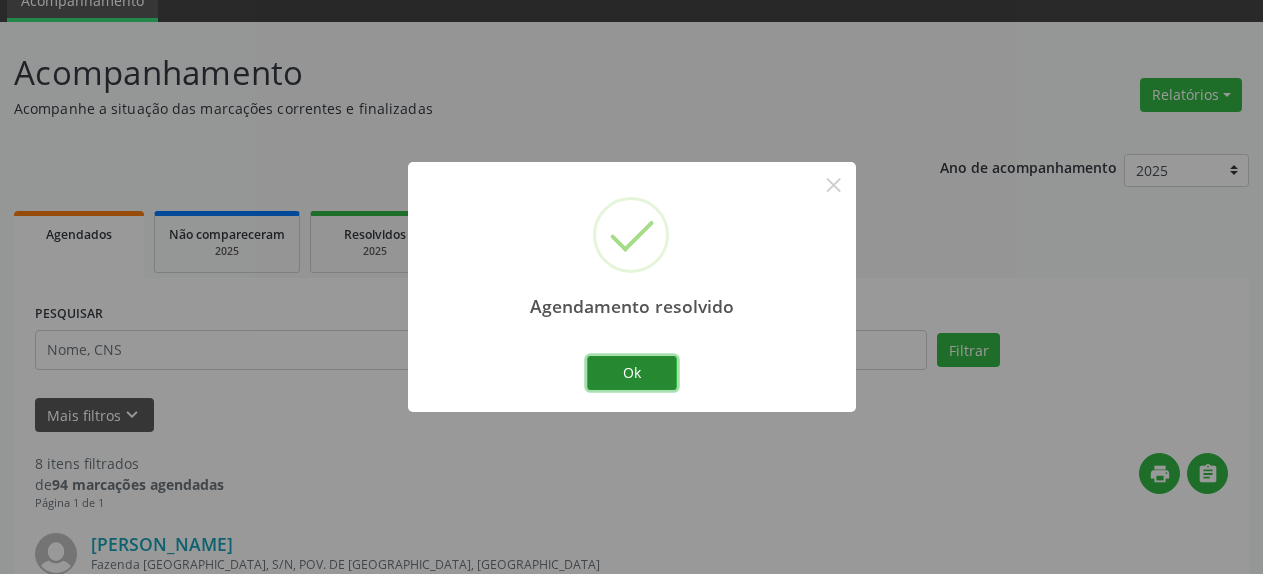 click on "Ok" at bounding box center (632, 373) 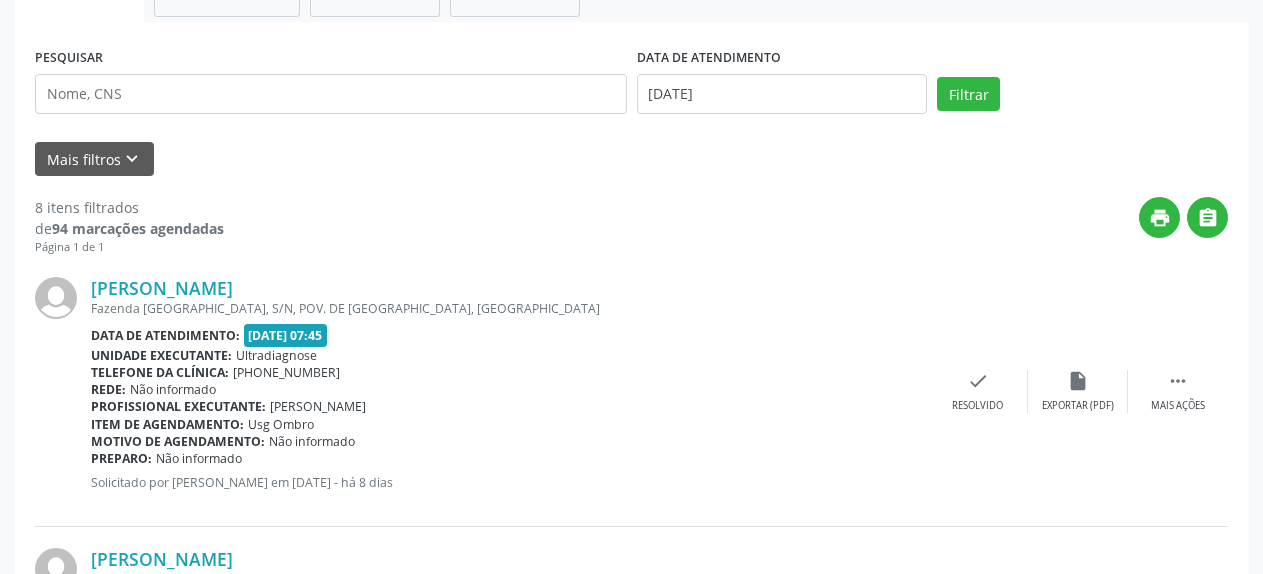 scroll, scrollTop: 394, scrollLeft: 0, axis: vertical 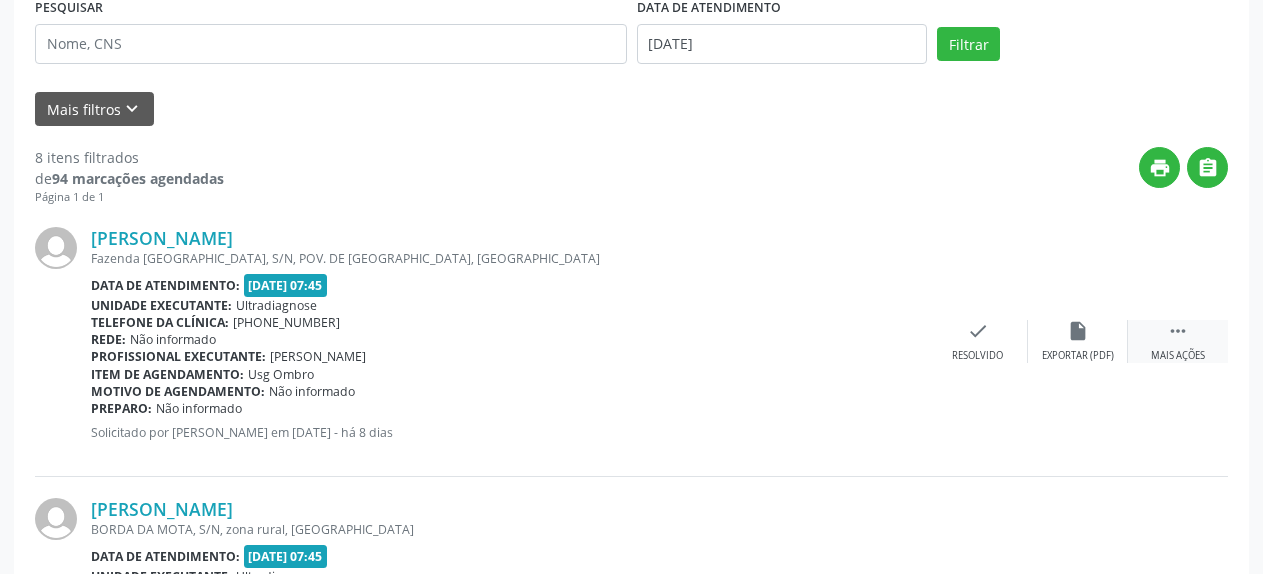 click on "" at bounding box center [1178, 331] 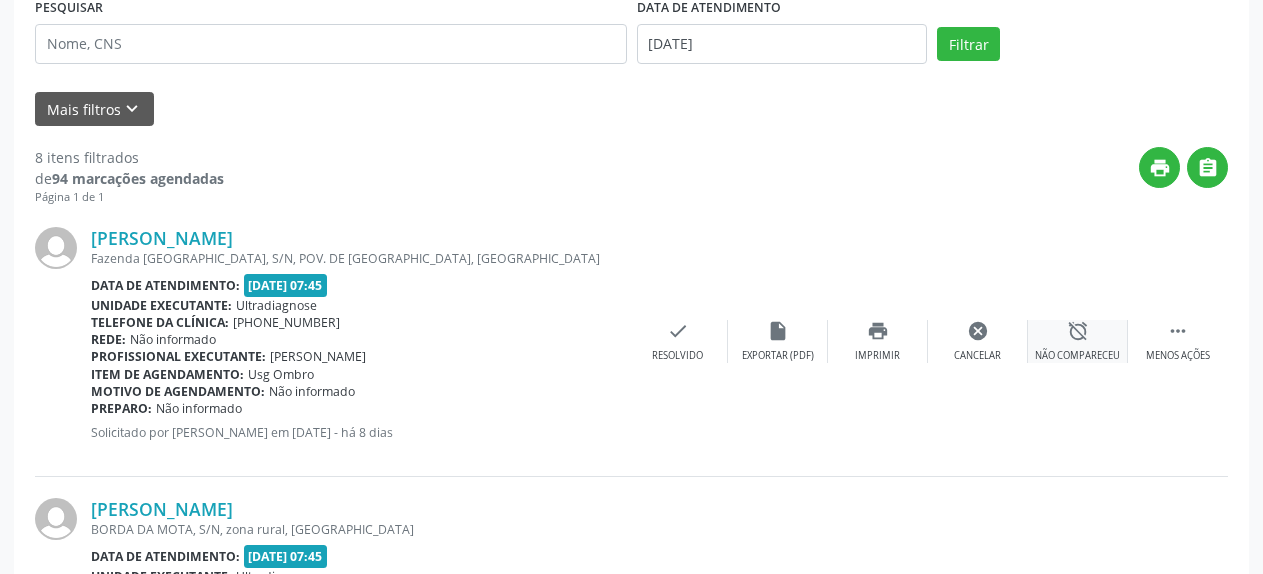 click on "alarm_off" at bounding box center (1078, 331) 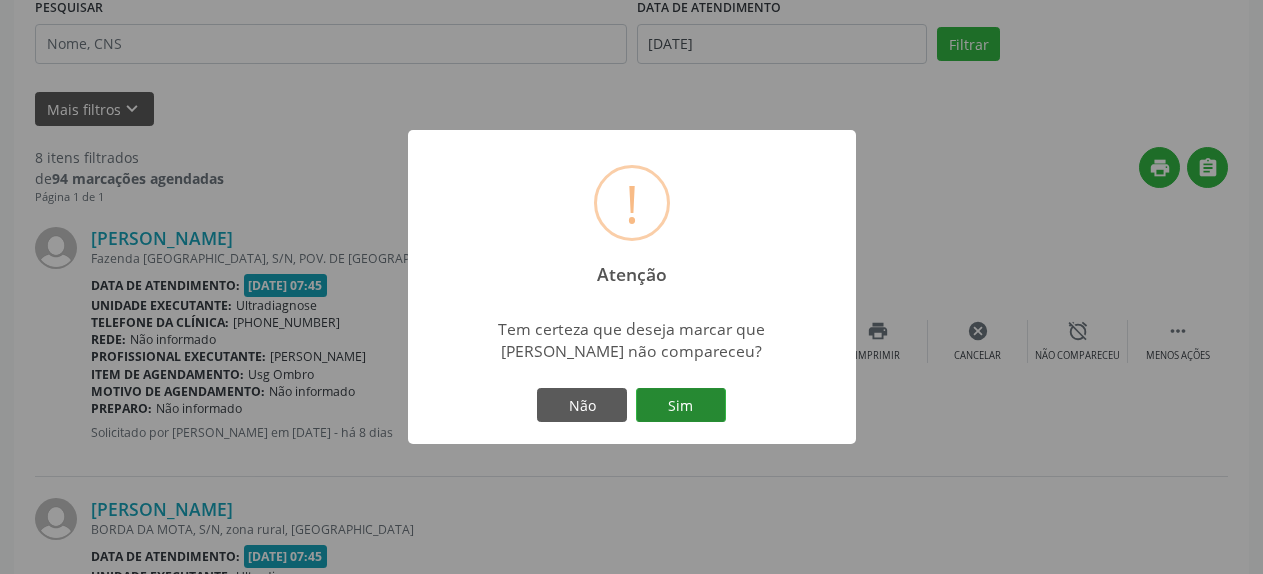 click on "Sim" at bounding box center [681, 405] 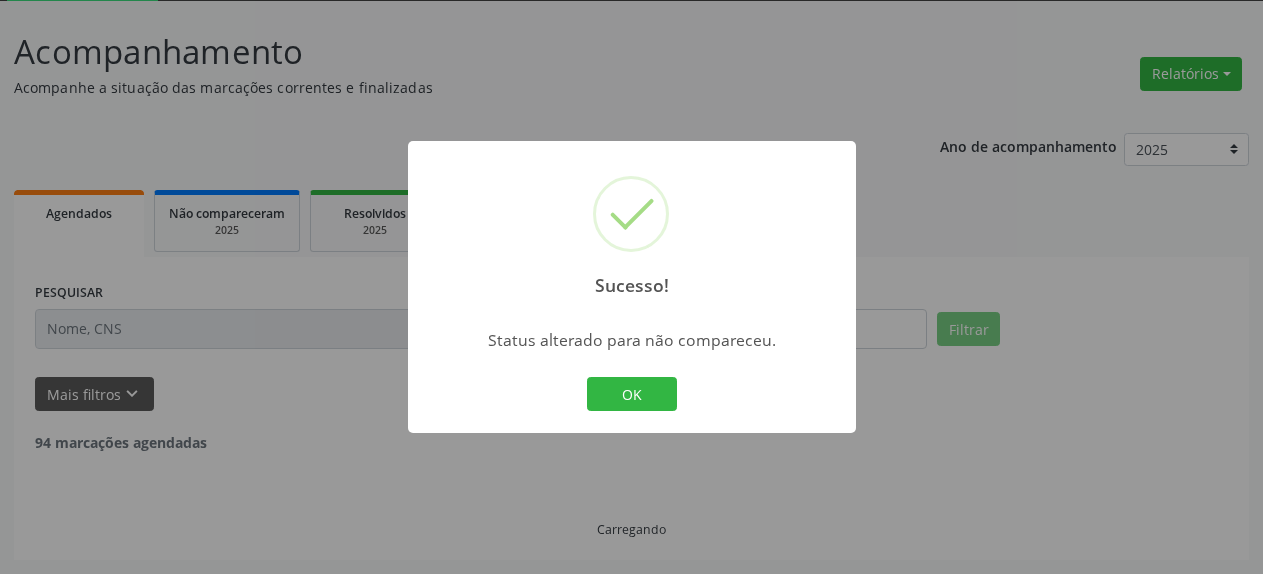 scroll, scrollTop: 109, scrollLeft: 0, axis: vertical 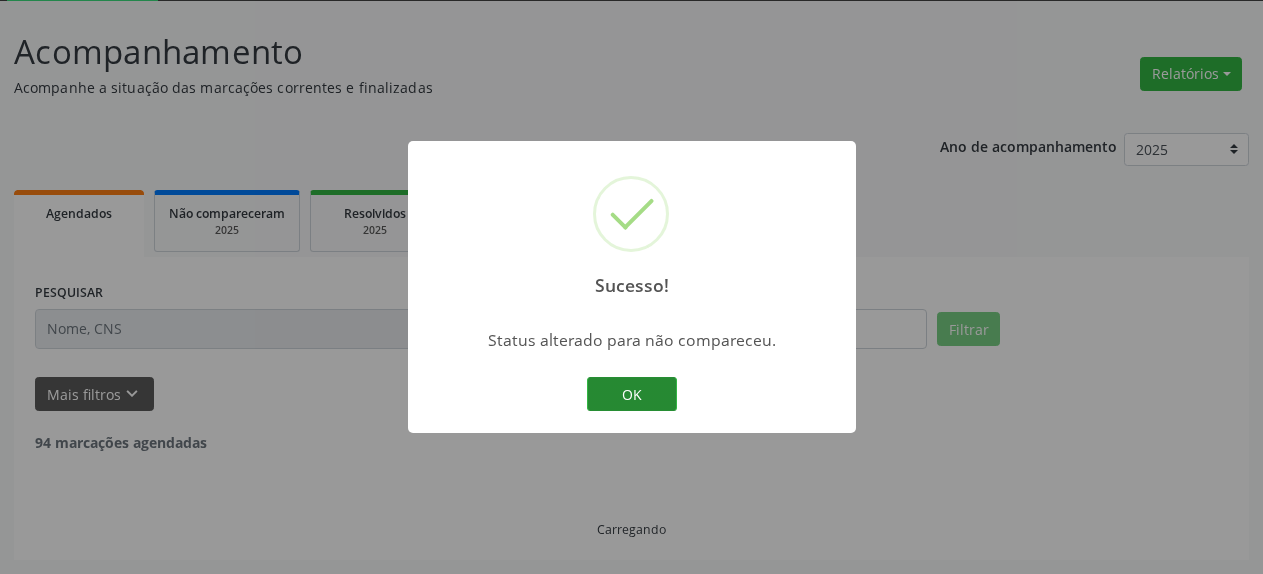 click on "OK" at bounding box center [632, 394] 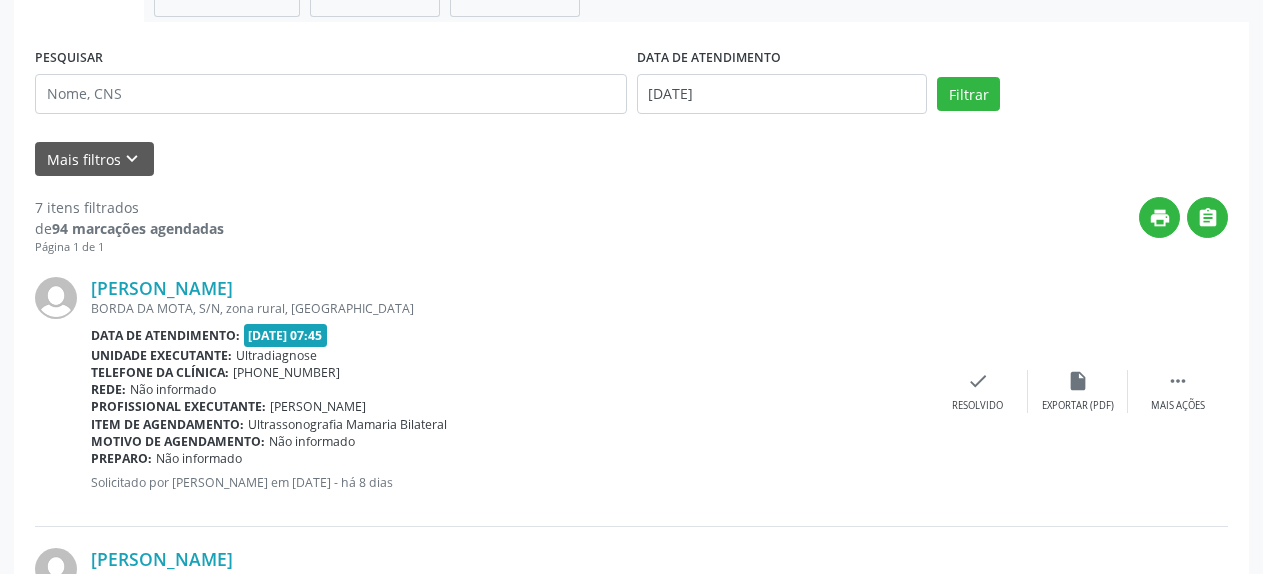 scroll, scrollTop: 415, scrollLeft: 0, axis: vertical 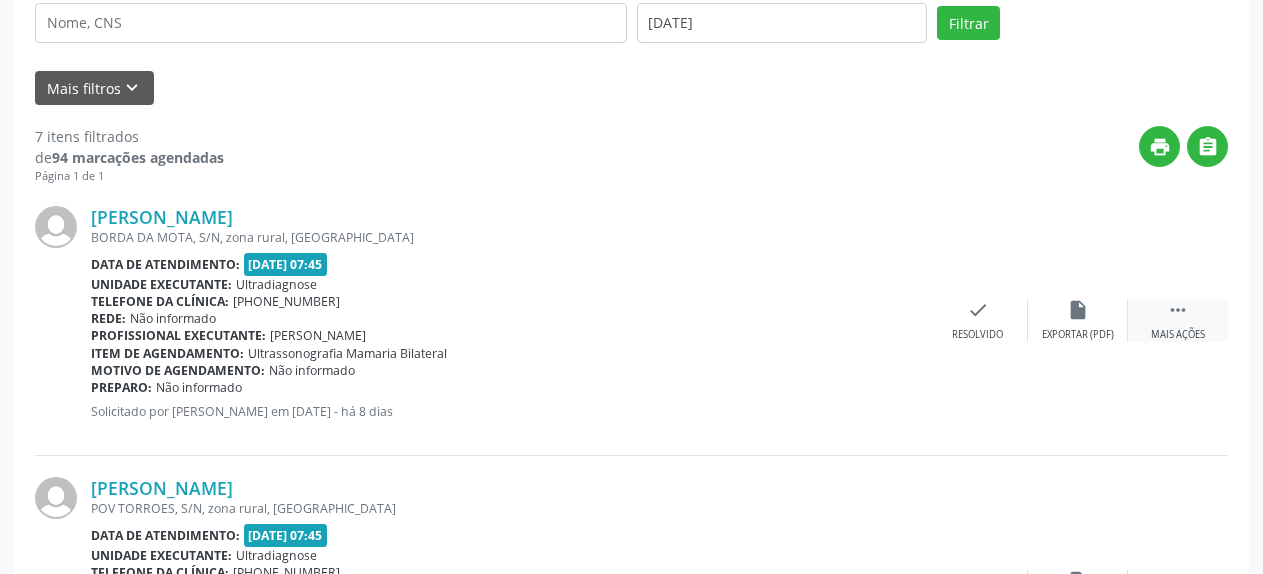 click on "" at bounding box center [1178, 310] 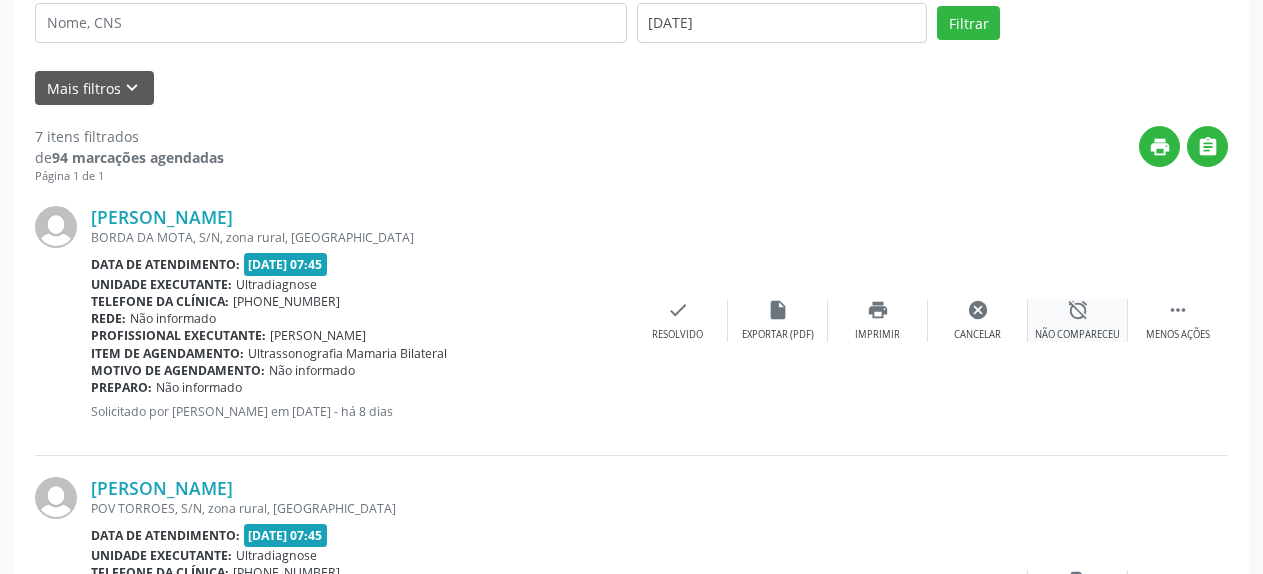 click on "alarm_off
Não compareceu" at bounding box center [1078, 320] 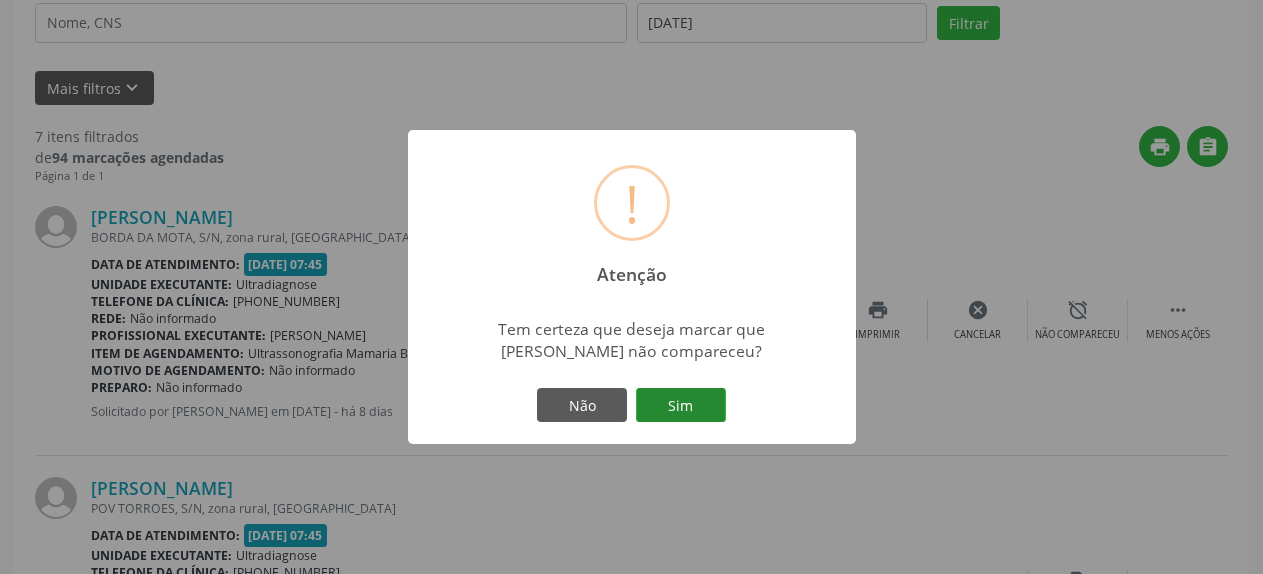 click on "Sim" at bounding box center [681, 405] 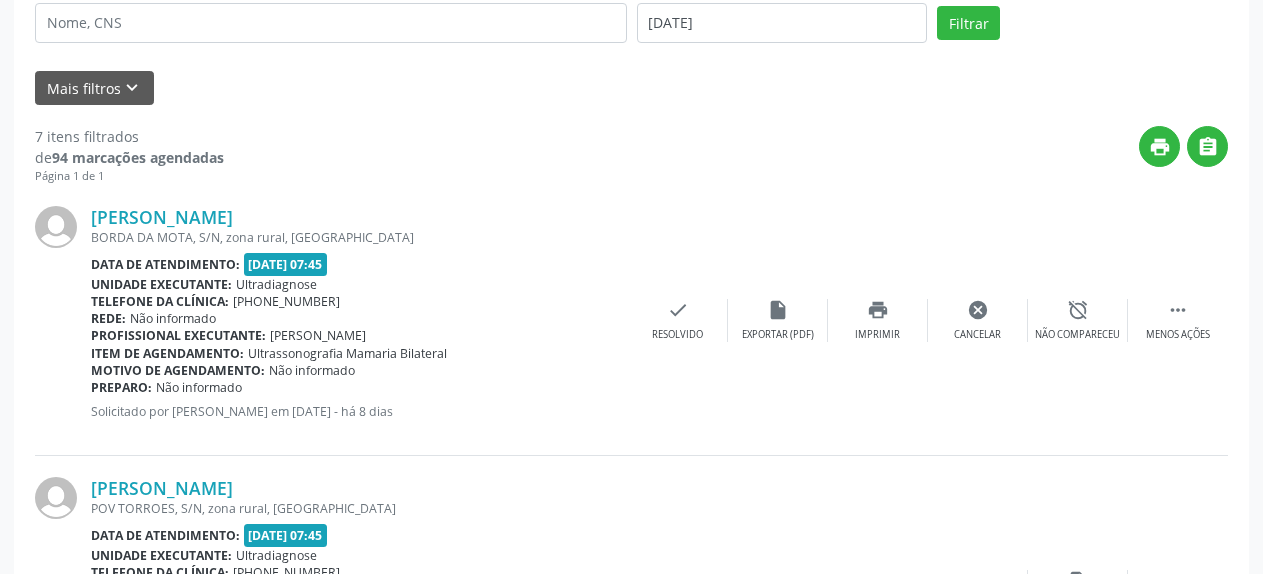 scroll, scrollTop: 109, scrollLeft: 0, axis: vertical 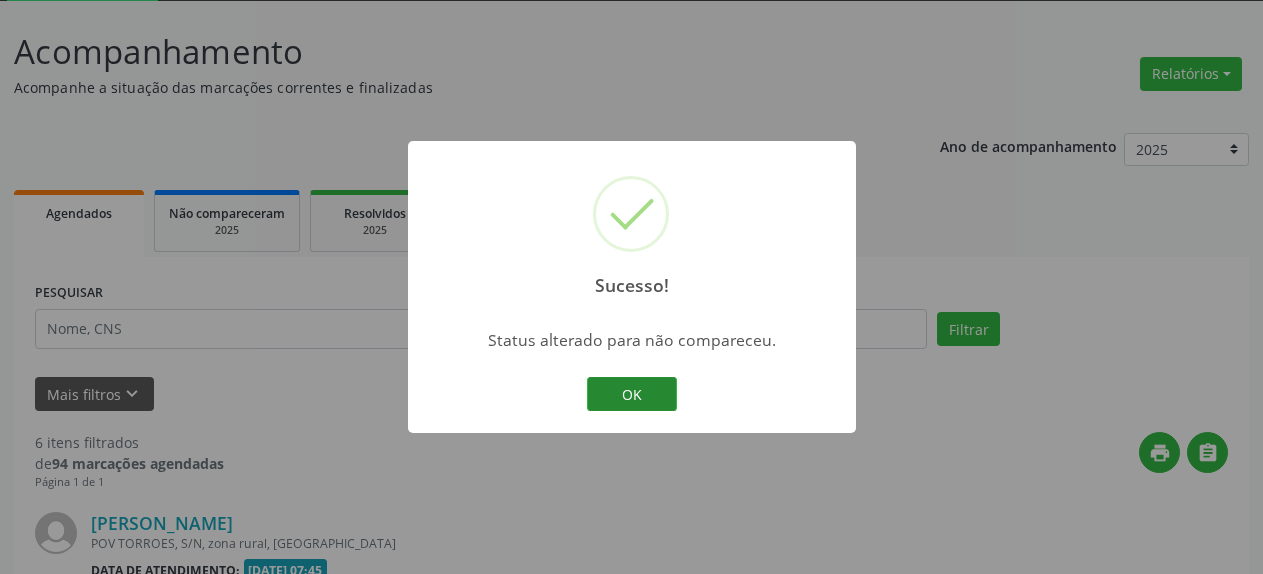 click on "OK" at bounding box center [632, 394] 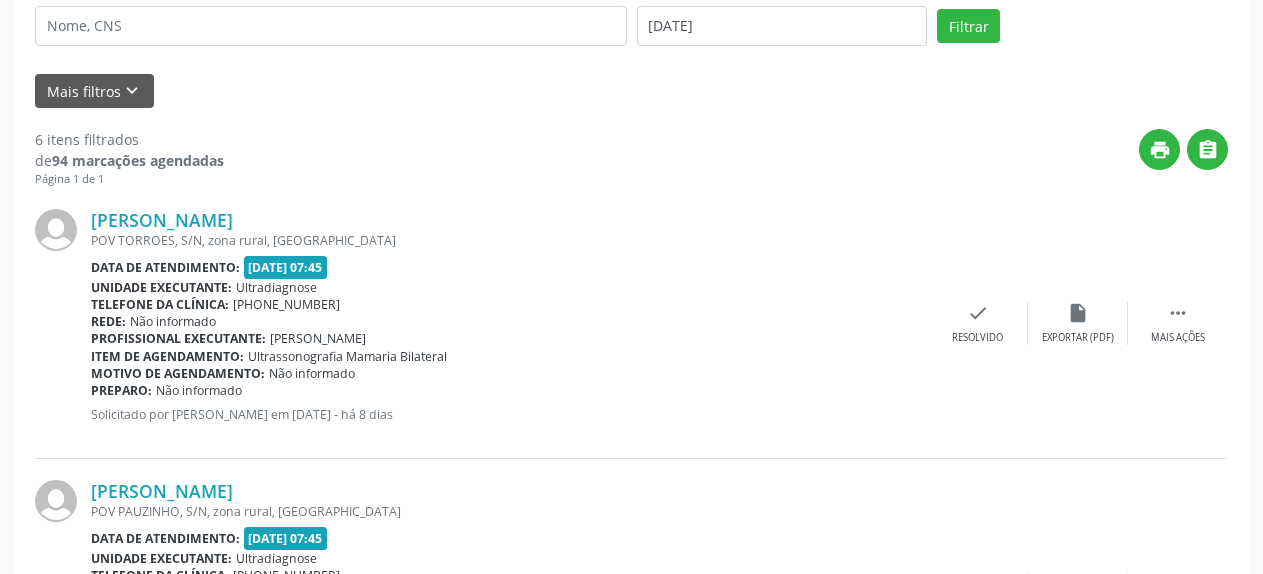 scroll, scrollTop: 415, scrollLeft: 0, axis: vertical 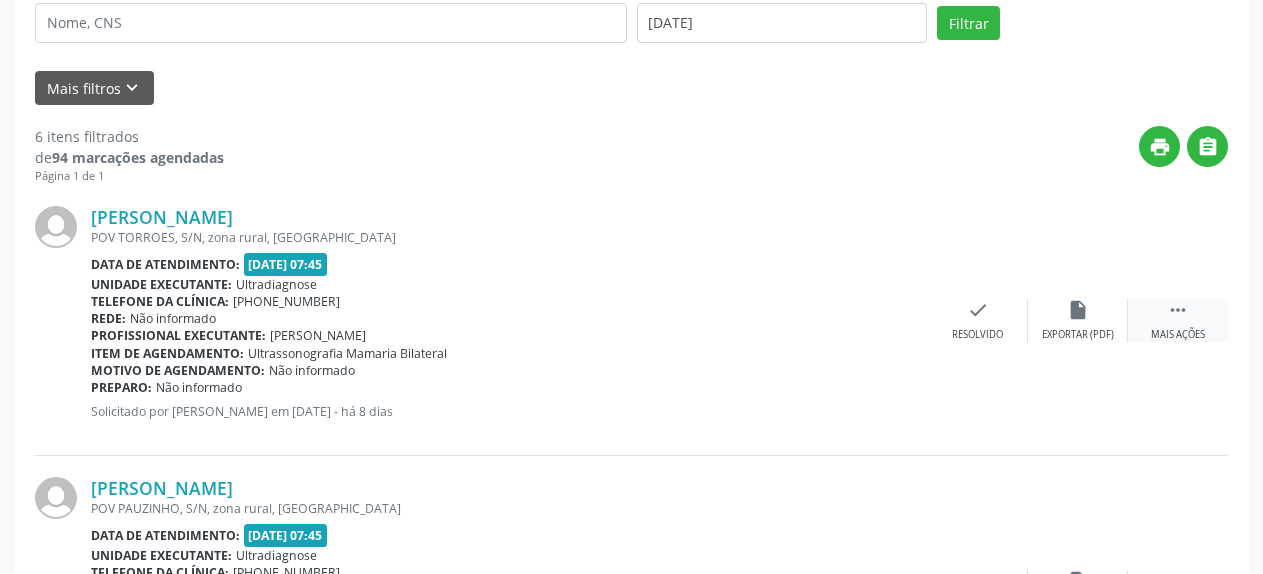 click on "
Mais ações" at bounding box center [1178, 320] 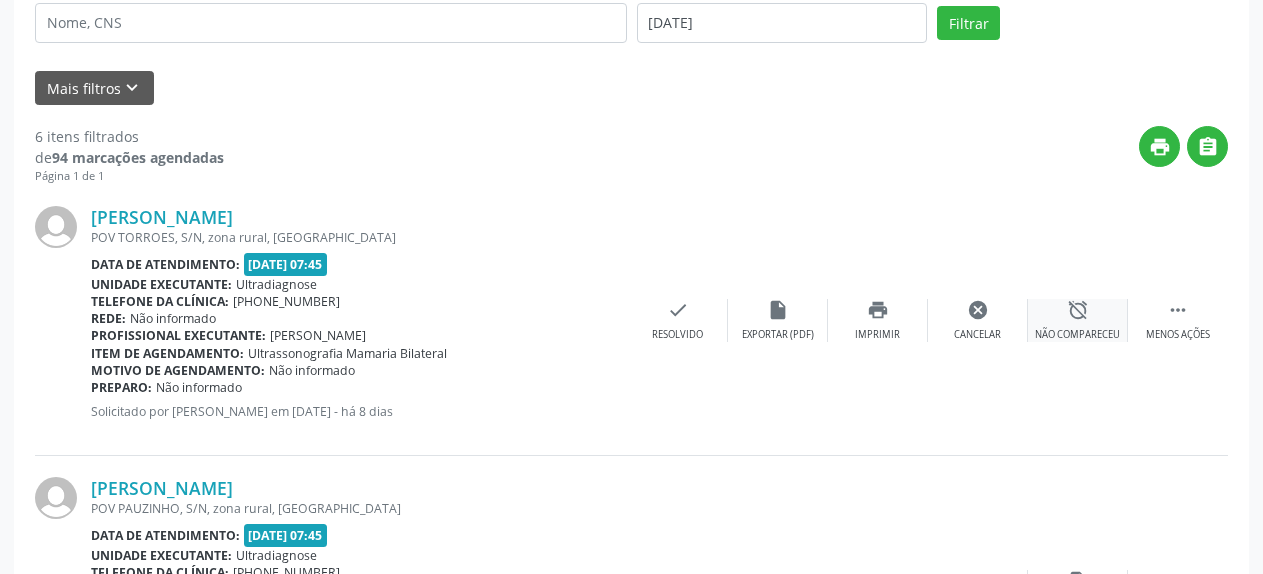 click on "alarm_off" at bounding box center (1078, 310) 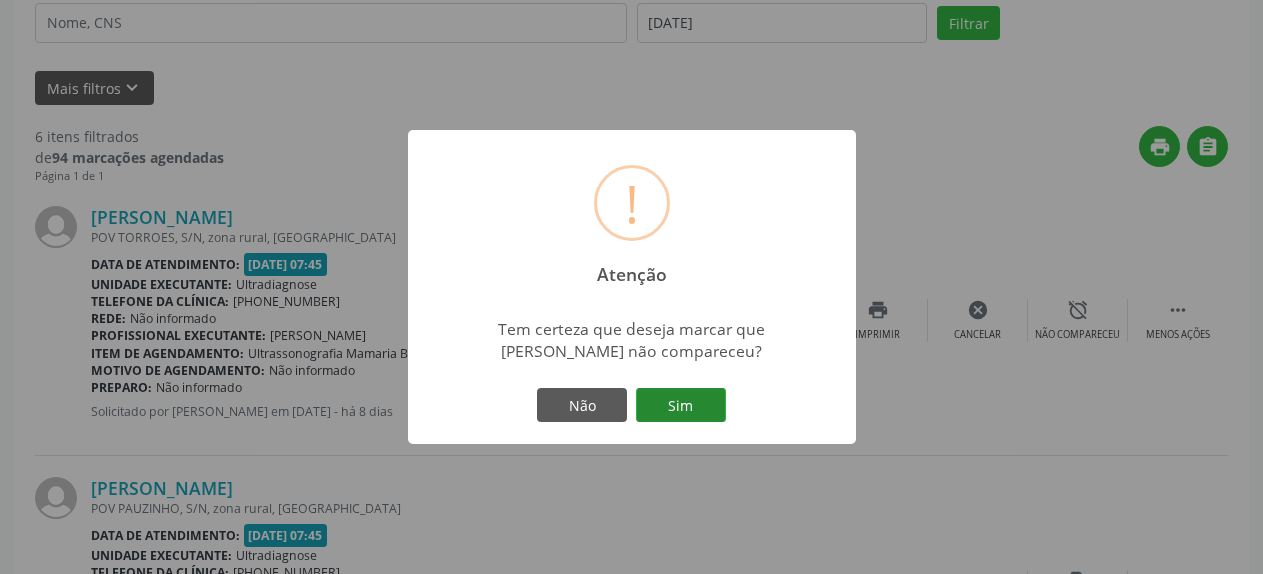 click on "Sim" at bounding box center (681, 405) 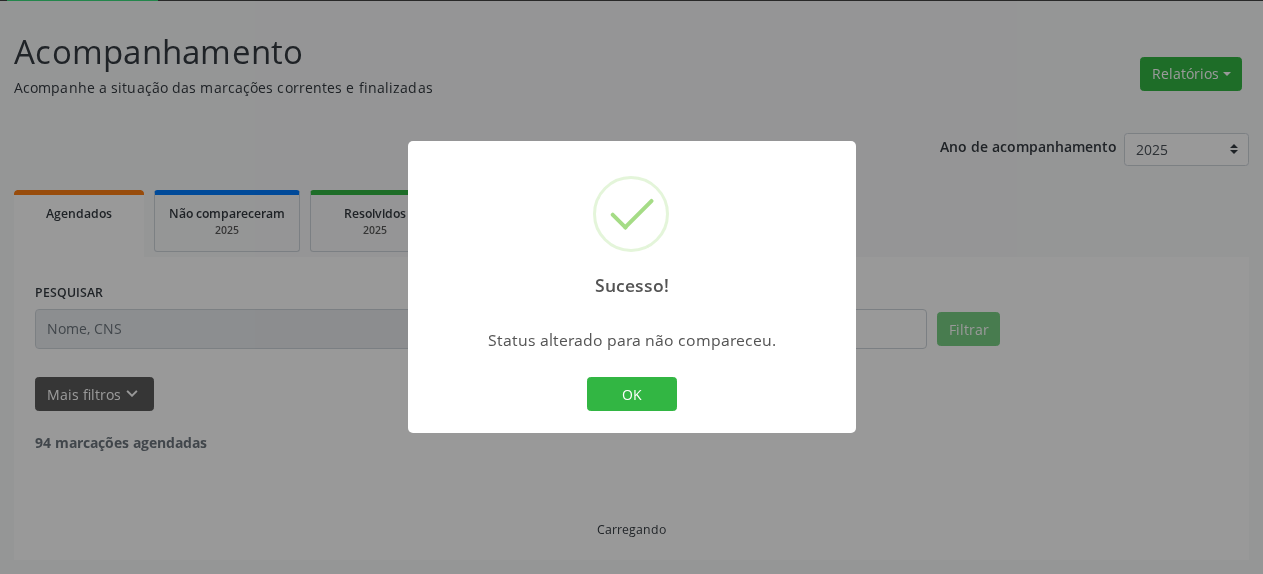 scroll, scrollTop: 109, scrollLeft: 0, axis: vertical 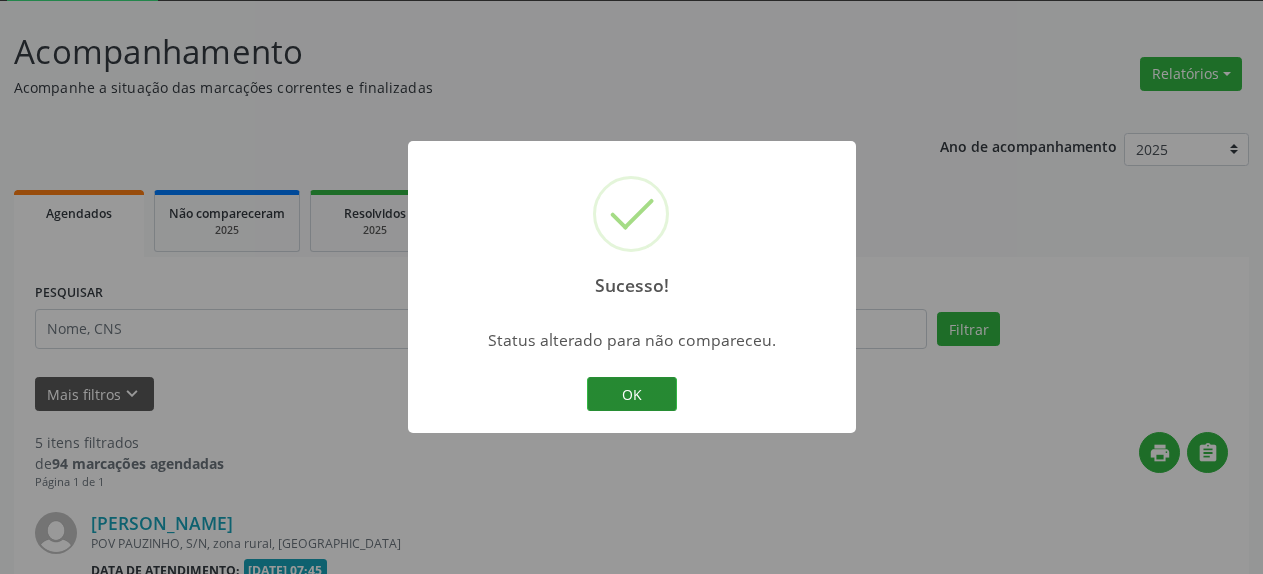click on "OK" at bounding box center [632, 394] 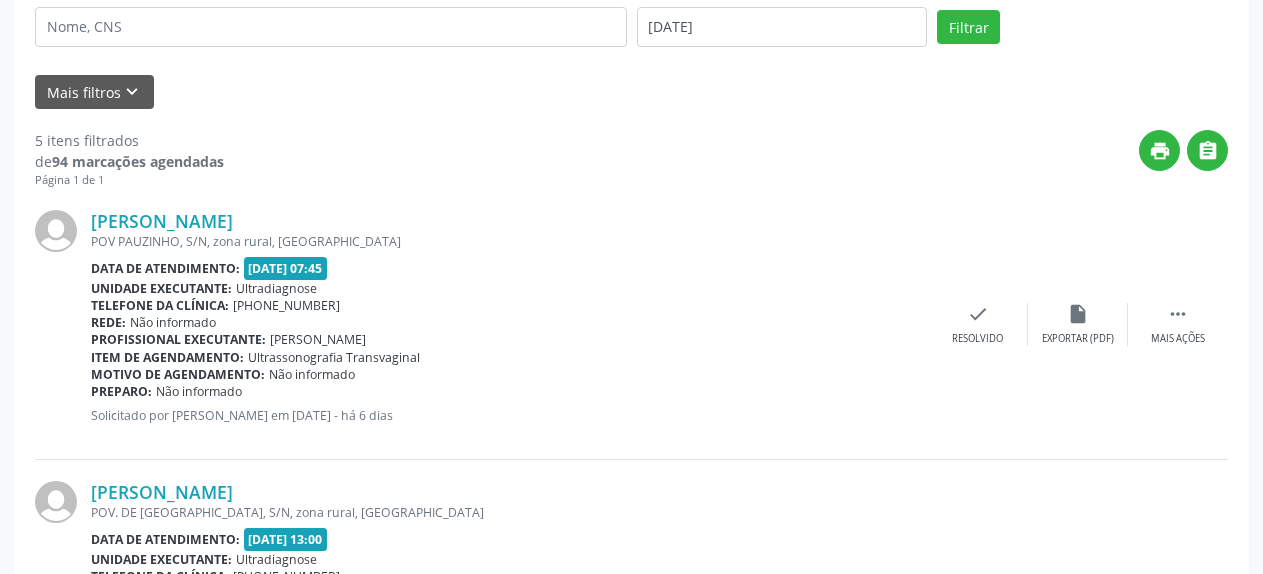 scroll, scrollTop: 415, scrollLeft: 0, axis: vertical 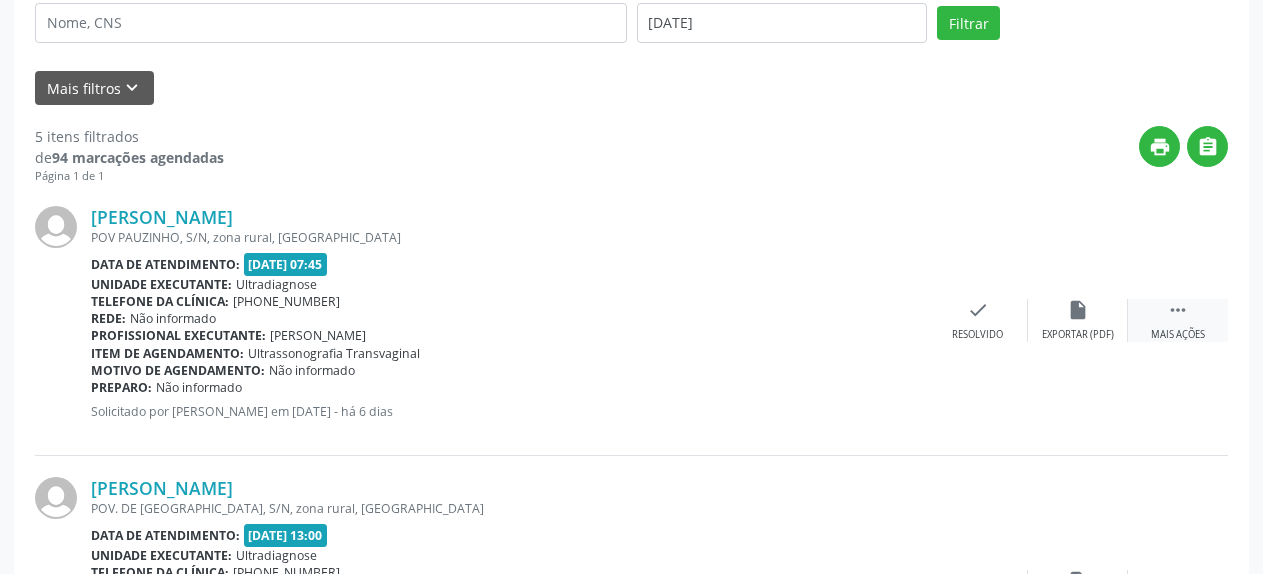 click on "" at bounding box center (1178, 310) 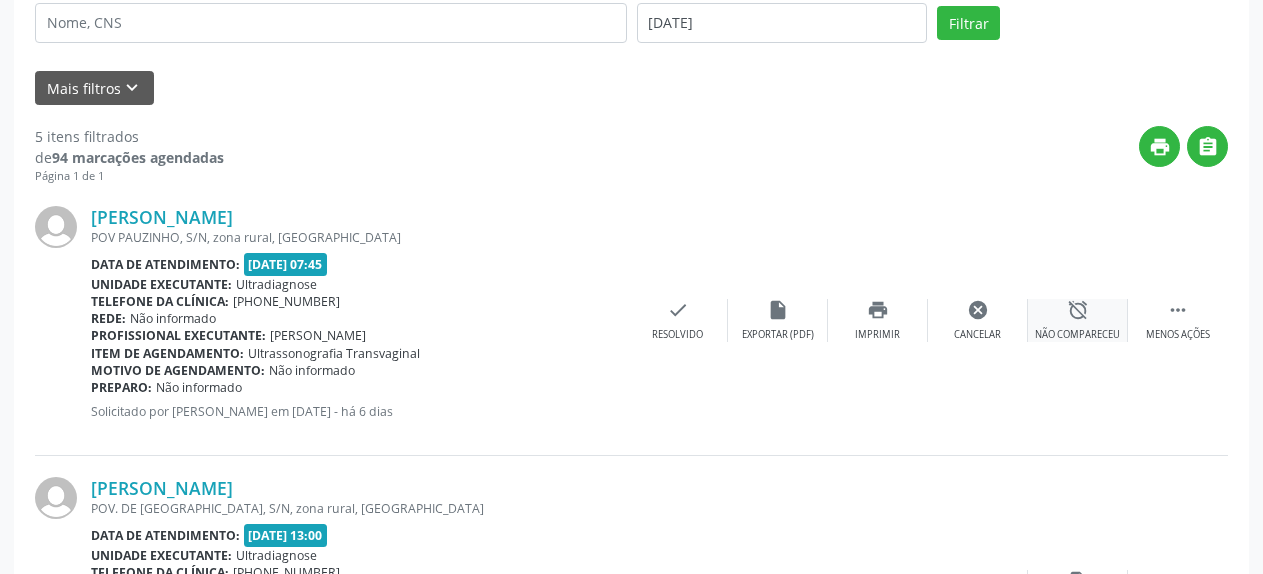 click on "alarm_off" at bounding box center (1078, 310) 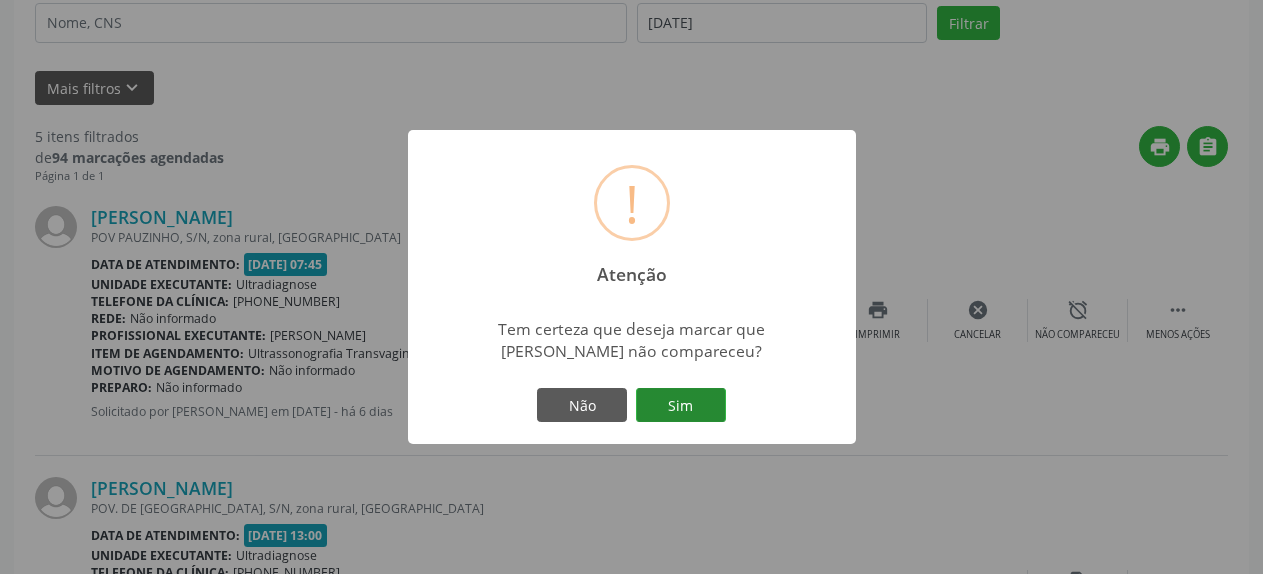 click on "Sim" at bounding box center [681, 405] 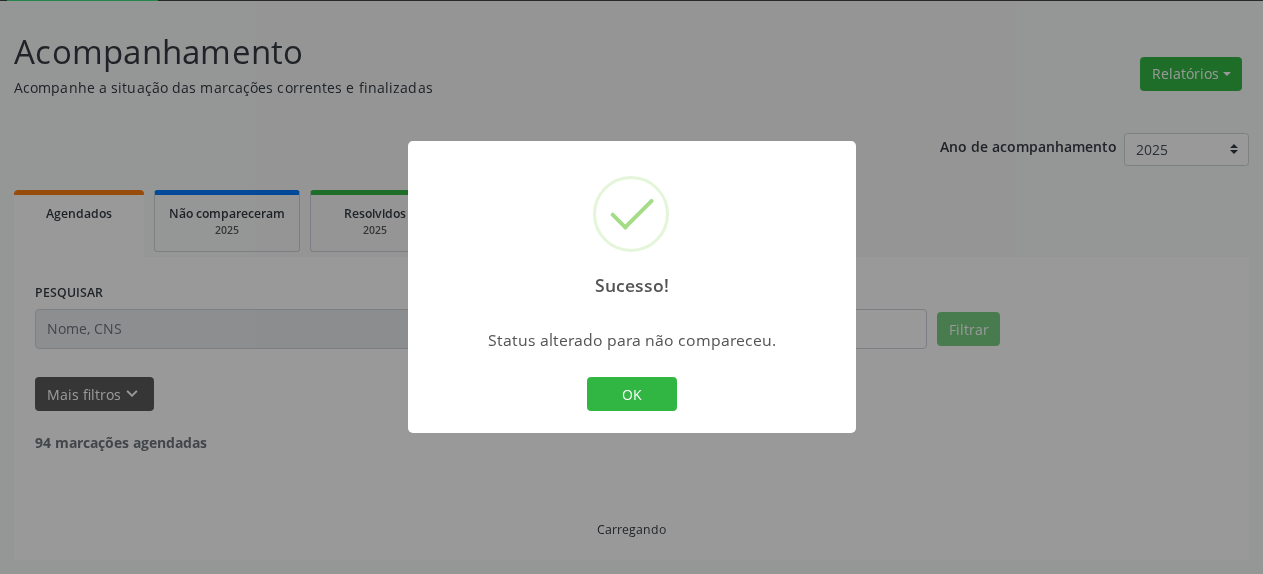 scroll, scrollTop: 109, scrollLeft: 0, axis: vertical 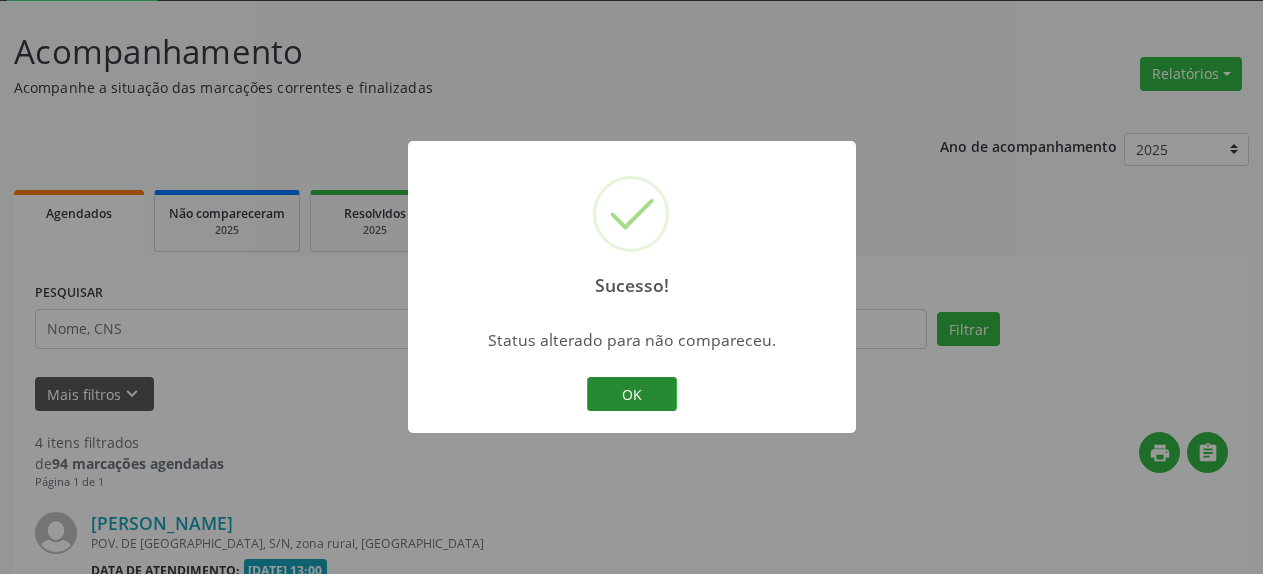click on "OK" at bounding box center [632, 394] 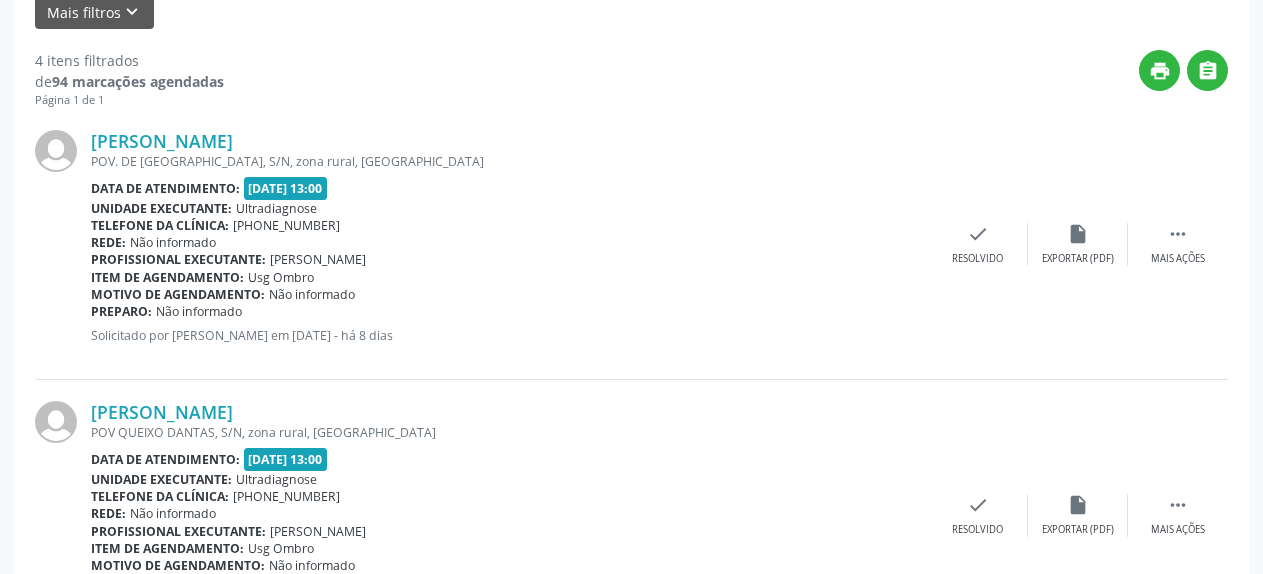 scroll, scrollTop: 517, scrollLeft: 0, axis: vertical 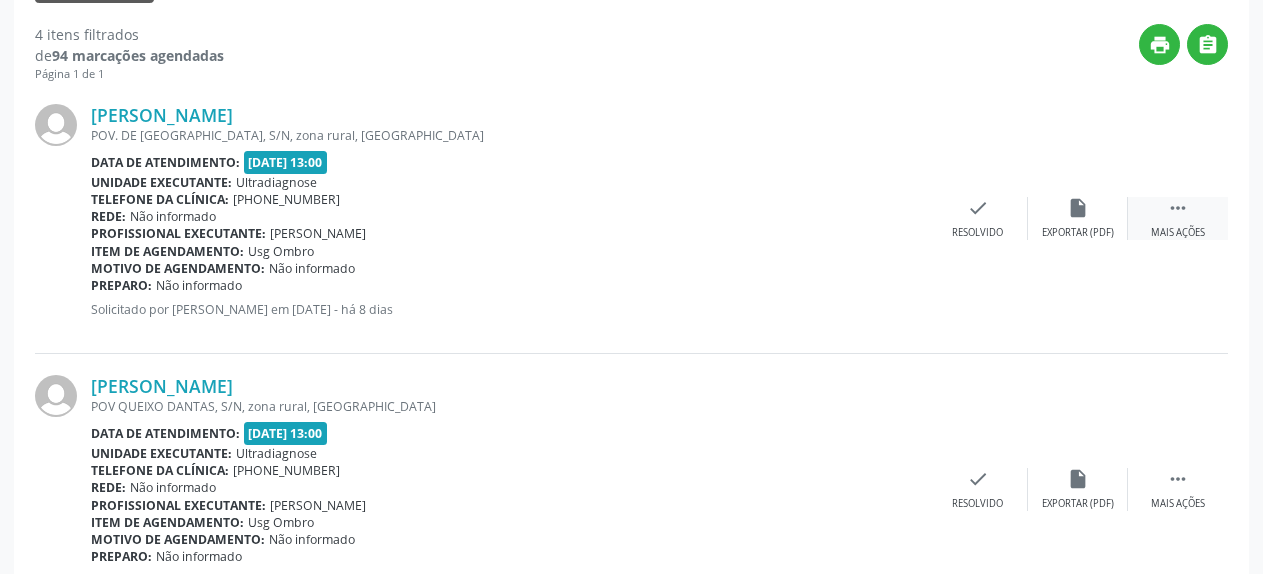 click on "" at bounding box center (1178, 208) 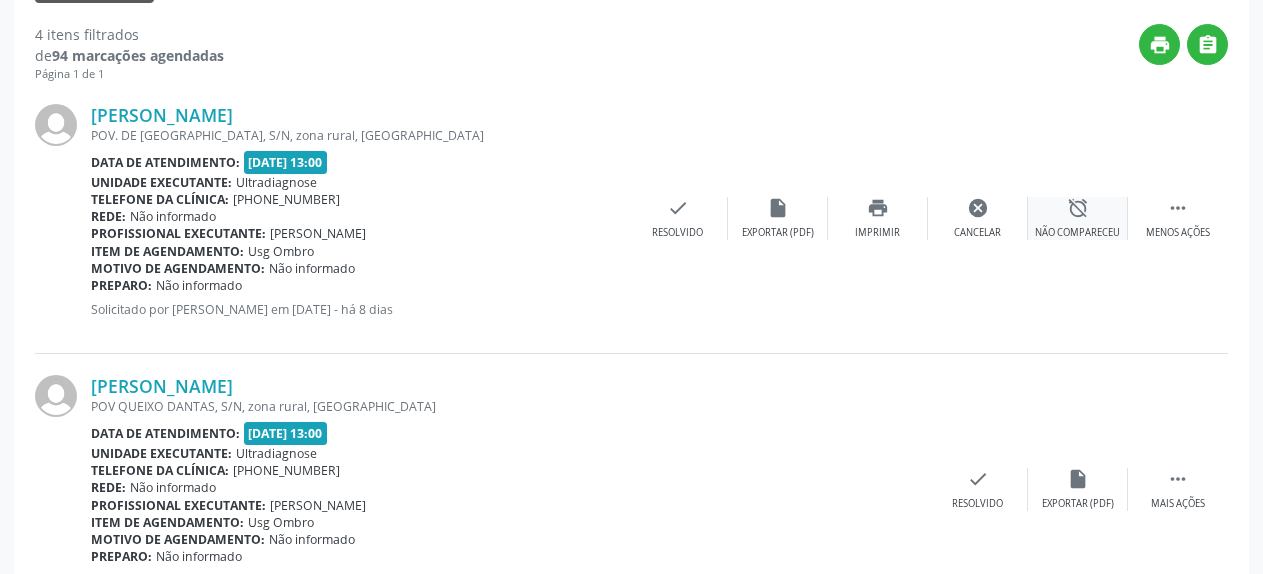 click on "alarm_off
Não compareceu" at bounding box center (1078, 218) 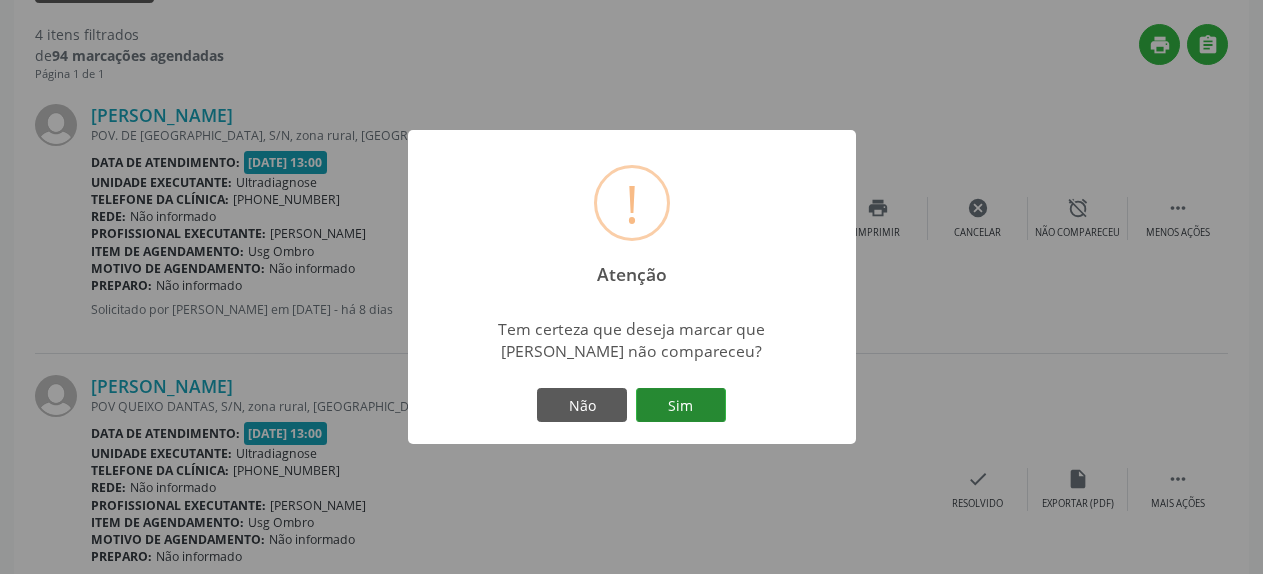 click on "Sim" at bounding box center (681, 405) 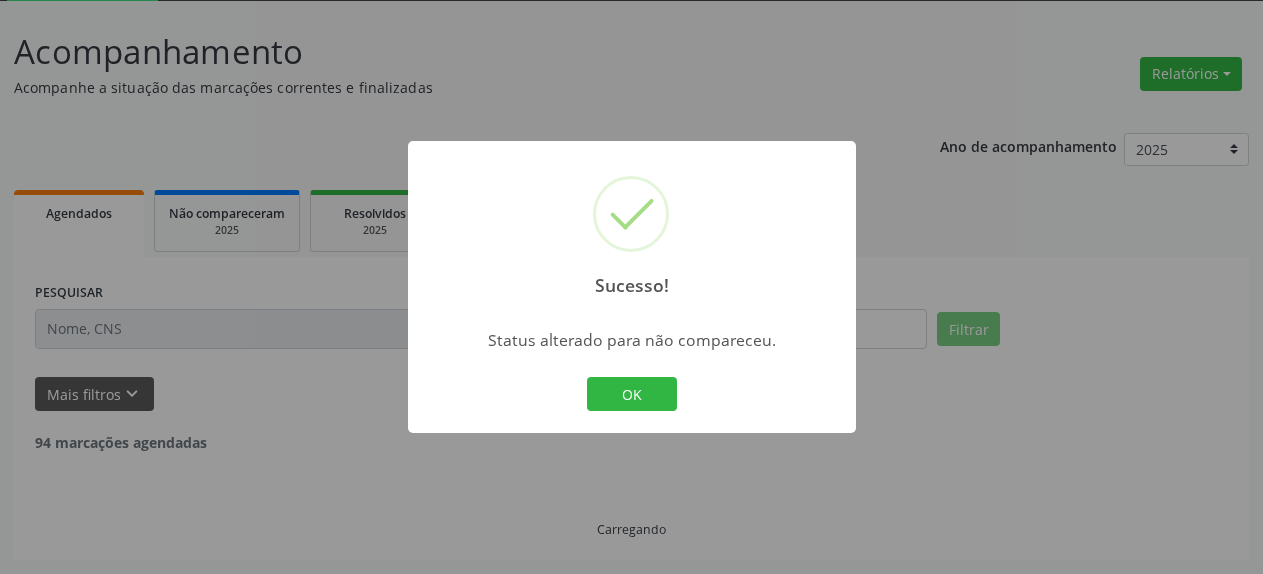 scroll, scrollTop: 109, scrollLeft: 0, axis: vertical 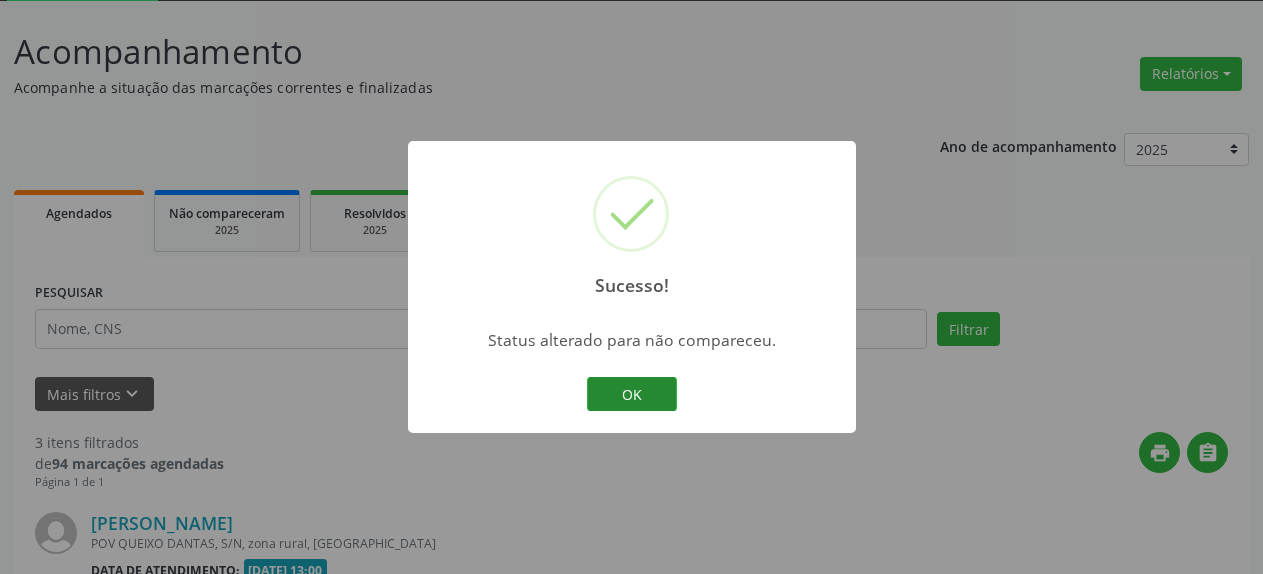 click on "OK" at bounding box center [632, 394] 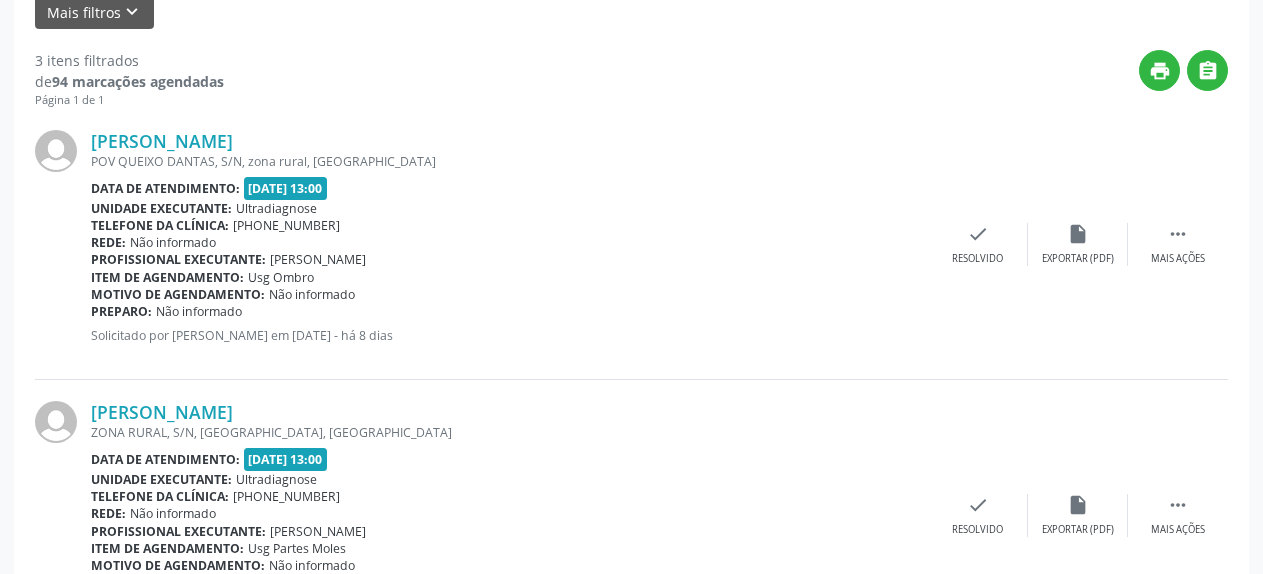 scroll, scrollTop: 517, scrollLeft: 0, axis: vertical 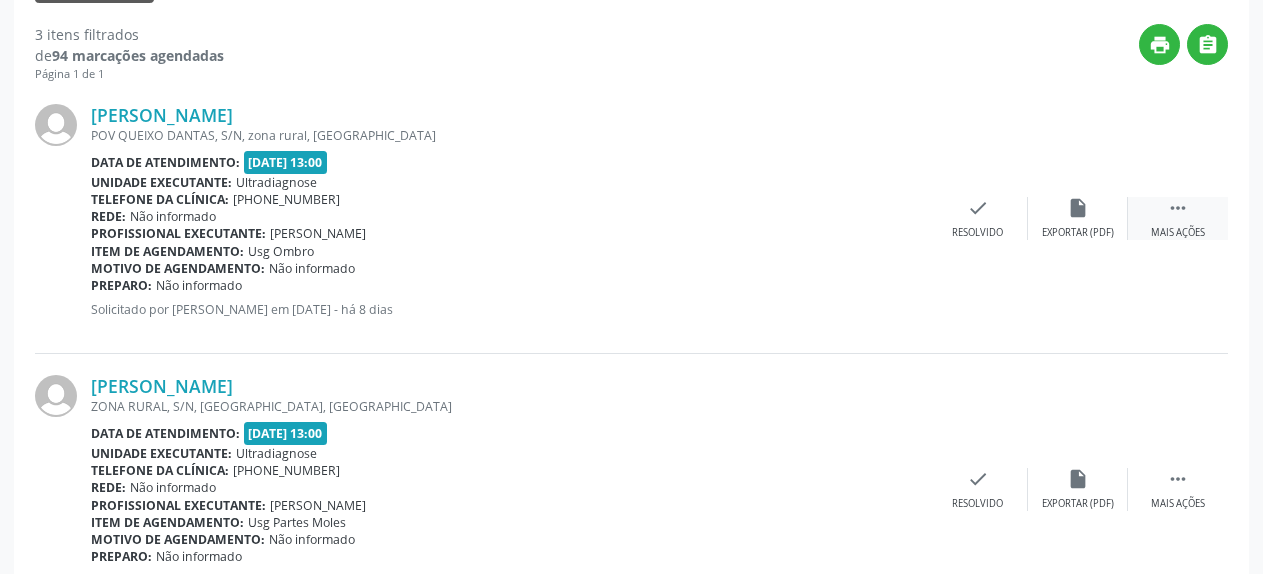 click on "" at bounding box center [1178, 208] 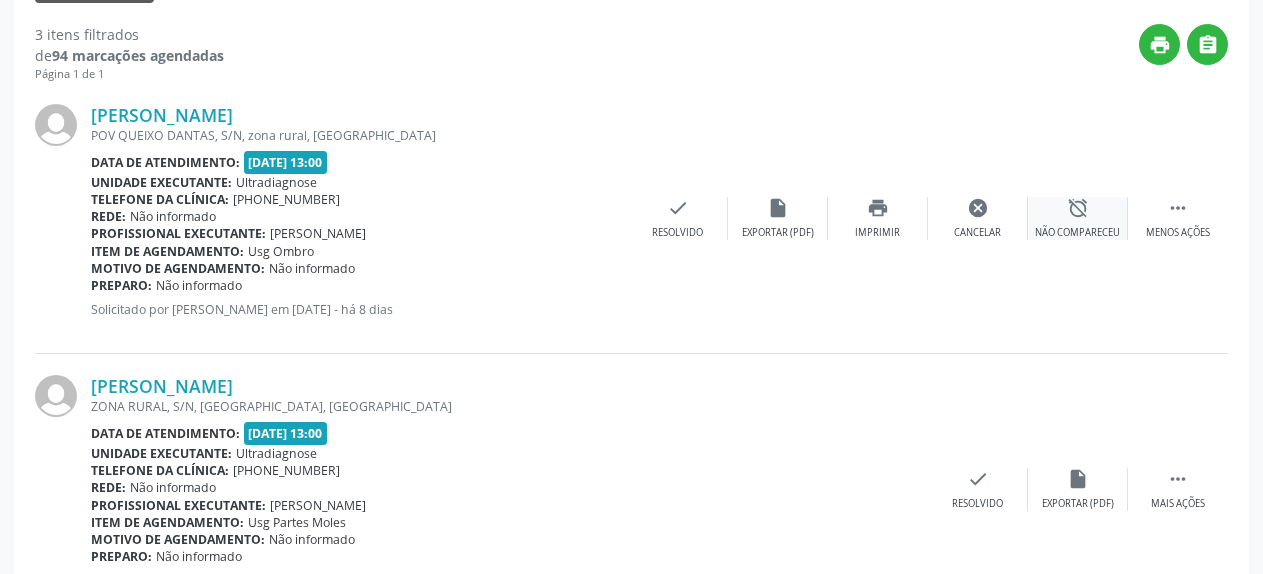 click on "alarm_off" at bounding box center (1078, 208) 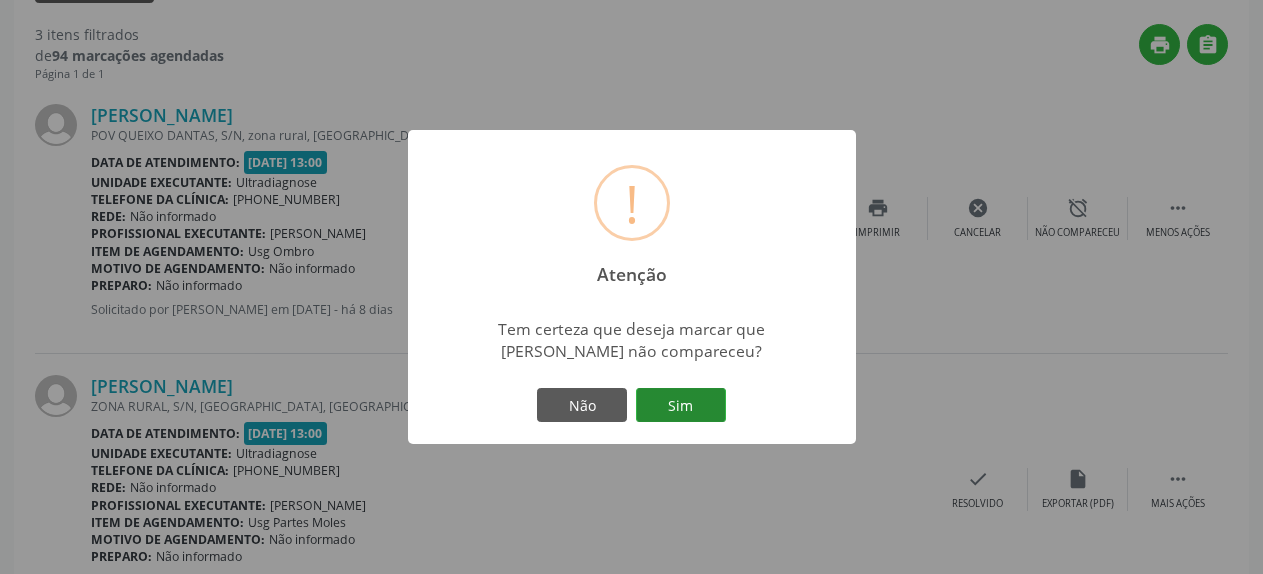 click on "Sim" at bounding box center (681, 405) 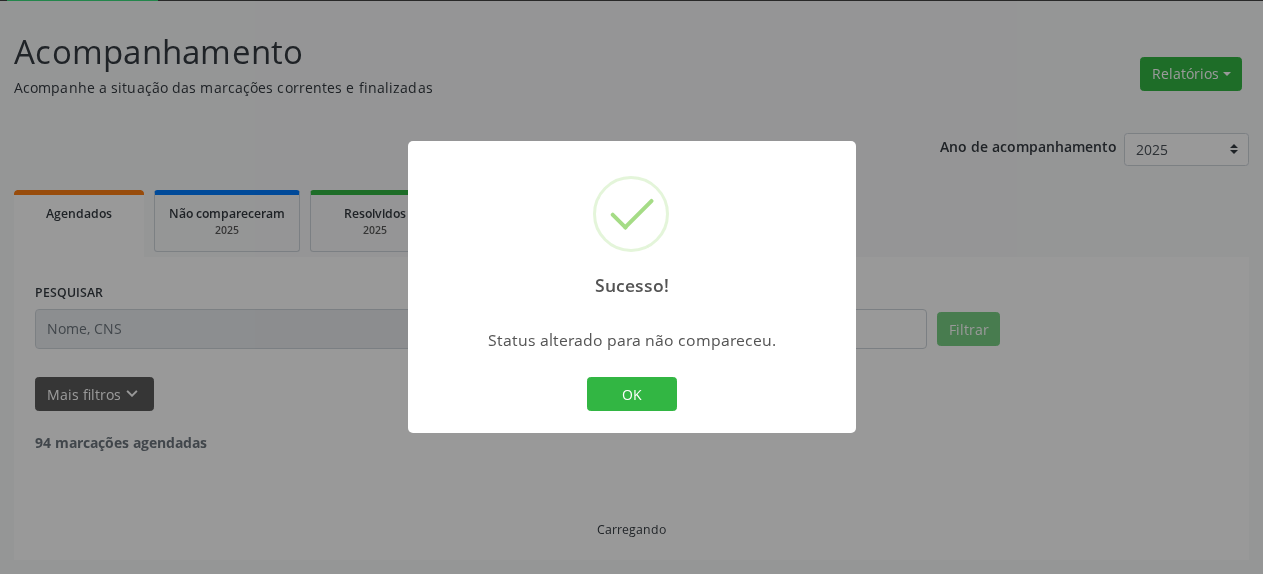 scroll, scrollTop: 109, scrollLeft: 0, axis: vertical 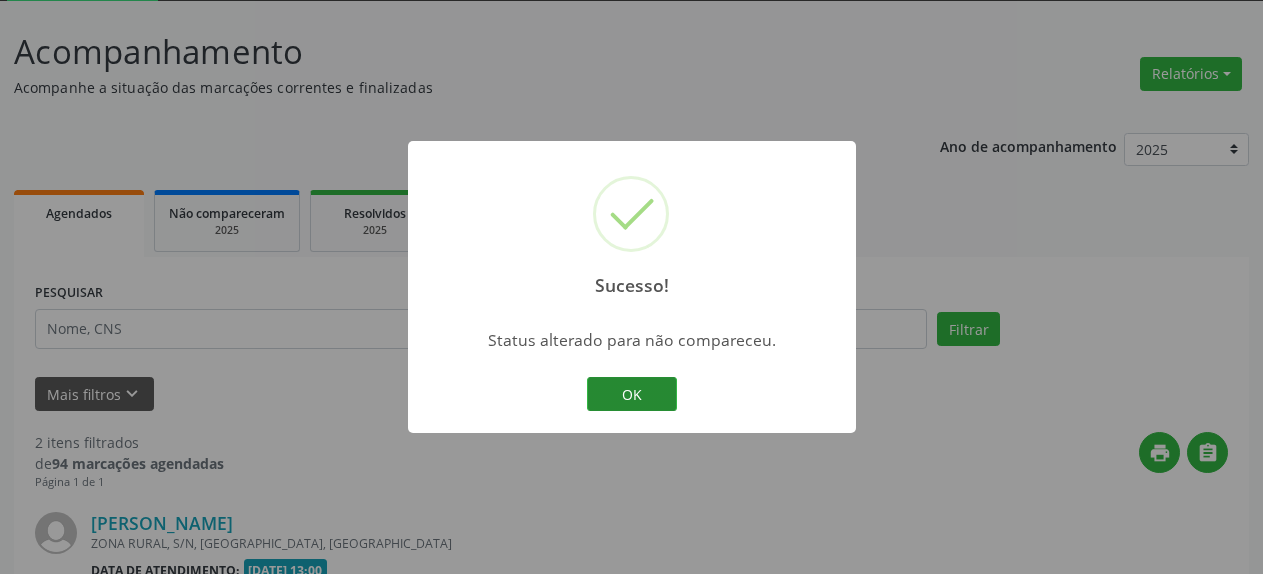 click on "OK" at bounding box center [632, 394] 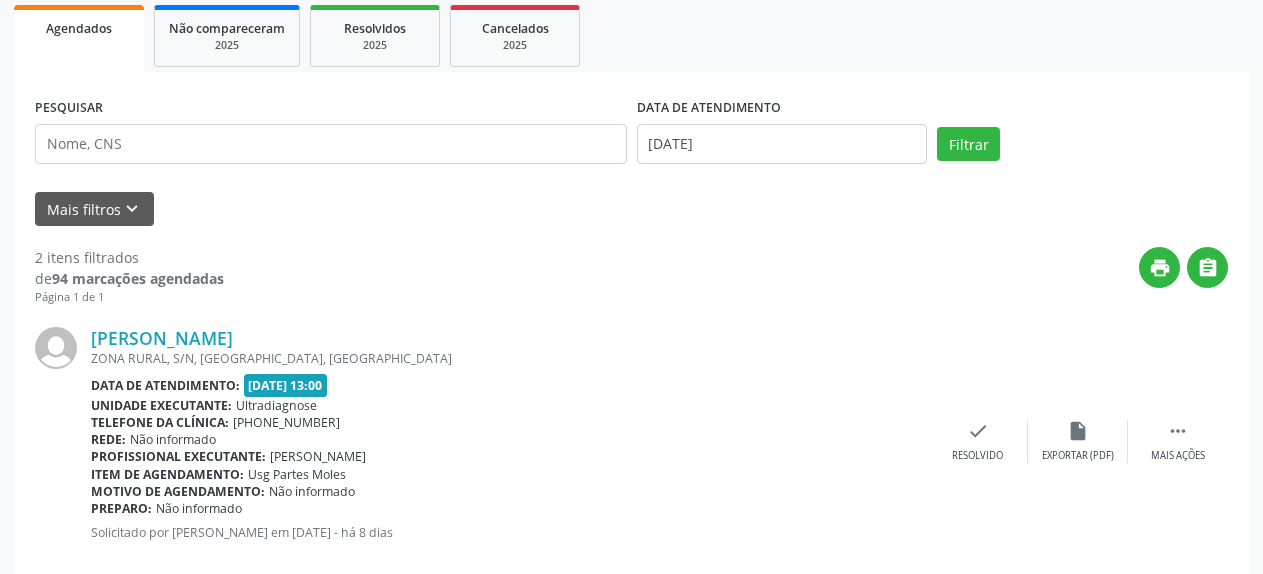 scroll, scrollTop: 313, scrollLeft: 0, axis: vertical 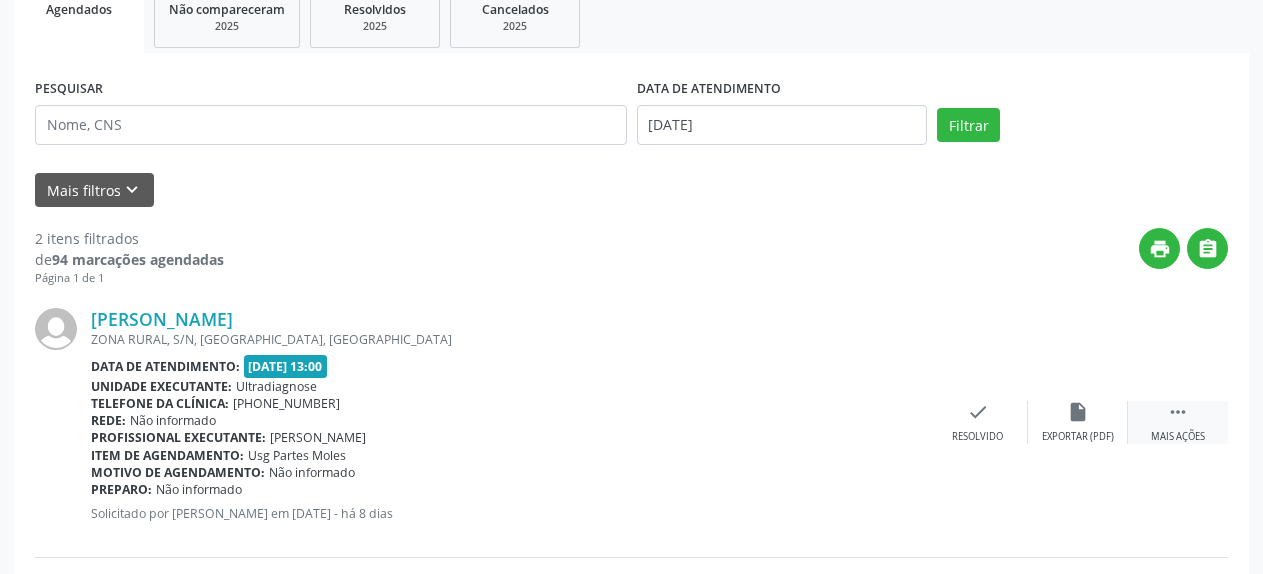 click on "" at bounding box center (1178, 412) 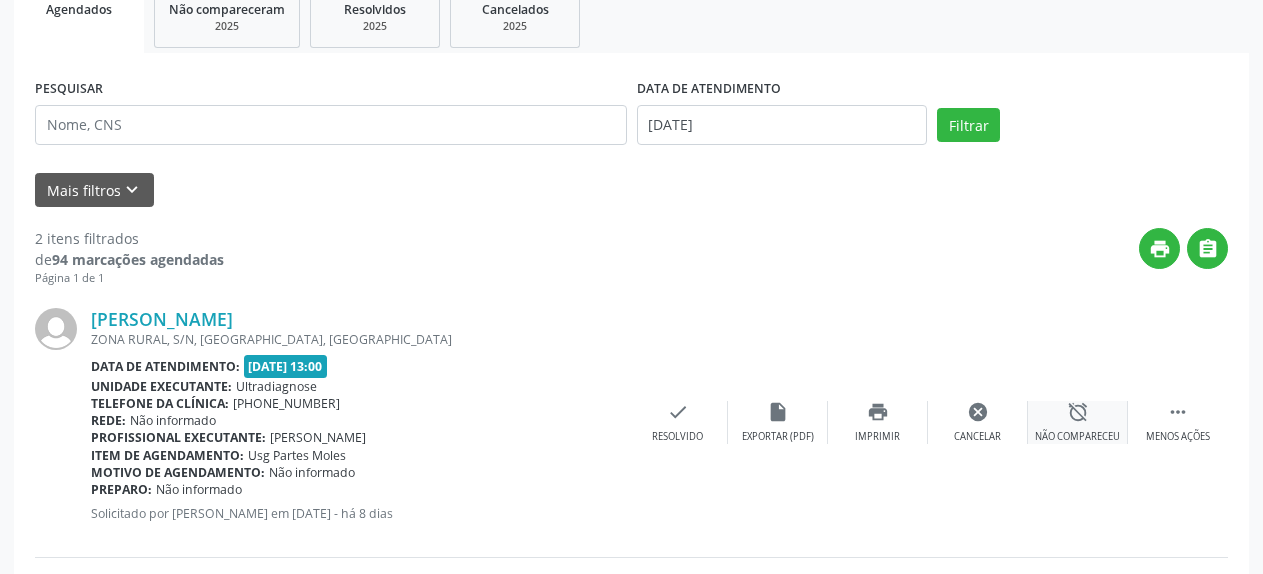 click on "alarm_off" at bounding box center [1078, 412] 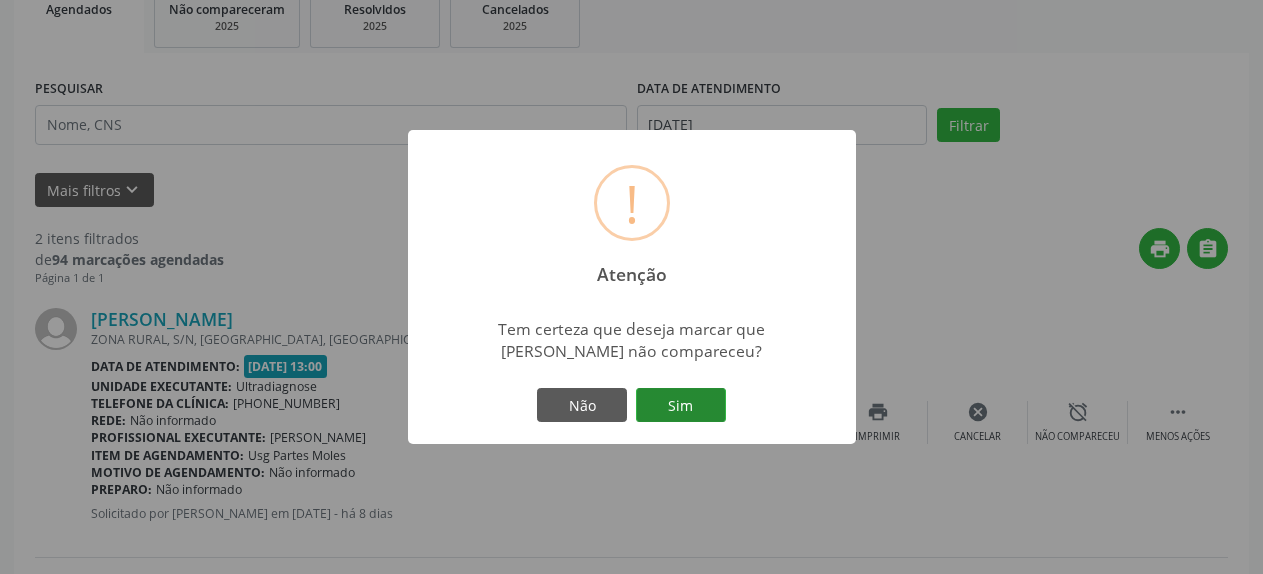 click on "Sim" at bounding box center [681, 405] 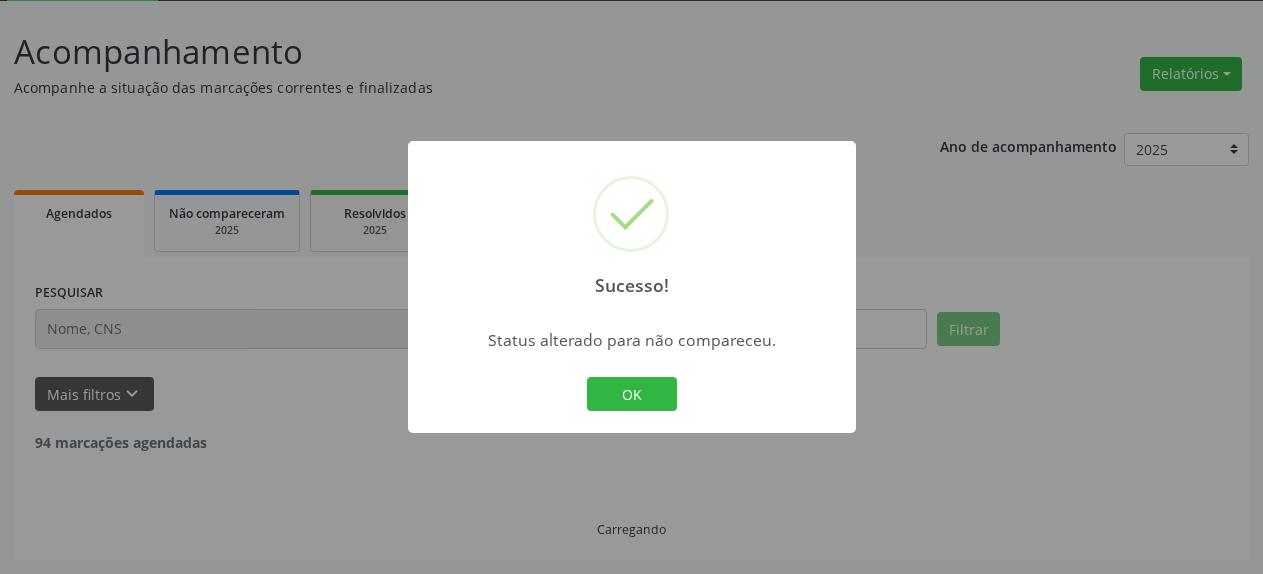 scroll, scrollTop: 109, scrollLeft: 0, axis: vertical 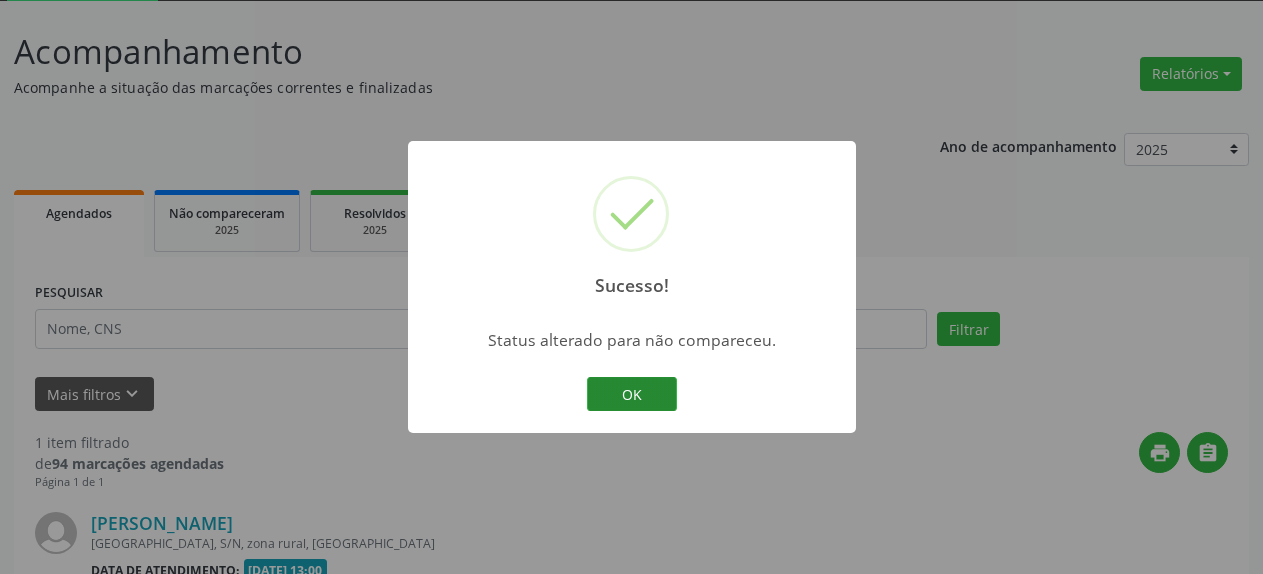 click on "OK" at bounding box center [632, 394] 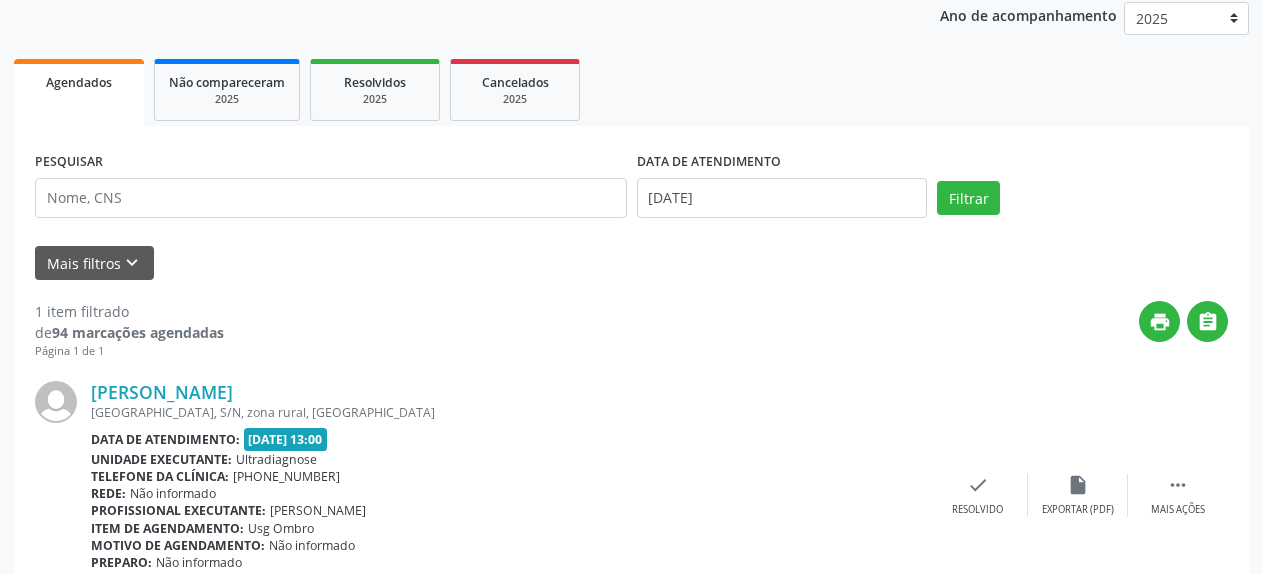 scroll, scrollTop: 331, scrollLeft: 0, axis: vertical 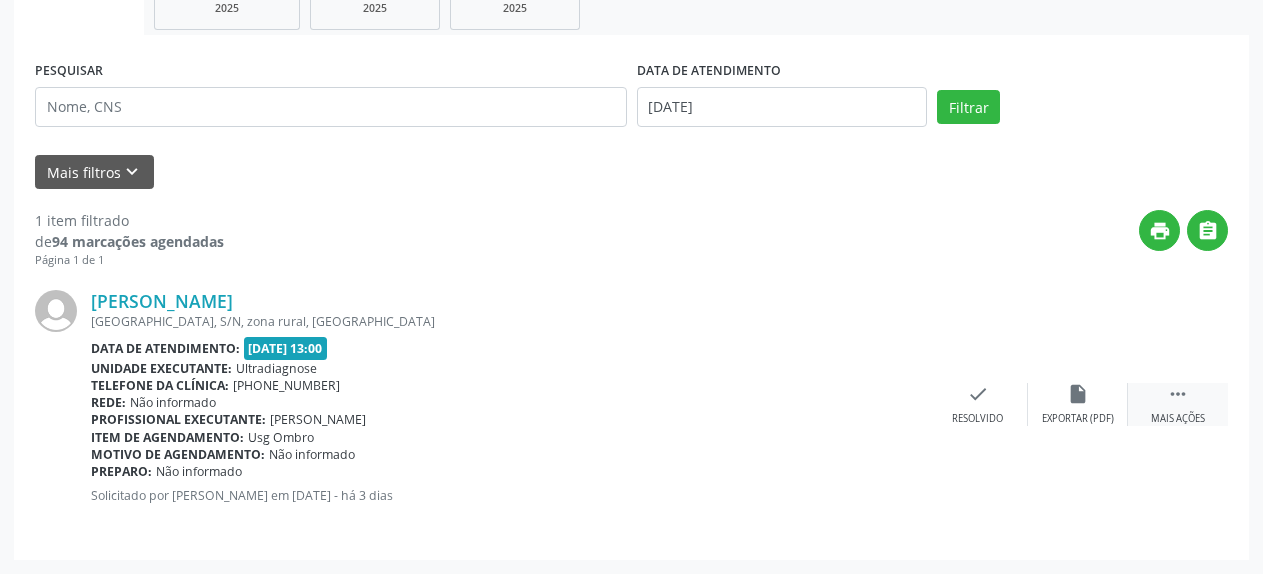 click on "
Mais ações" at bounding box center (1178, 404) 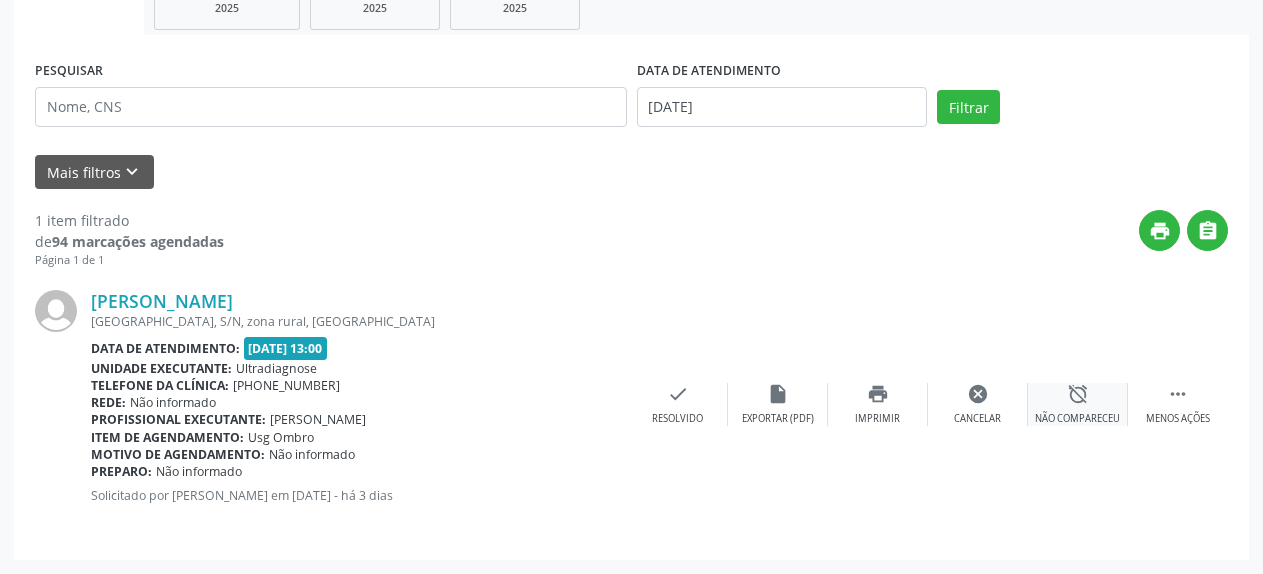 click on "alarm_off" at bounding box center [1078, 394] 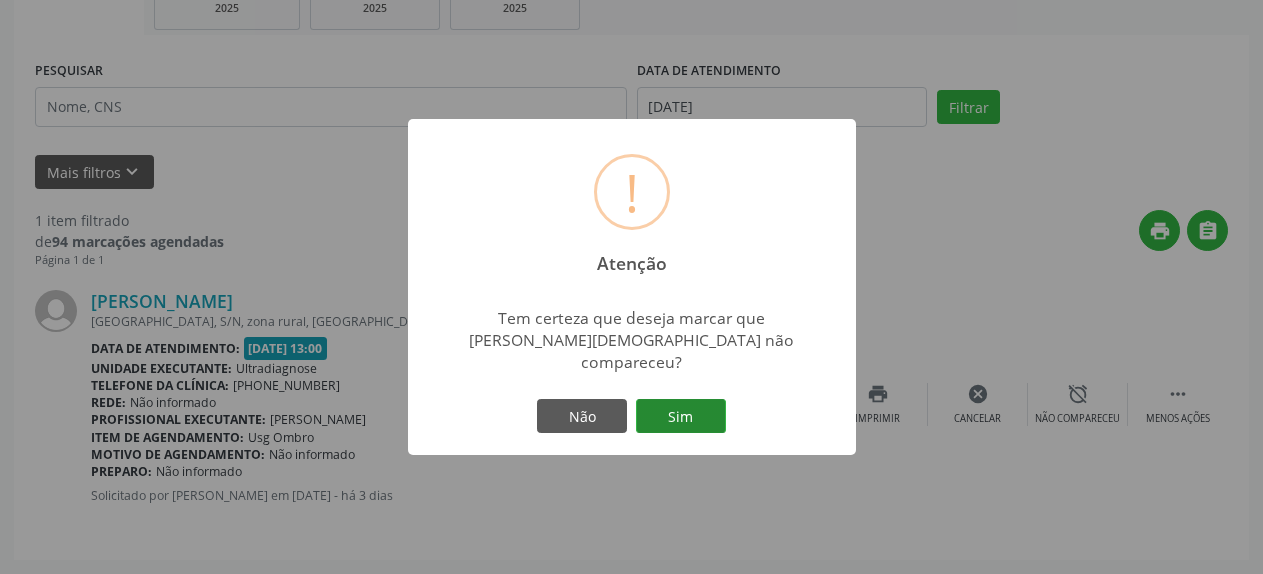 click on "Sim" at bounding box center (681, 416) 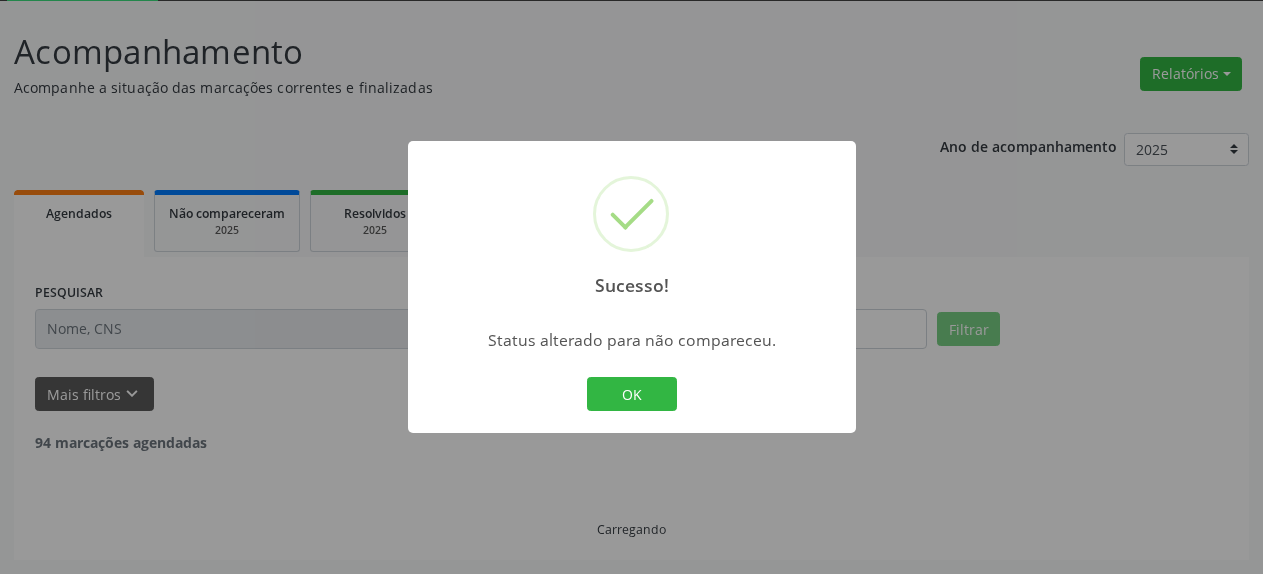 scroll, scrollTop: 44, scrollLeft: 0, axis: vertical 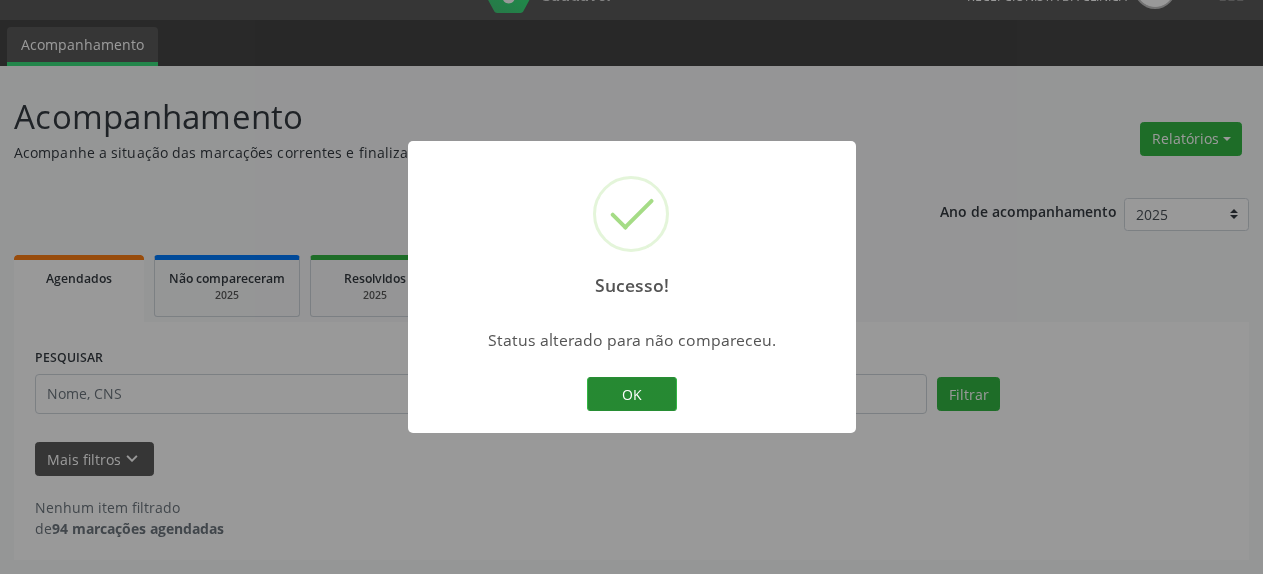 click on "OK" at bounding box center (632, 394) 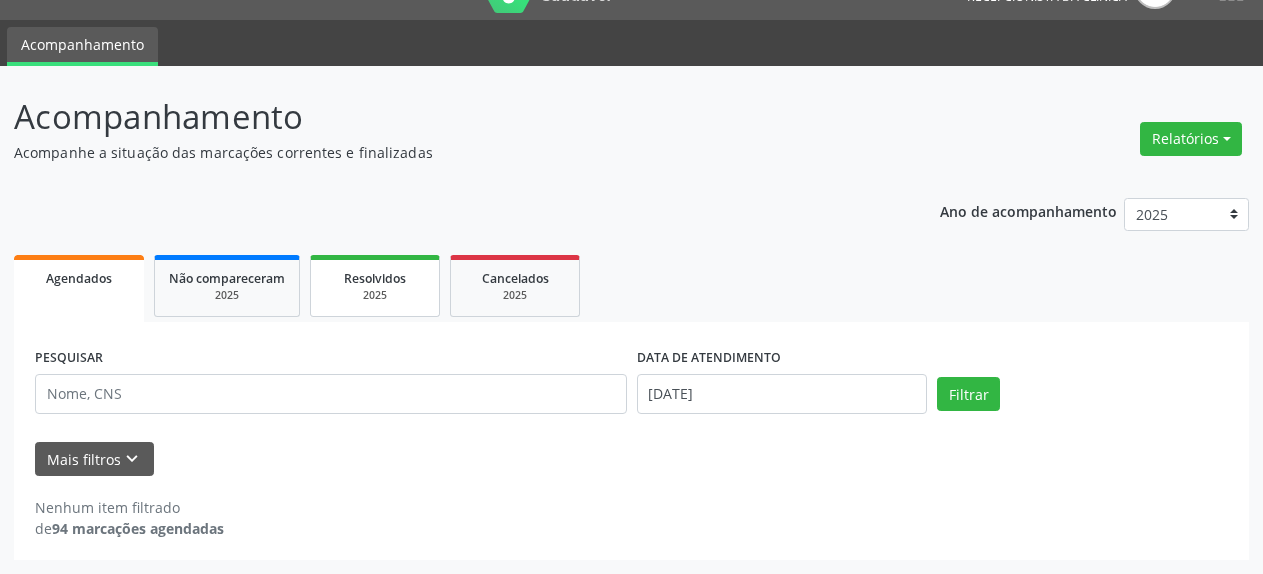 click on "Resolvidos" at bounding box center (375, 277) 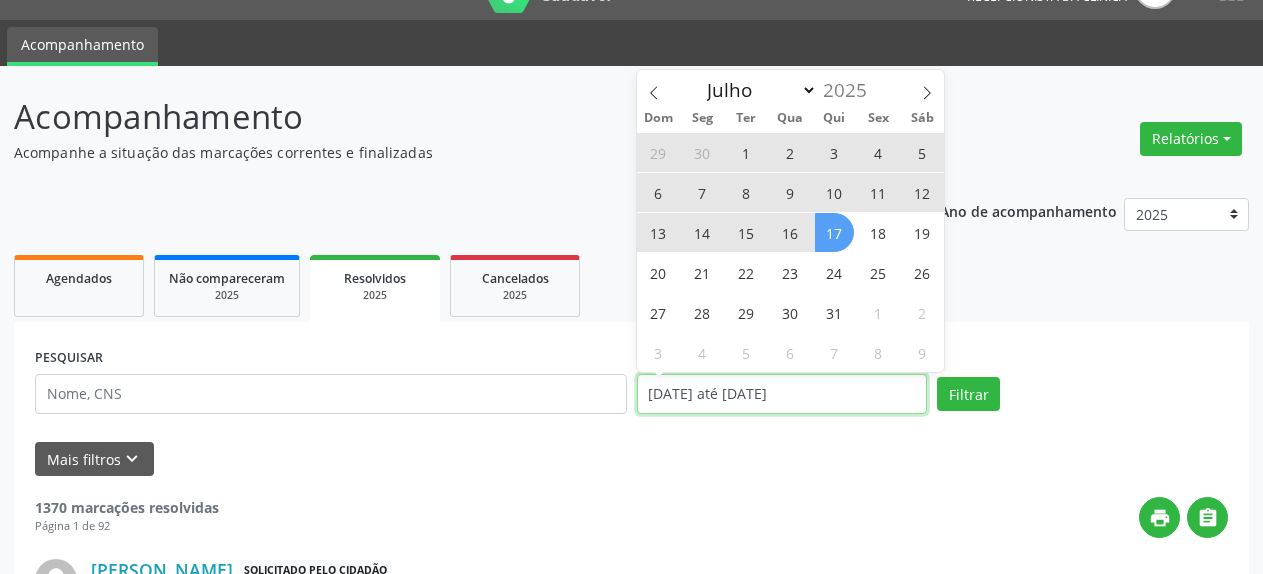 click on "[DATE] até [DATE]" at bounding box center (782, 394) 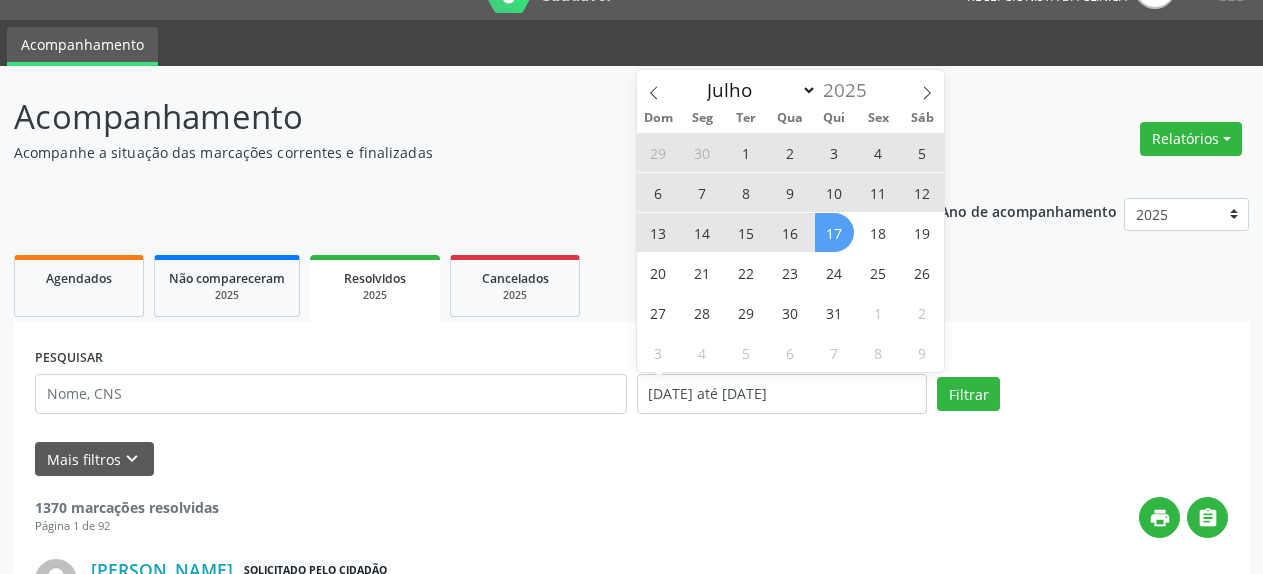 click on "16" at bounding box center [790, 232] 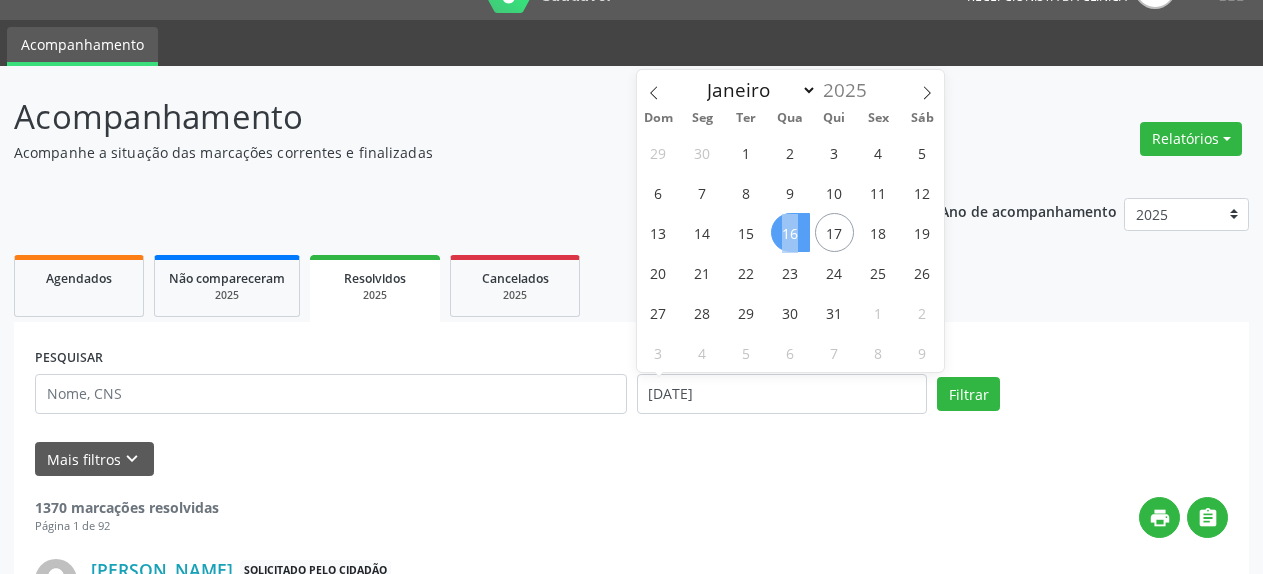 click on "16" at bounding box center (790, 232) 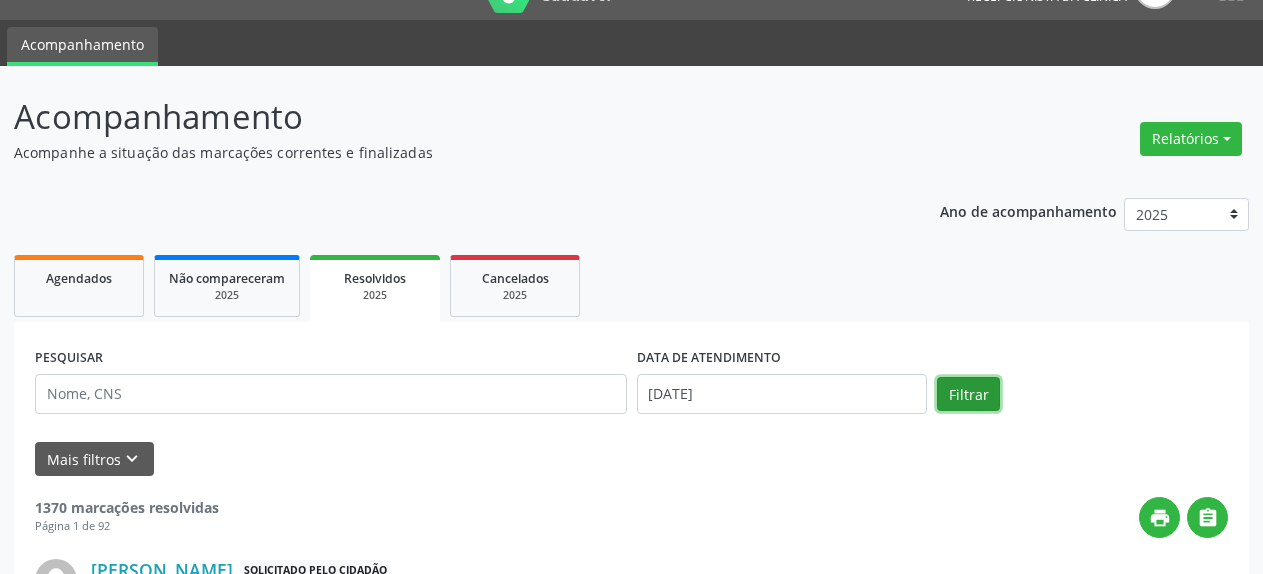 click on "Filtrar" at bounding box center [968, 394] 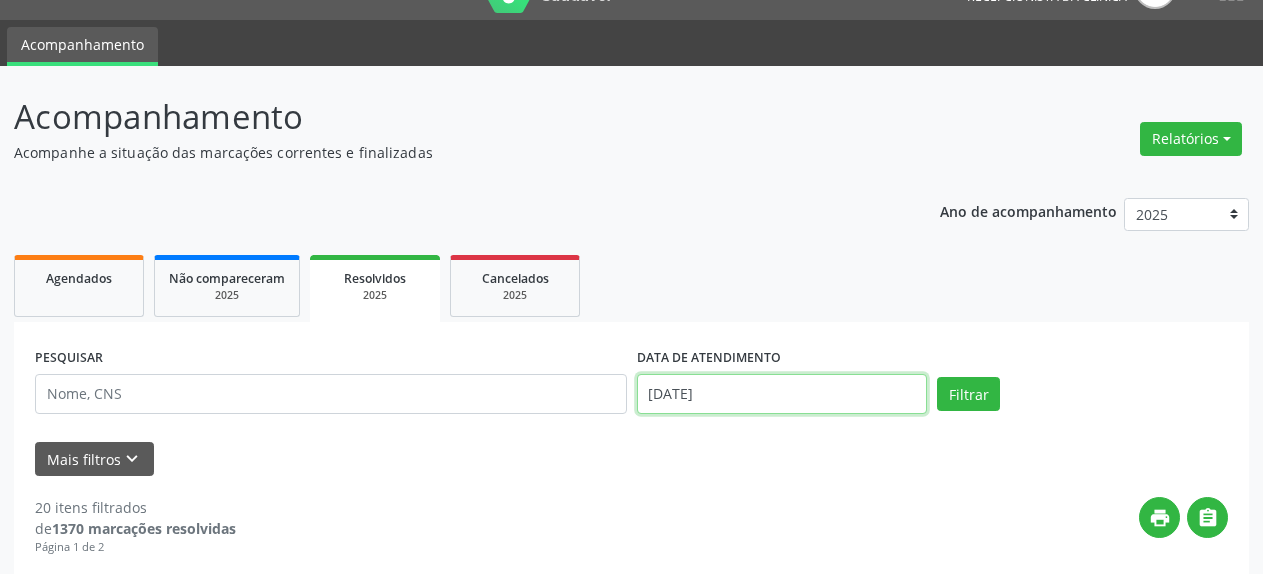 click on "[DATE]" at bounding box center (782, 394) 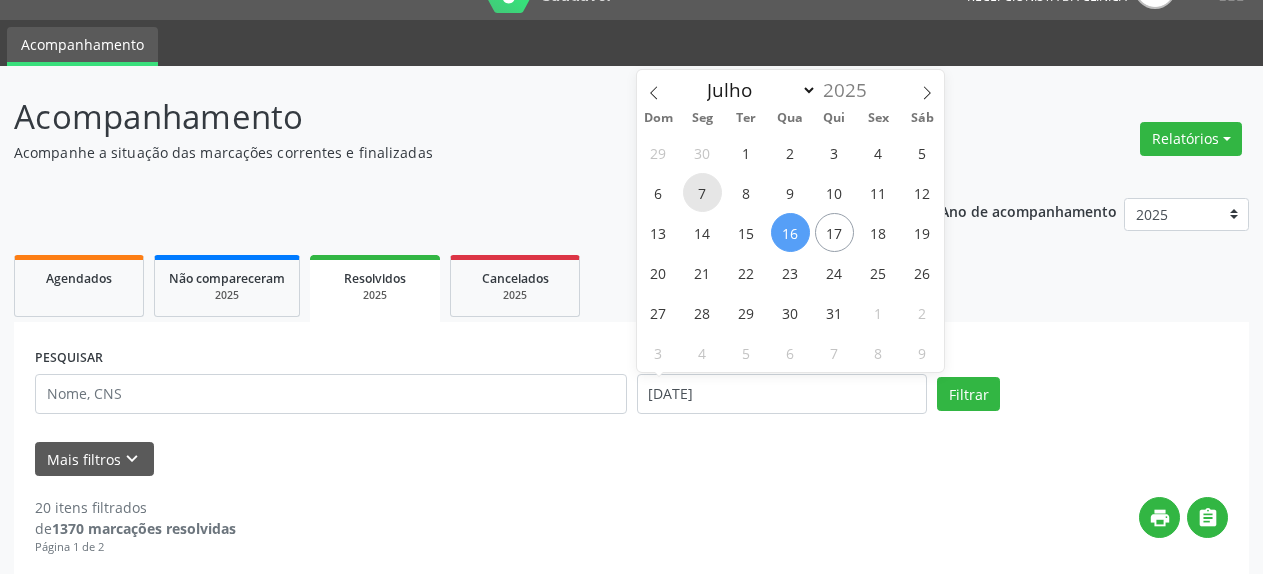 click on "7" at bounding box center (702, 192) 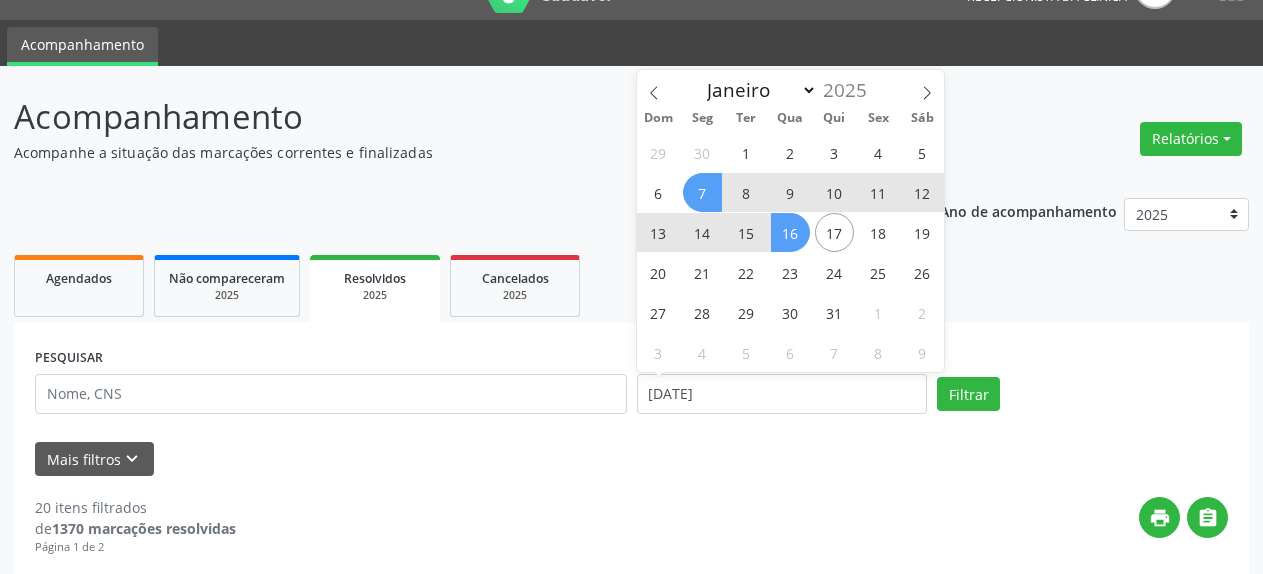 click on "16" at bounding box center [790, 232] 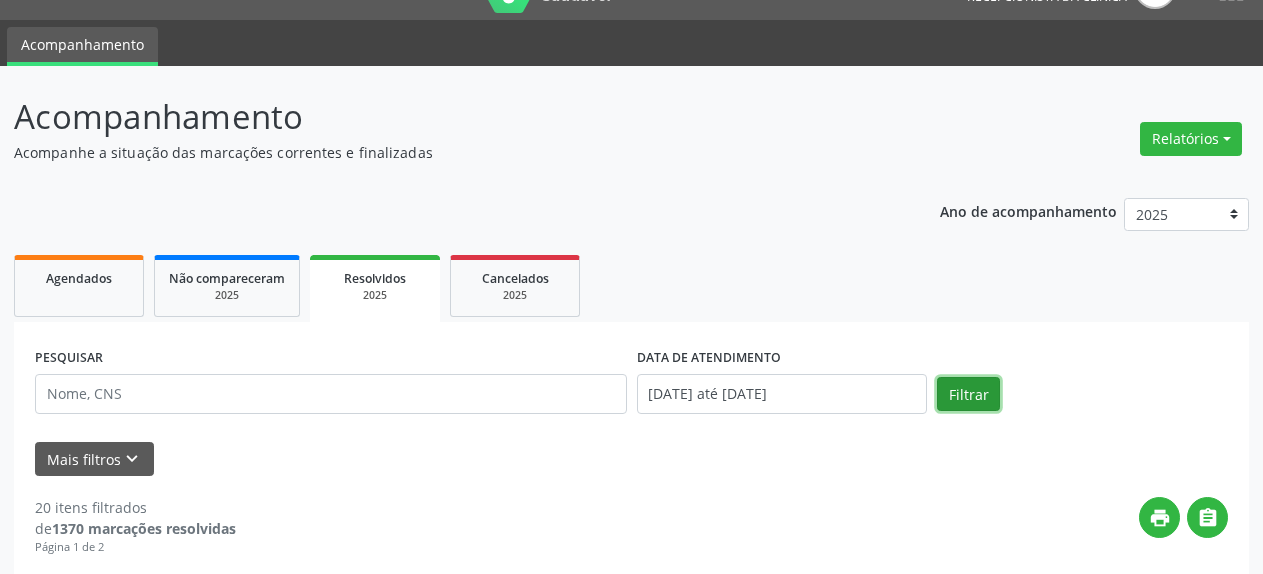 click on "Filtrar" at bounding box center (968, 394) 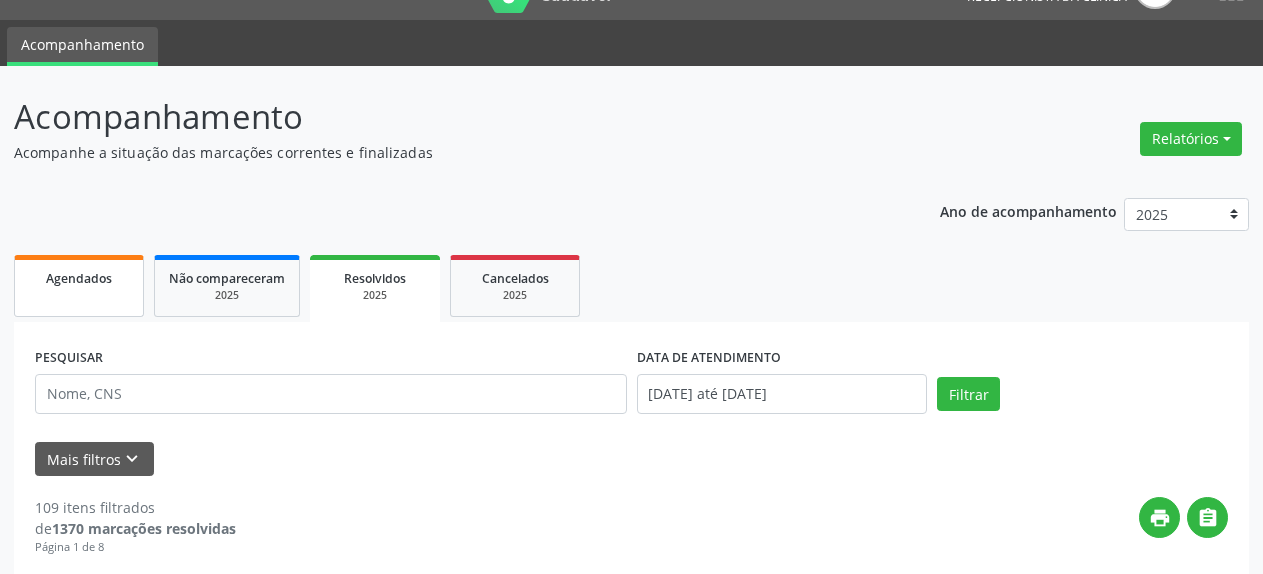 click on "Agendados" at bounding box center [79, 277] 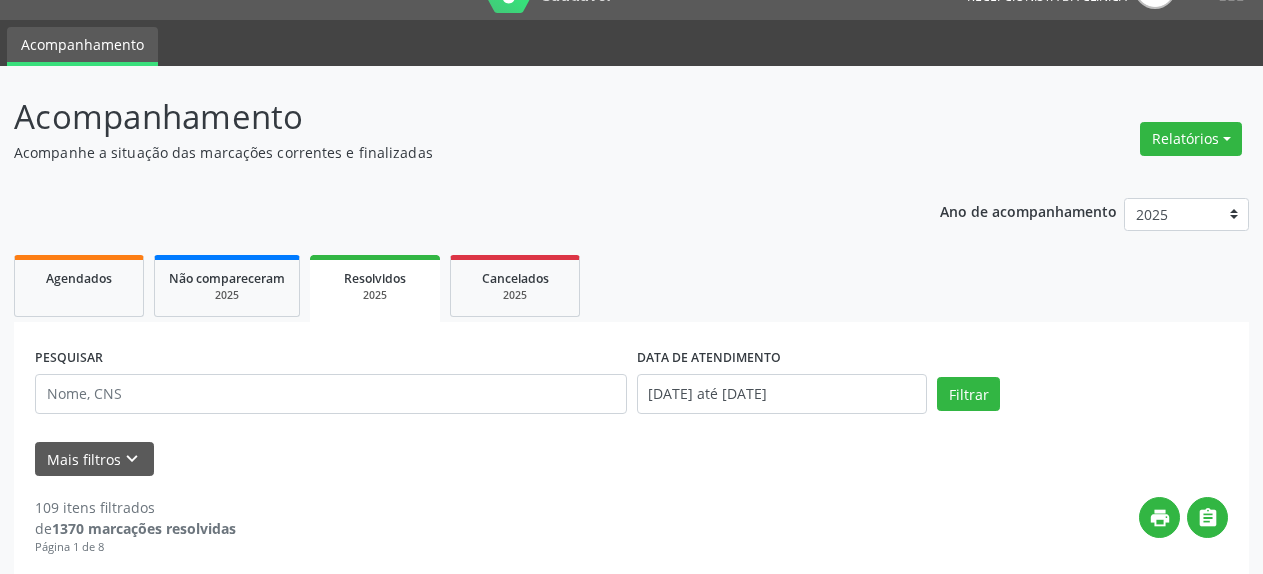select on "6" 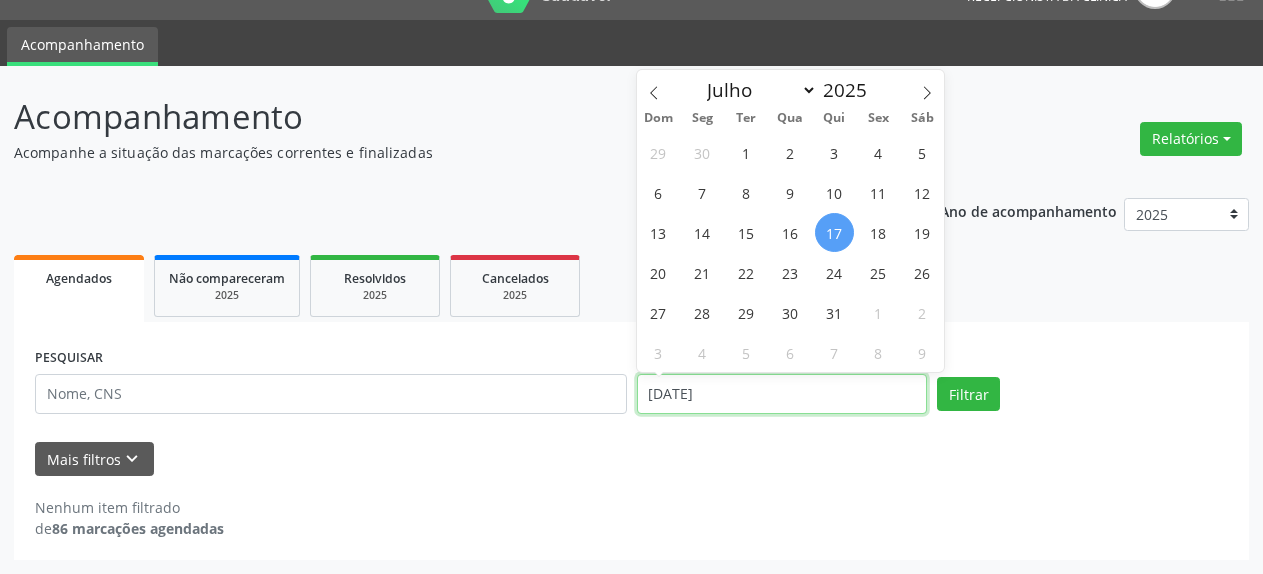 click on "[DATE]" at bounding box center [782, 394] 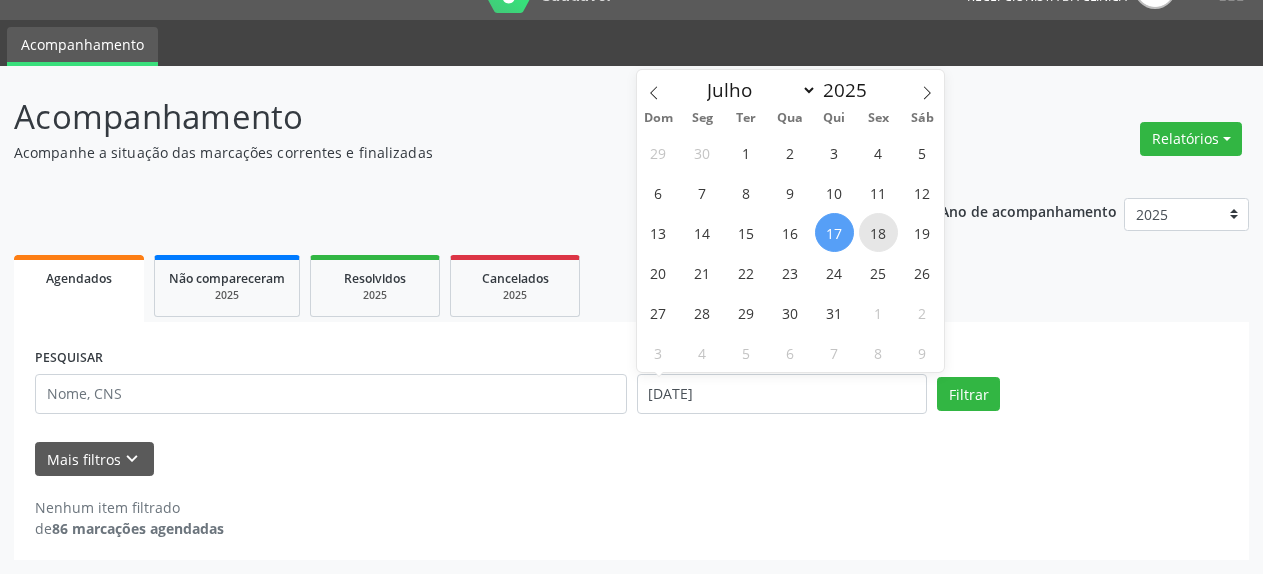 click on "18" at bounding box center [878, 232] 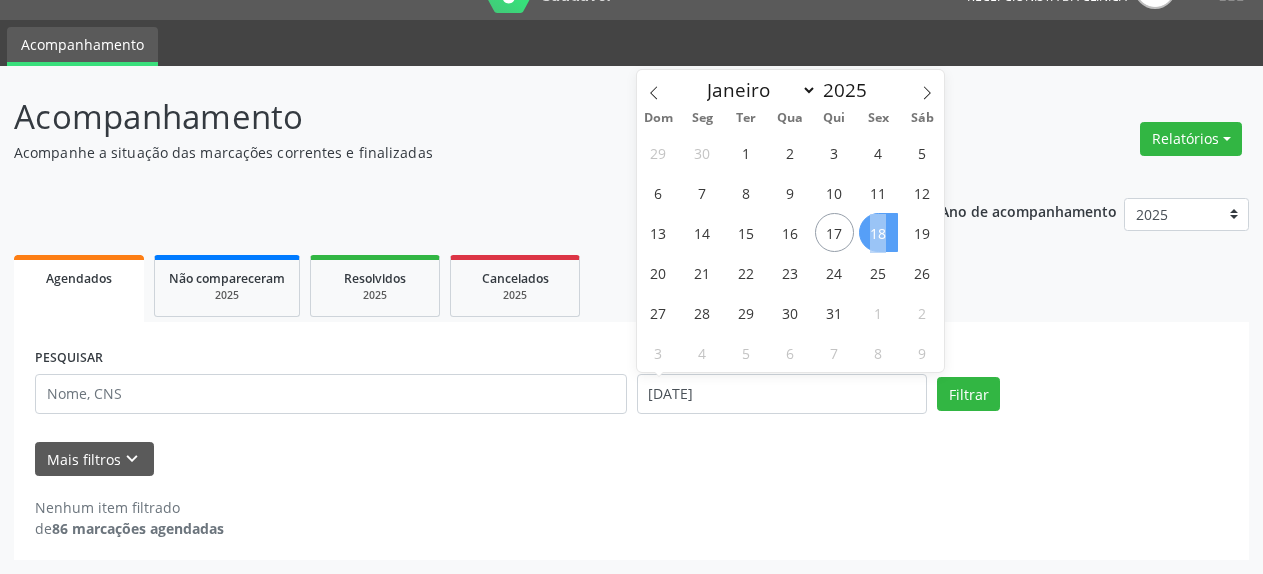 click on "18" at bounding box center (878, 232) 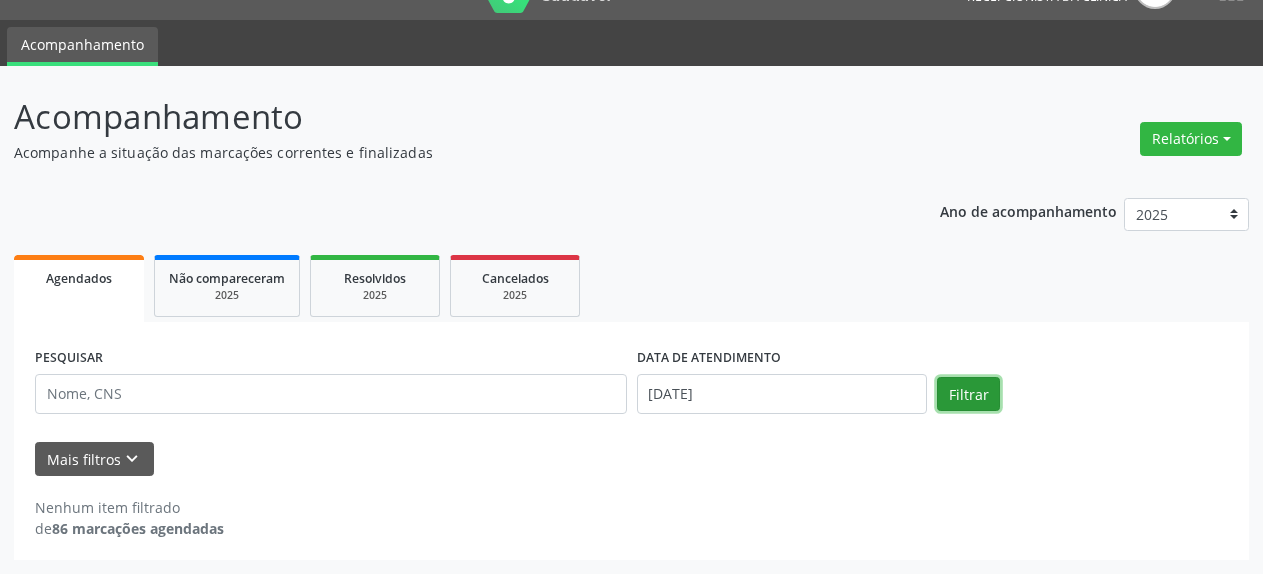 click on "Filtrar" at bounding box center (968, 394) 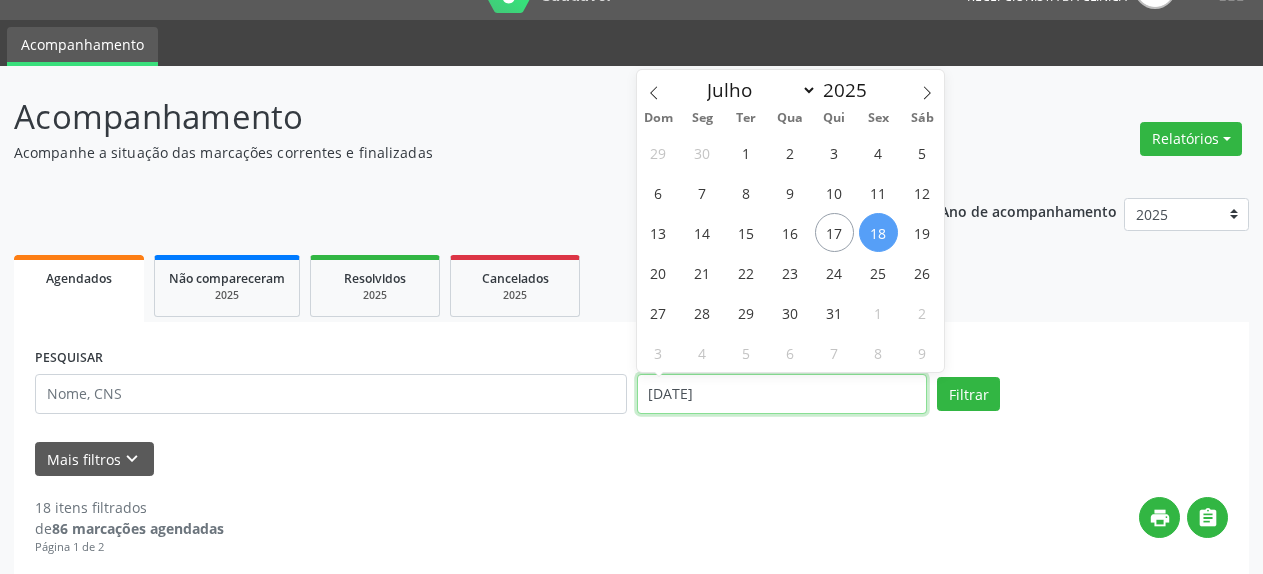 click on "[DATE]" at bounding box center (782, 394) 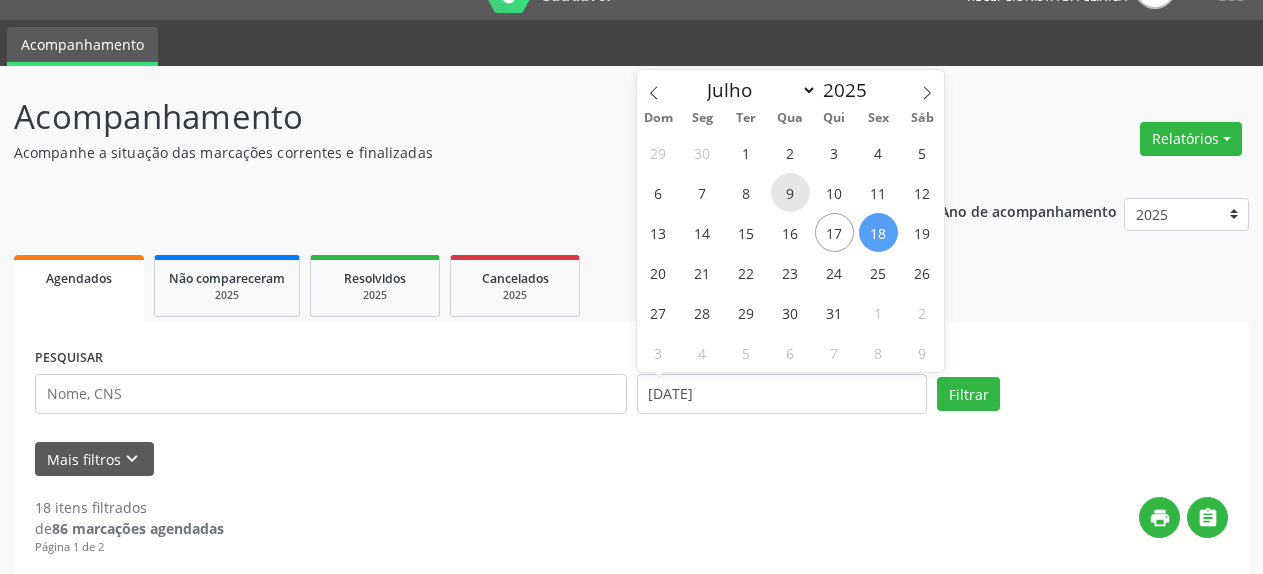 click on "9" at bounding box center [790, 192] 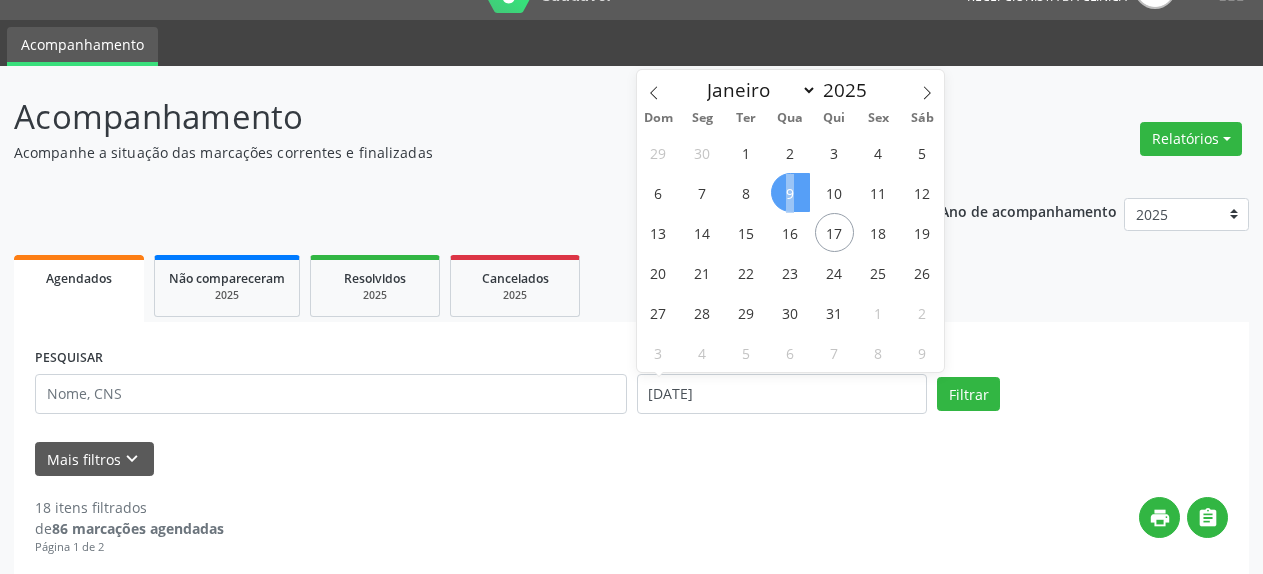 click on "9" at bounding box center [790, 192] 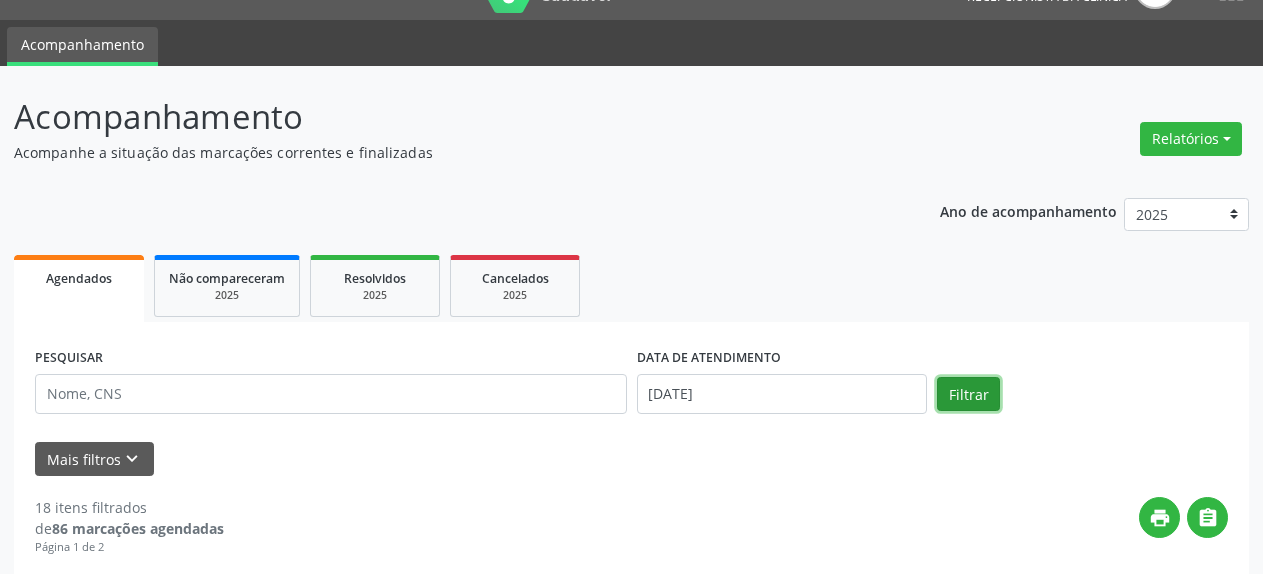 click on "Filtrar" at bounding box center (968, 394) 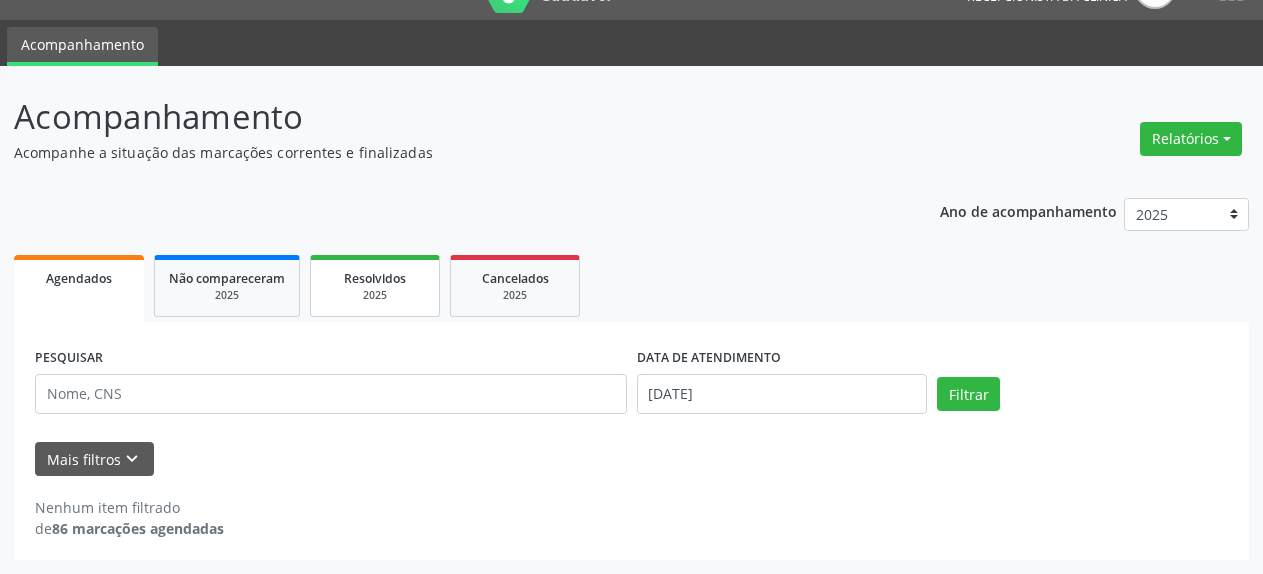 click on "2025" at bounding box center (375, 295) 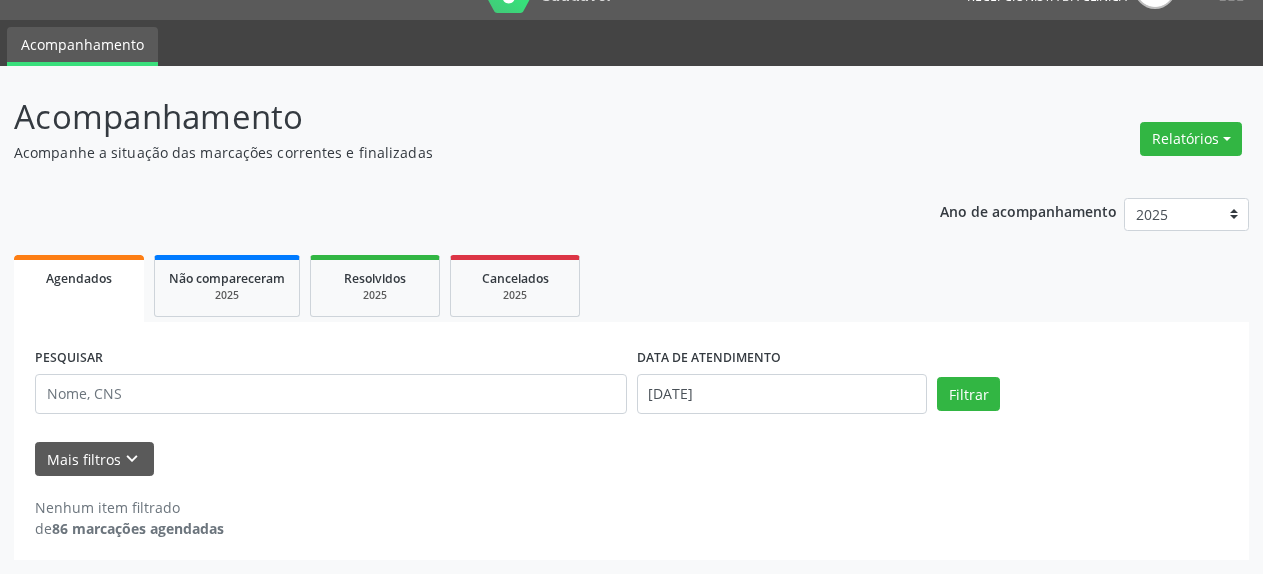 select on "6" 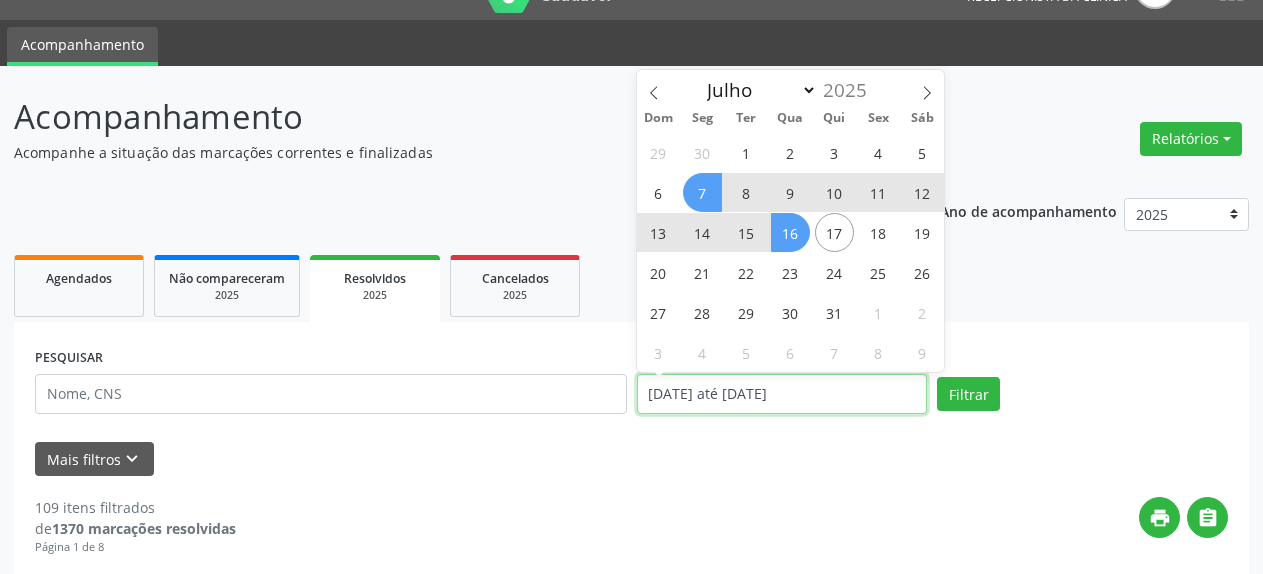 click on "[DATE] até [DATE]" at bounding box center (782, 394) 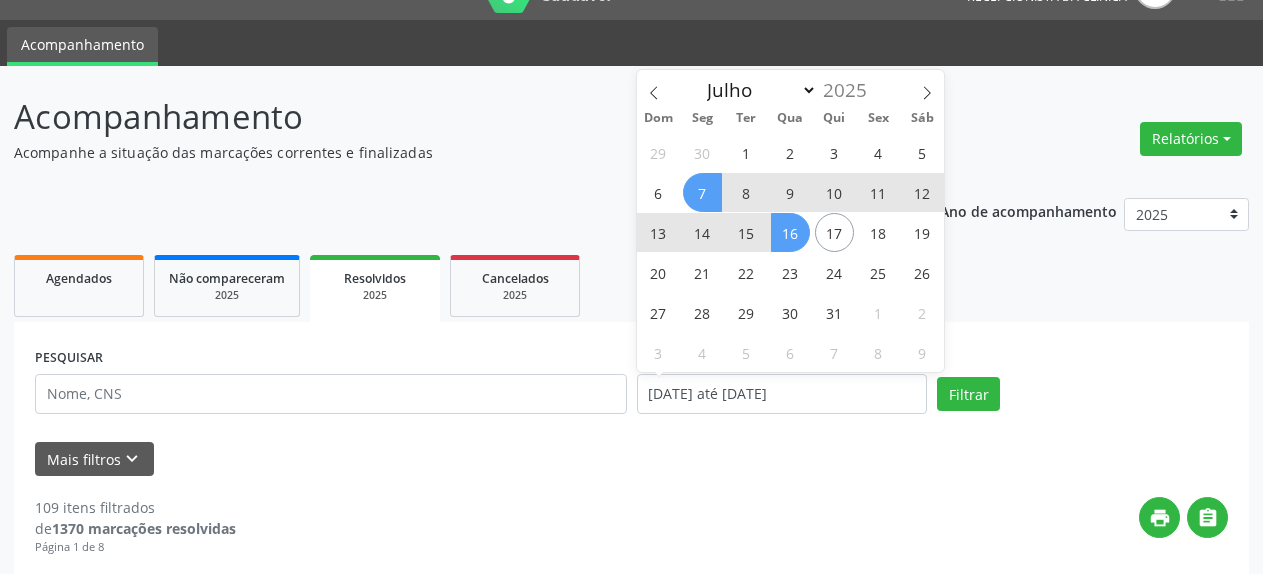click on "9" at bounding box center (790, 192) 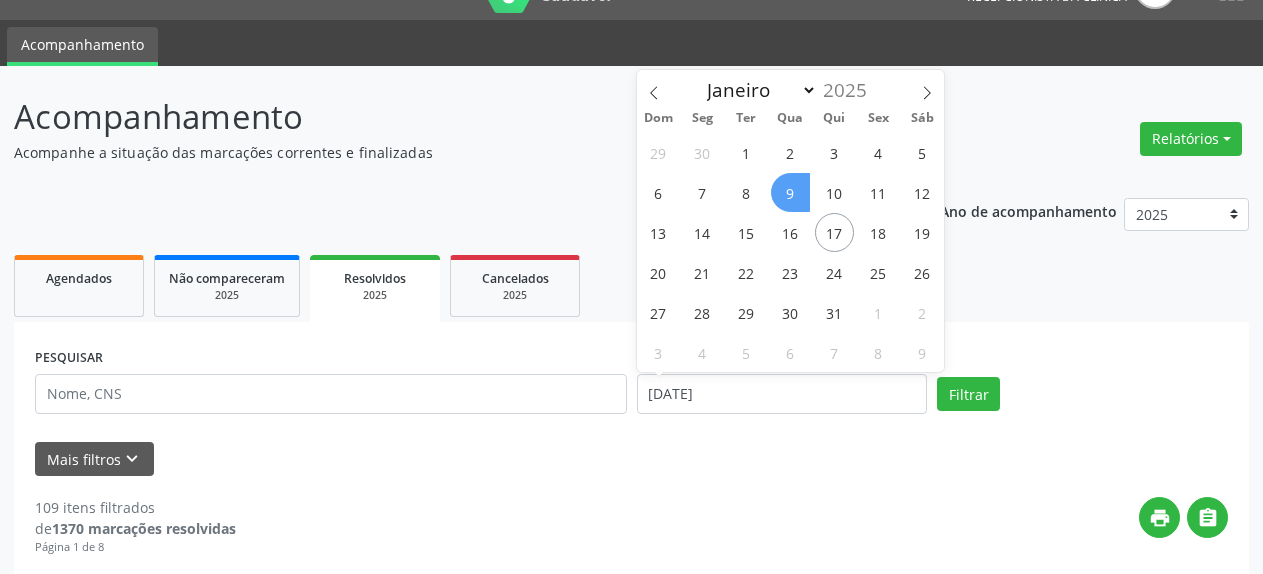 click on "9" at bounding box center [790, 192] 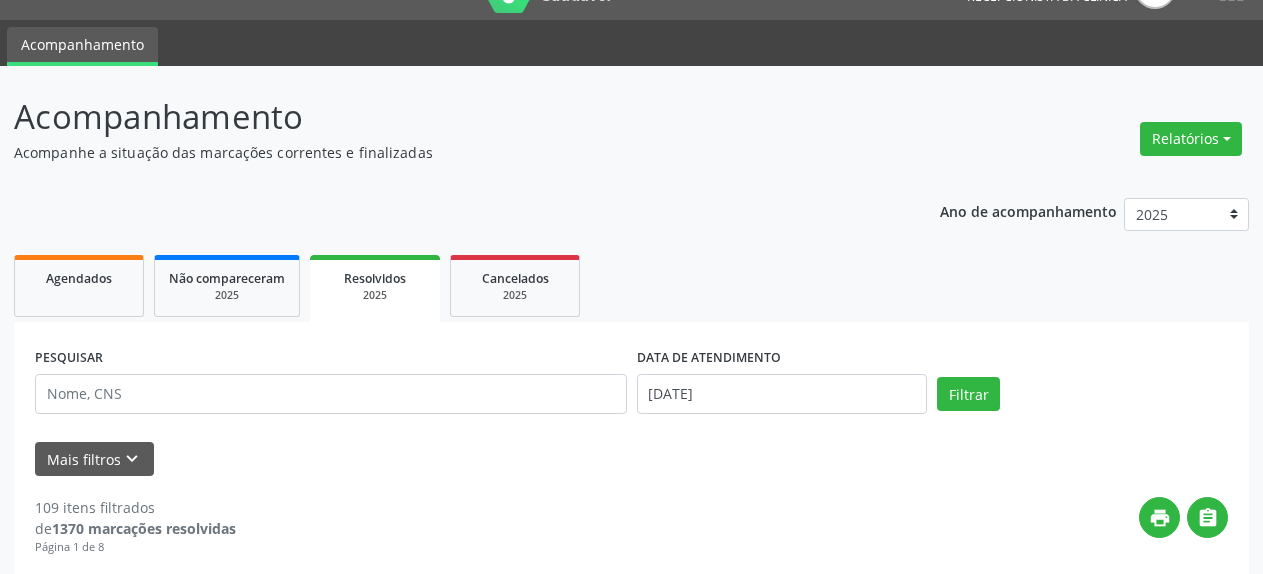 click on "Ano de acompanhamento
2025 2024 2023   Agendados   Não compareceram
2025
Resolvidos
2025
Cancelados
2025
PESQUISAR
DATA DE ATENDIMENTO
[DATE]
Filtrar
UNIDADE DE REFERÊNCIA
Selecione uma UBS
Todas as UBS   Unidade Basica de Saude da Familia Dr [PERSON_NAME]   Centro de Enfrentamento Para [MEDICAL_DATA] de Campo Formoso   Central de [GEOGRAPHIC_DATA] de Consultas e Exames de [GEOGRAPHIC_DATA]   Vigilancia em Saude de Campo Formoso   PSF Lage dos Negros III   P S da Familia do Povoado de Caraibas   Unidade Basica de Saude da Familia [PERSON_NAME]   P S de Curral da Ponta Psf Oseas Manoel da Silva   Farmacia Basica   Unidade Basica de Saude da Familia de Brejao da Caatinga   P S da Familia do Povoado de Pocos   P S da Familia do Povoado de Tiquara   P S da Familia do Povoado de Sao Tome   P S de Lages dos [DEMOGRAPHIC_DATA]   P S da Familia do Povoado de Tuiutiba" at bounding box center (631, 2442) 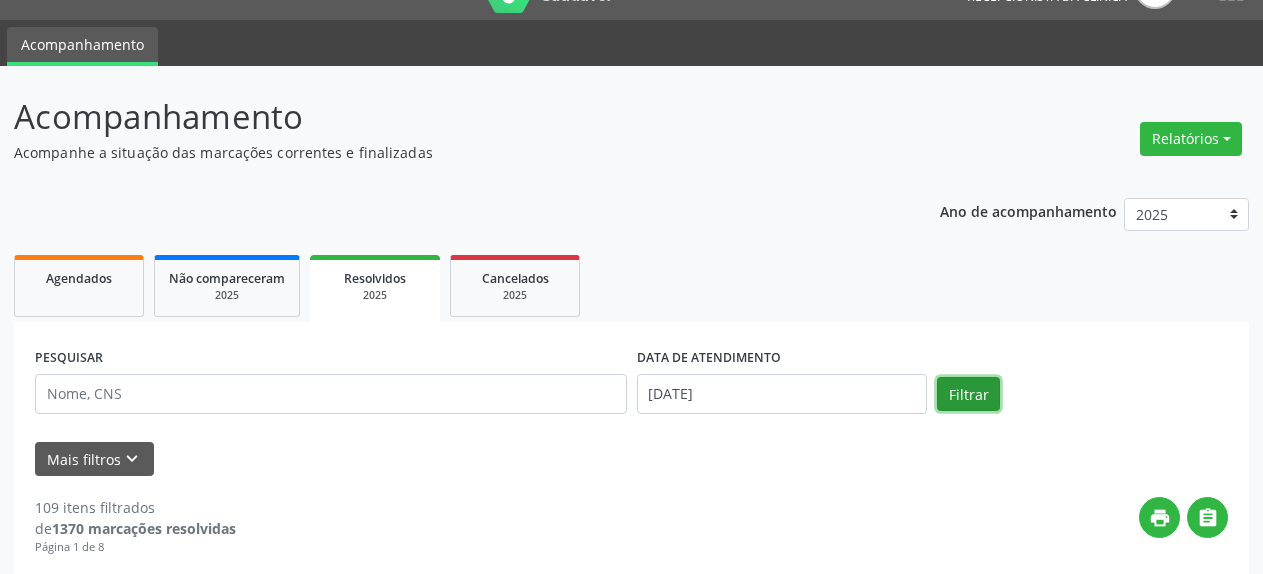 click on "Filtrar" at bounding box center (968, 394) 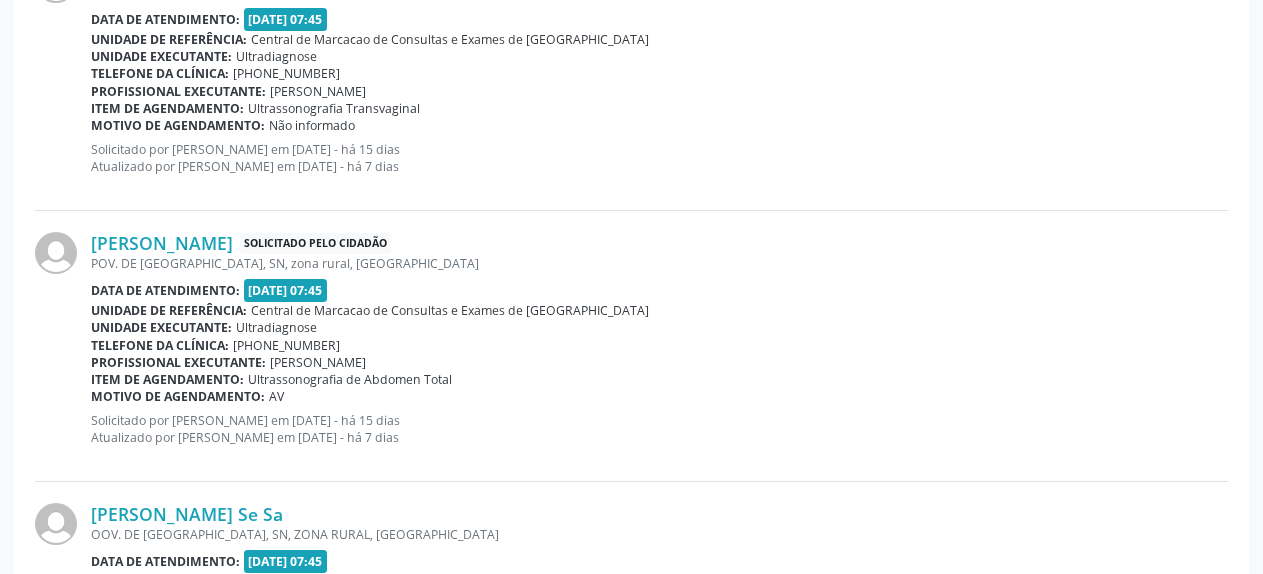 scroll, scrollTop: 962, scrollLeft: 0, axis: vertical 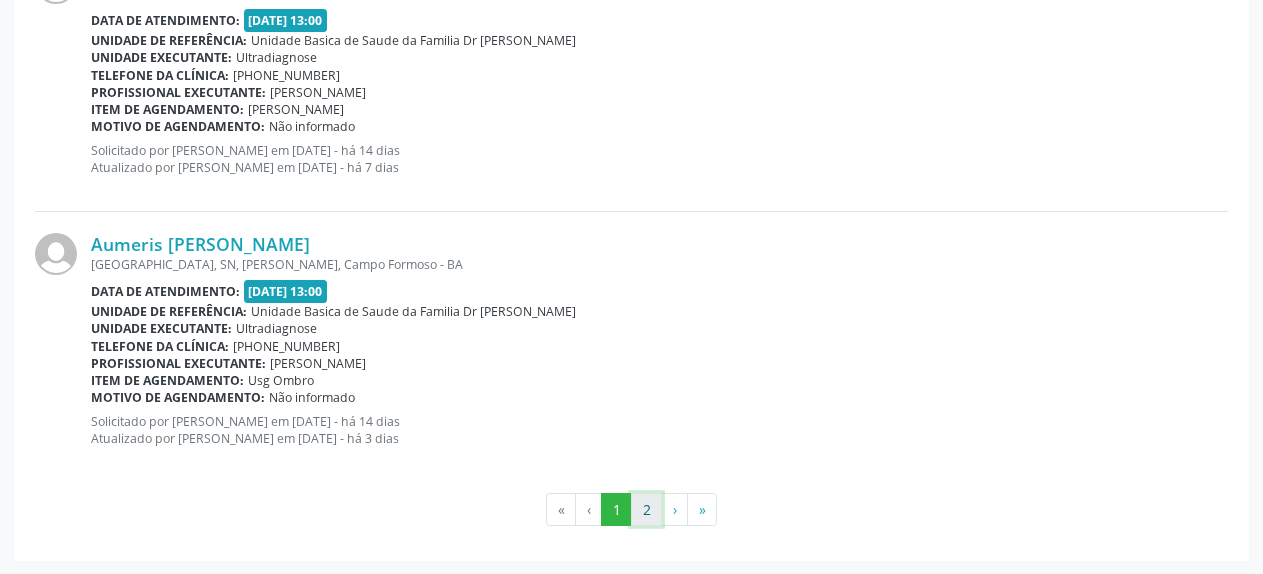 click on "2" at bounding box center [646, 510] 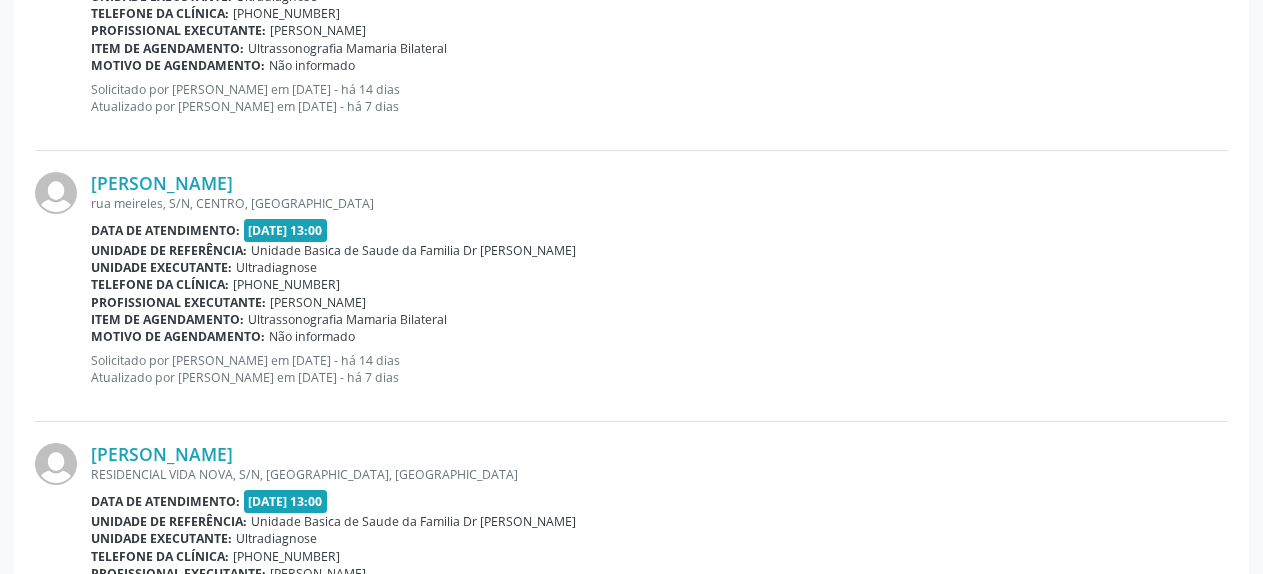 scroll, scrollTop: 721, scrollLeft: 0, axis: vertical 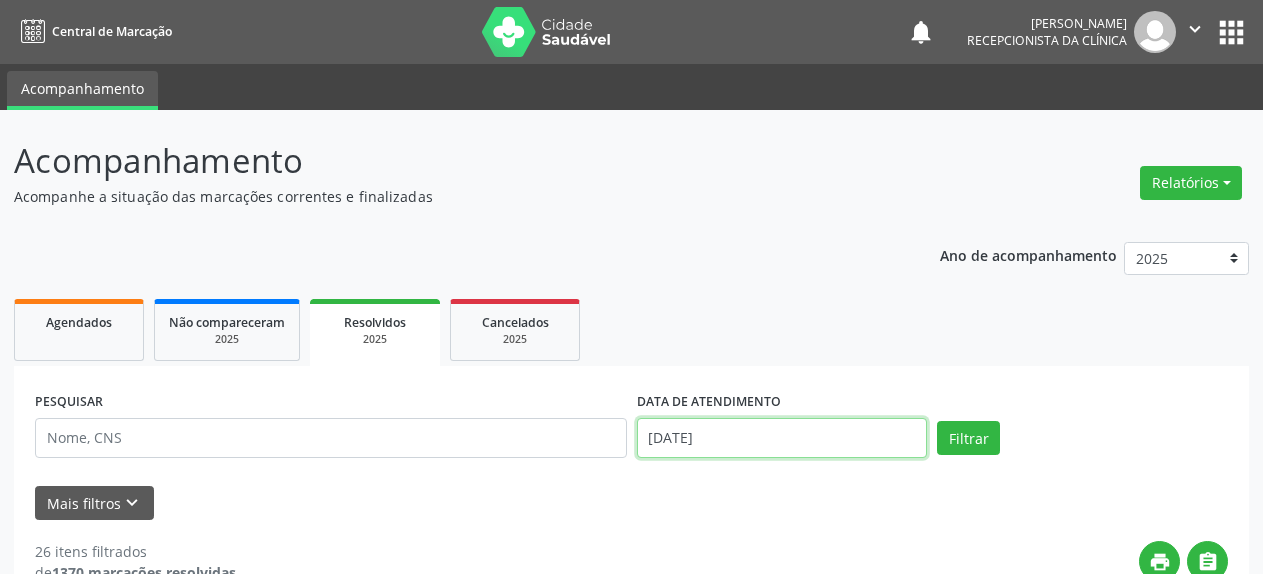 click on "[DATE]" at bounding box center (782, 438) 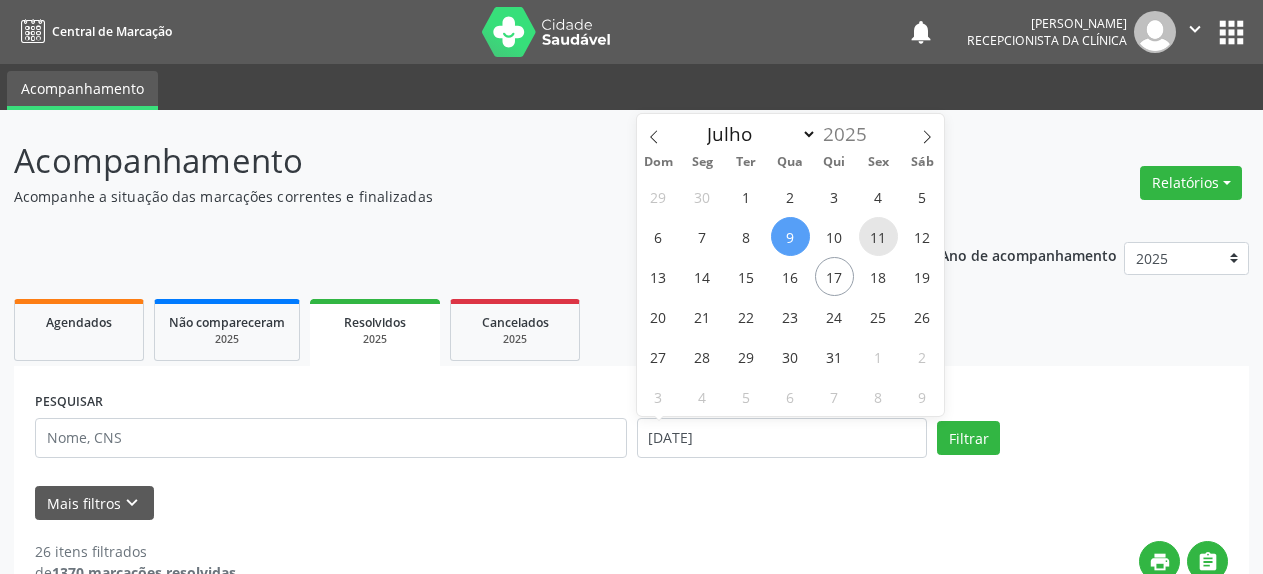 click on "11" at bounding box center (878, 236) 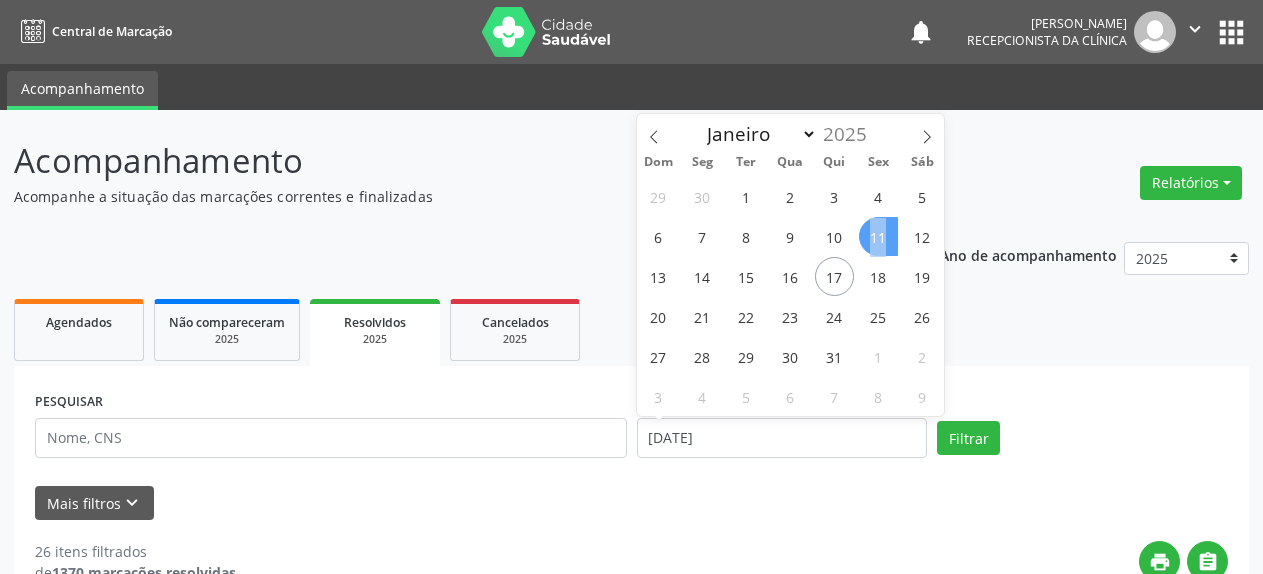 click on "11" at bounding box center [878, 236] 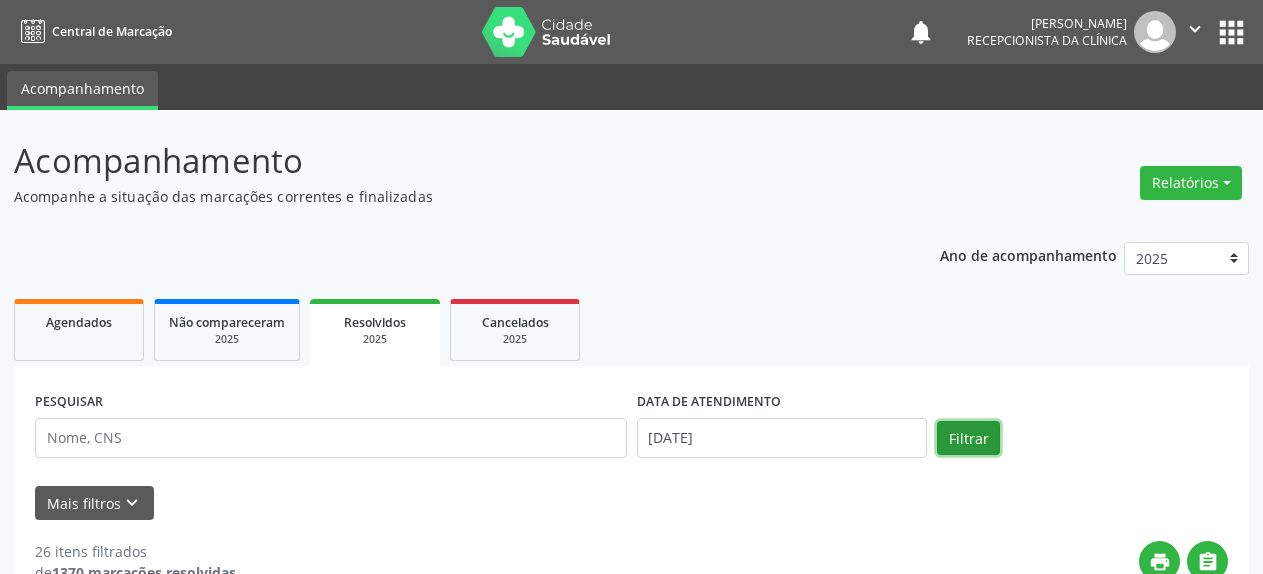 click on "Filtrar" at bounding box center [968, 438] 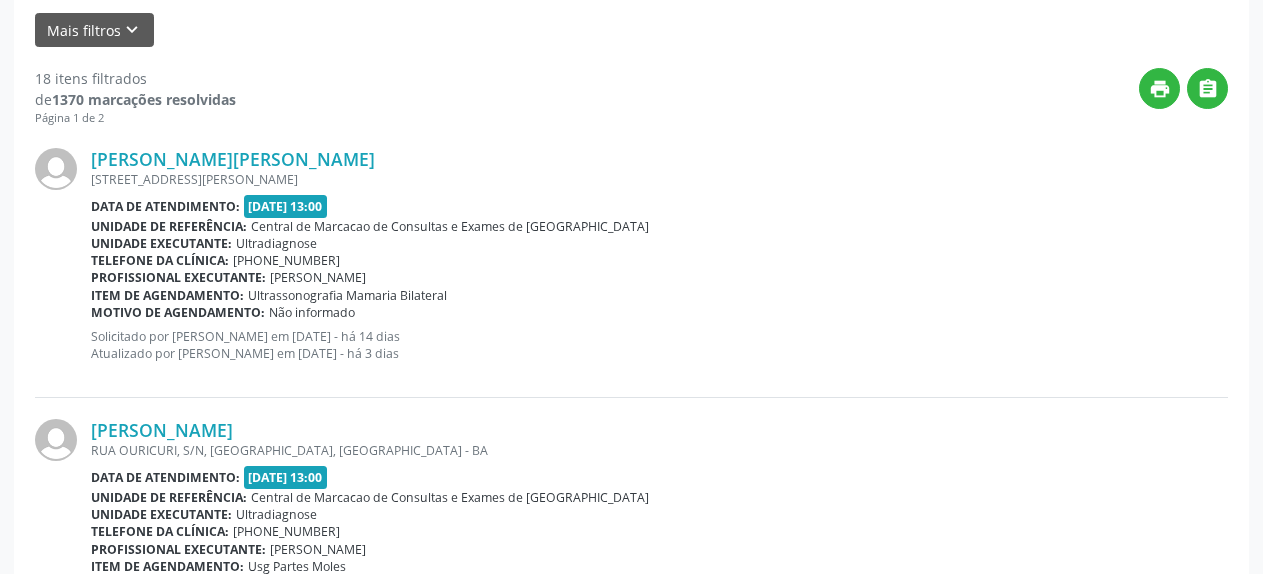 scroll, scrollTop: 510, scrollLeft: 0, axis: vertical 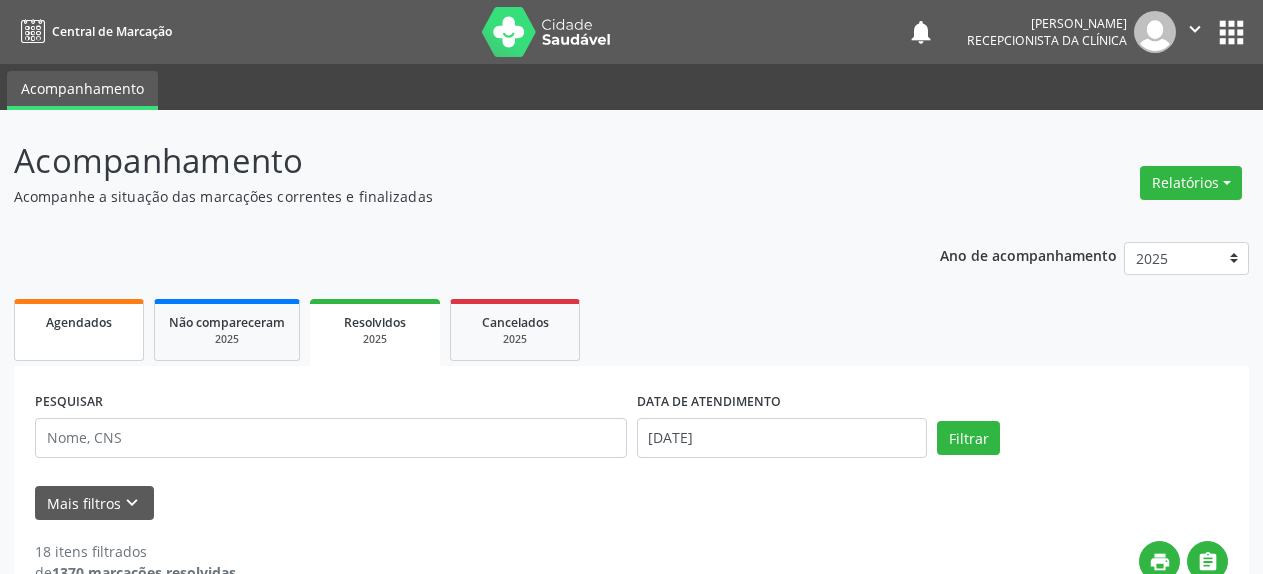 click on "Agendados" at bounding box center [79, 330] 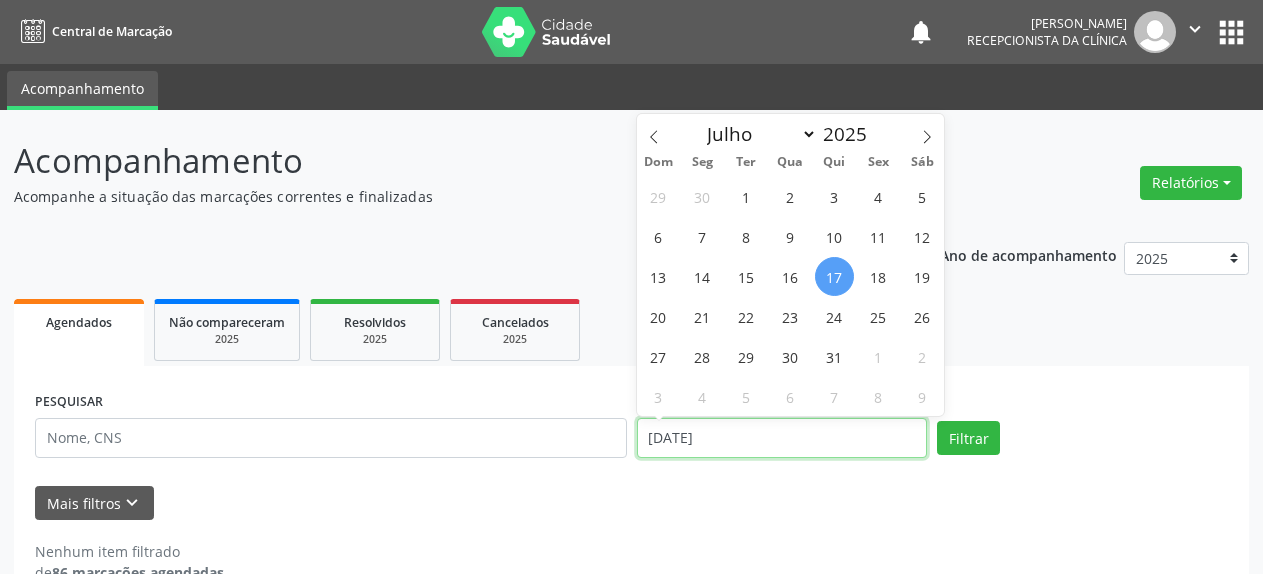 click on "[DATE]" at bounding box center (782, 438) 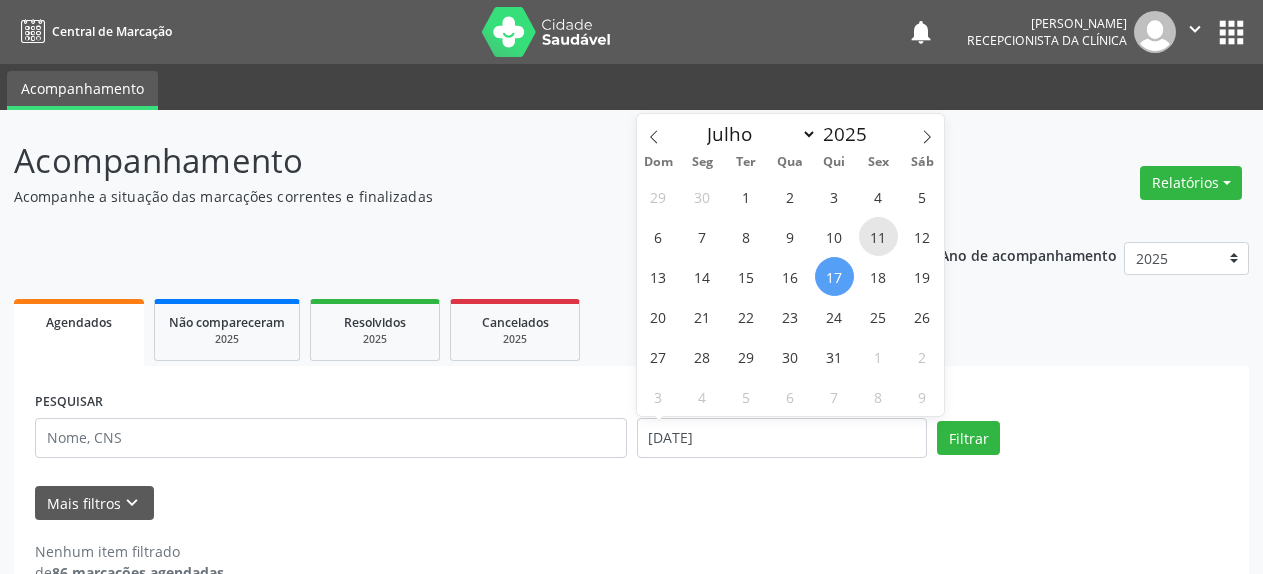 click on "11" at bounding box center (878, 236) 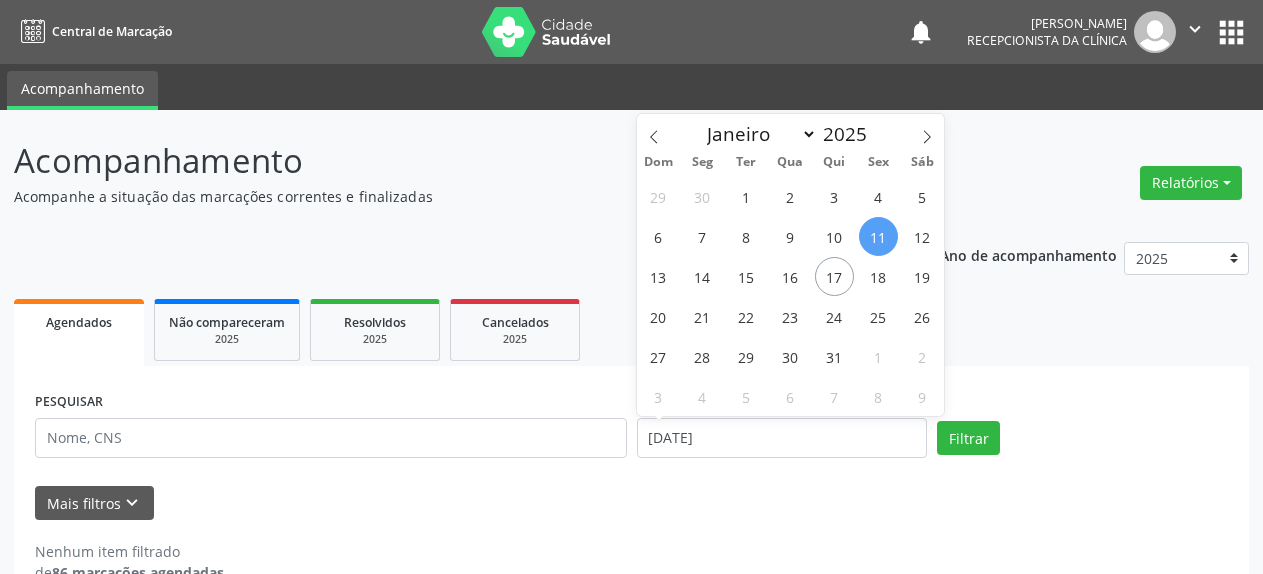 click on "11" at bounding box center [878, 236] 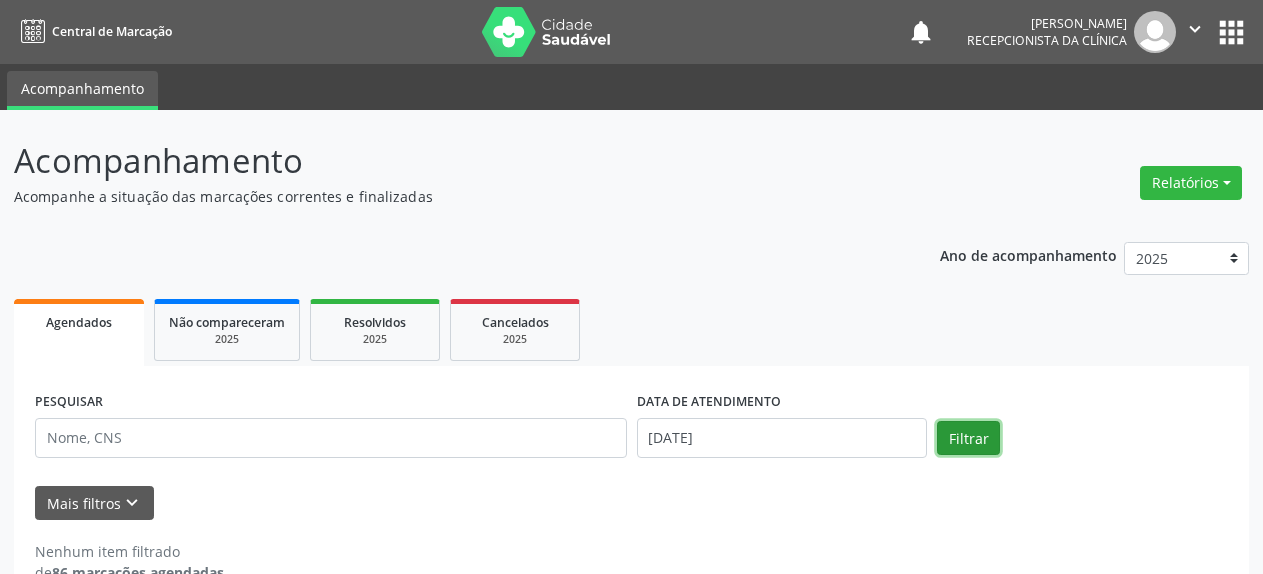 click on "Filtrar" at bounding box center [968, 438] 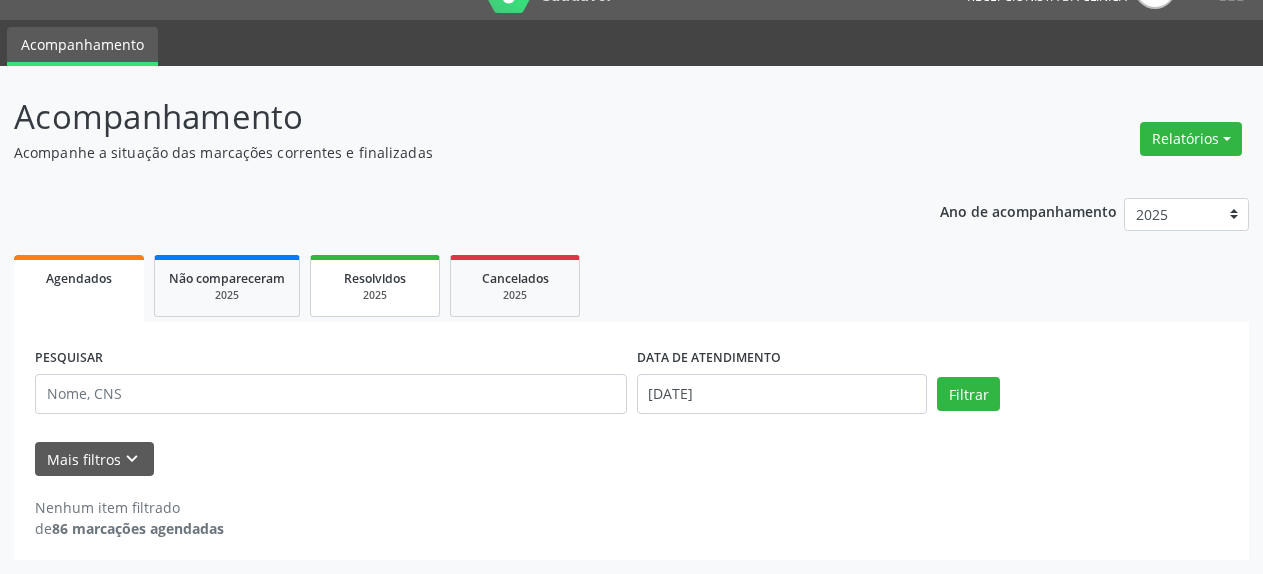 click on "Resolvidos" at bounding box center (375, 278) 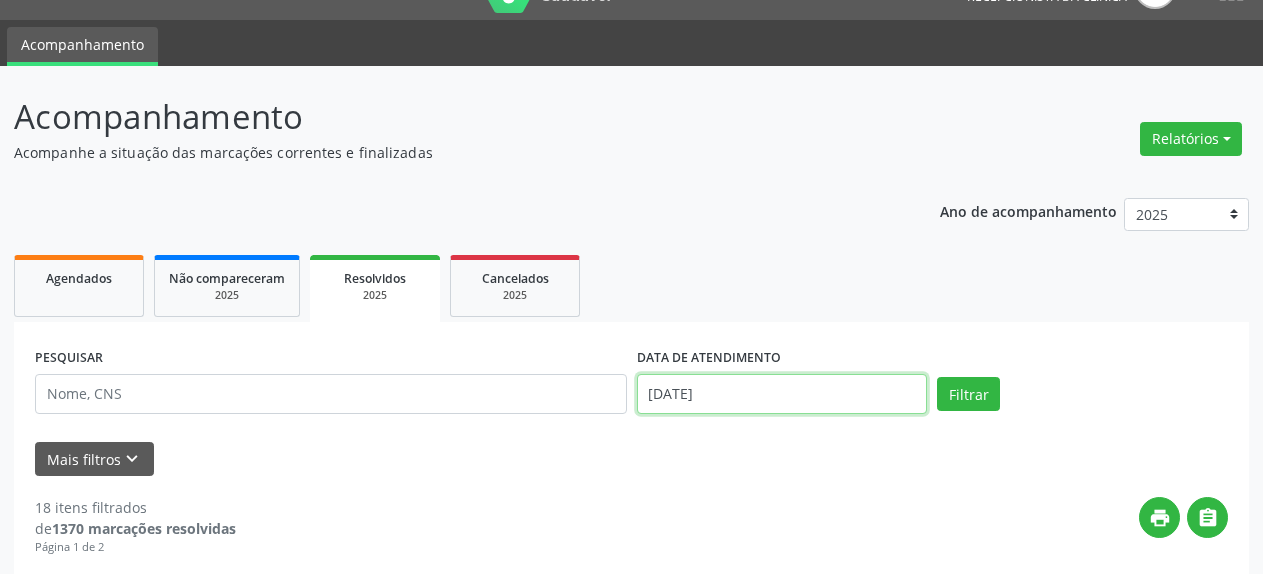 click on "[DATE]" at bounding box center (782, 394) 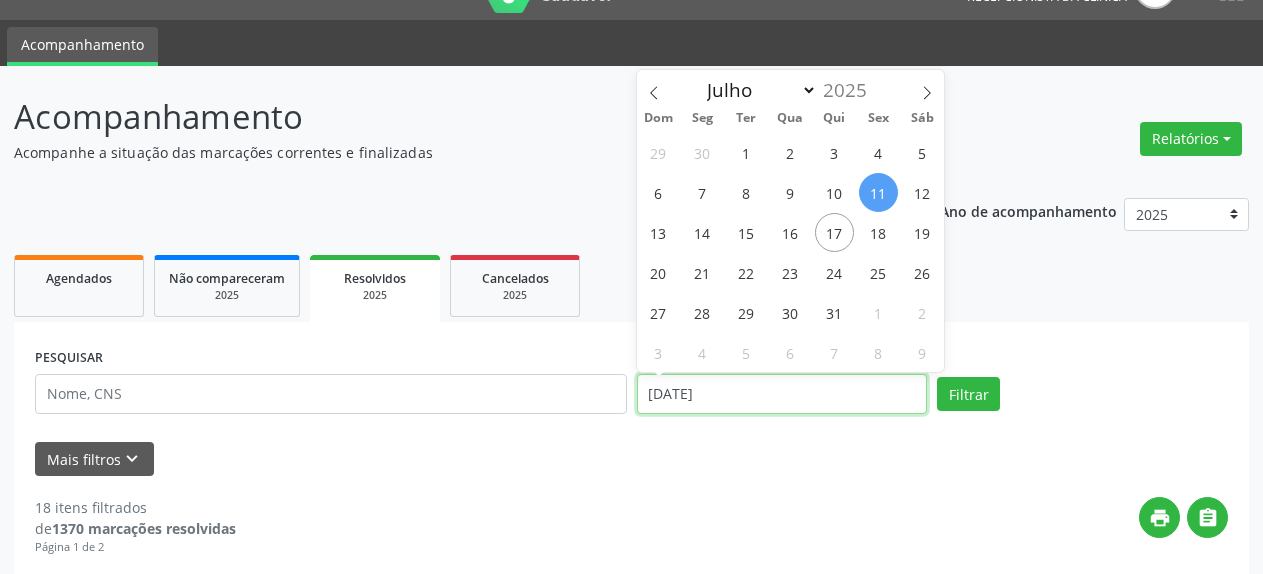 click on "[DATE]" at bounding box center (782, 394) 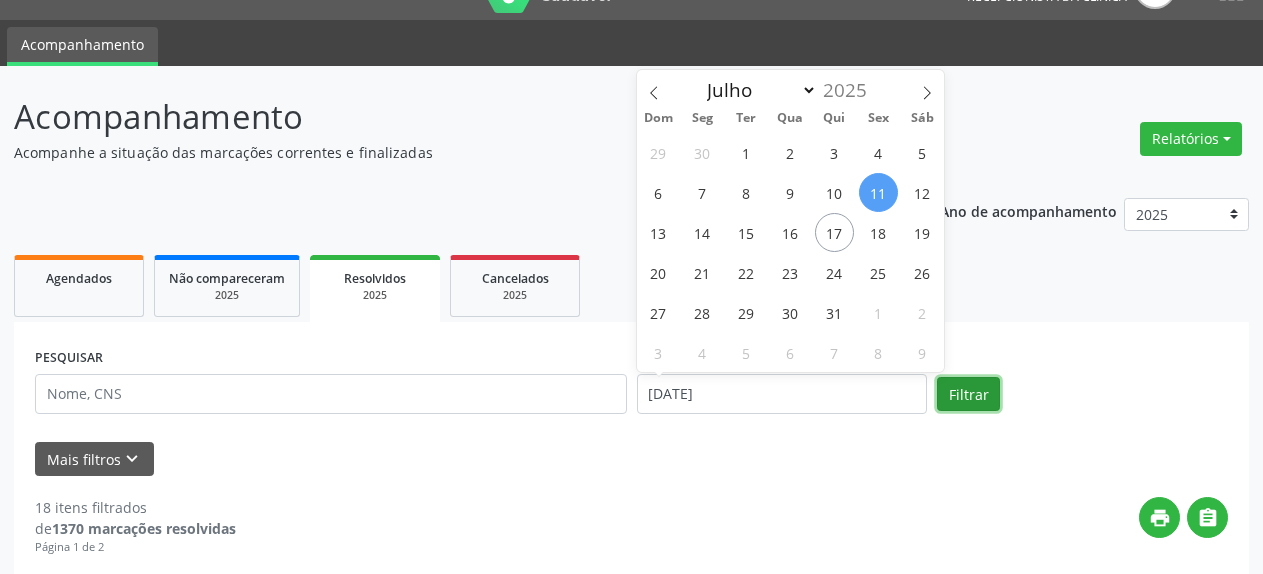 click on "Filtrar" at bounding box center [968, 394] 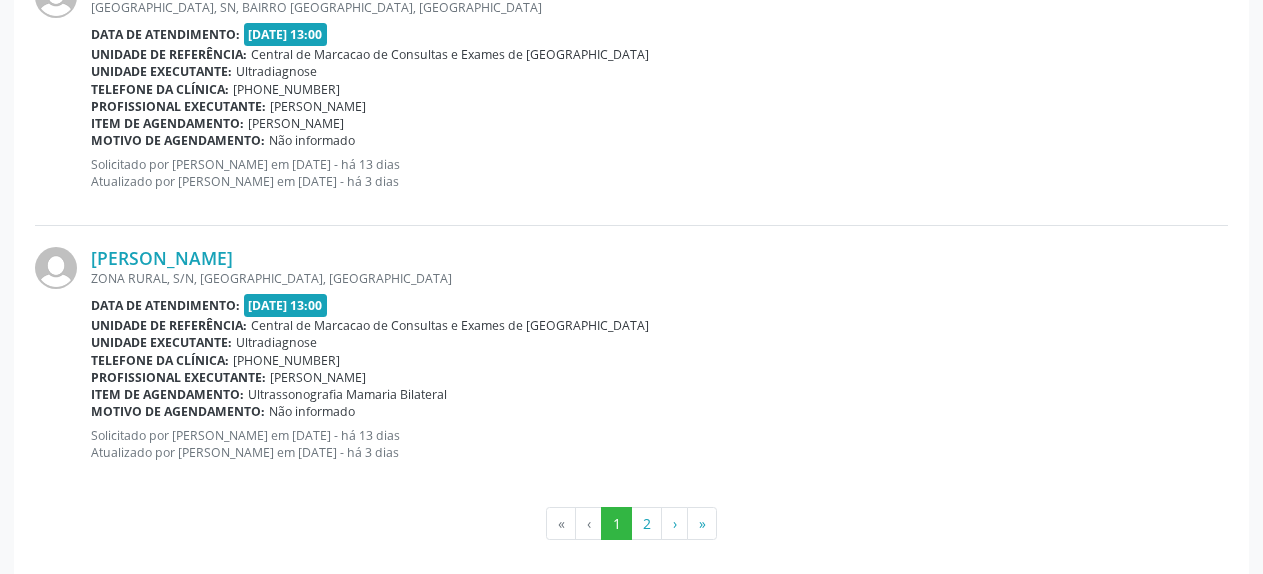 scroll, scrollTop: 4183, scrollLeft: 0, axis: vertical 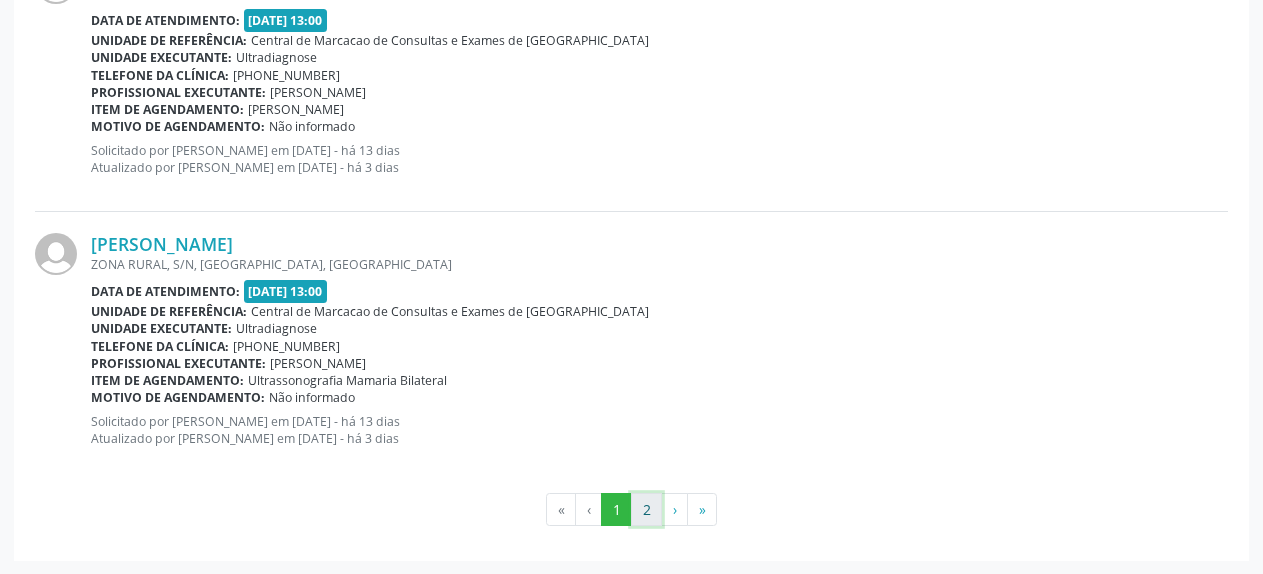 click on "2" at bounding box center [646, 510] 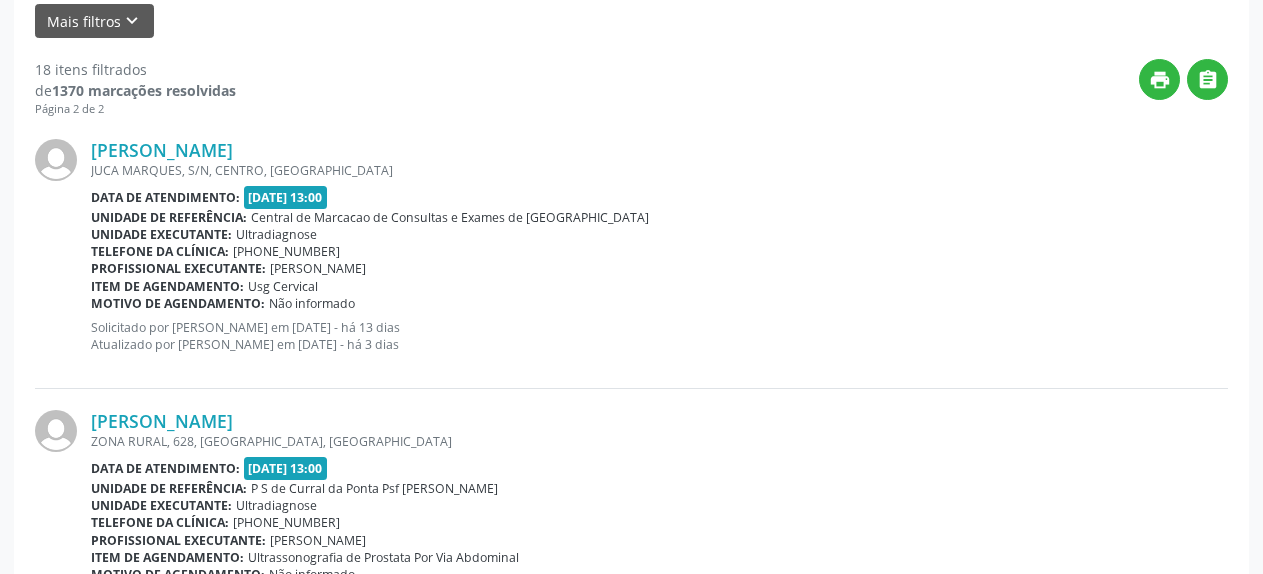 scroll, scrollTop: 517, scrollLeft: 0, axis: vertical 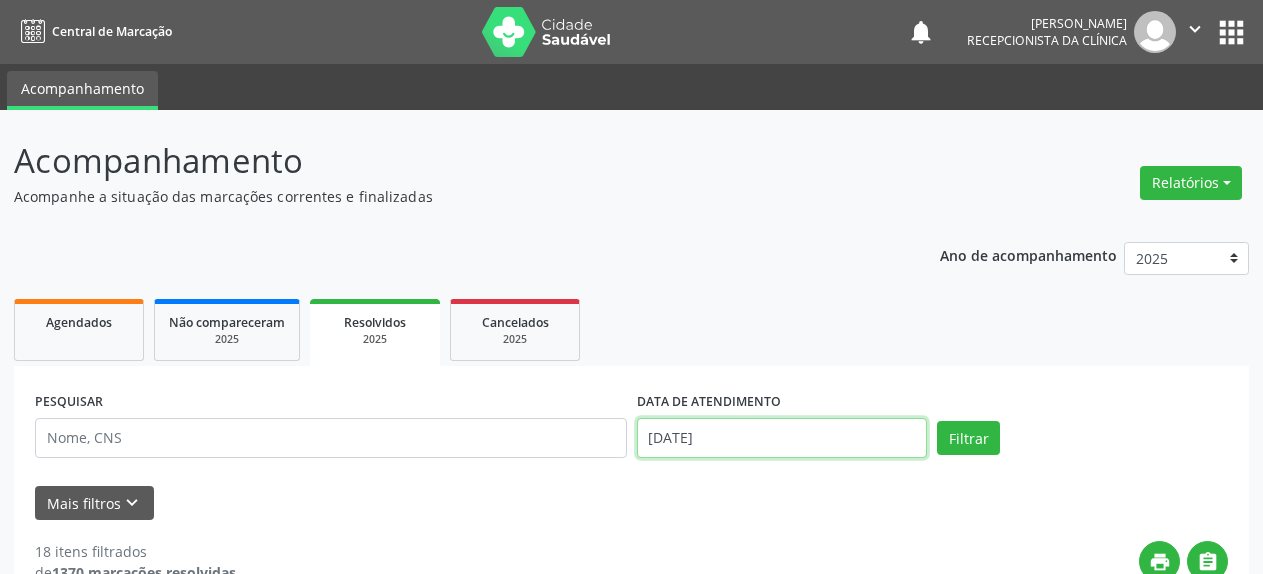 click on "[DATE]" at bounding box center [782, 438] 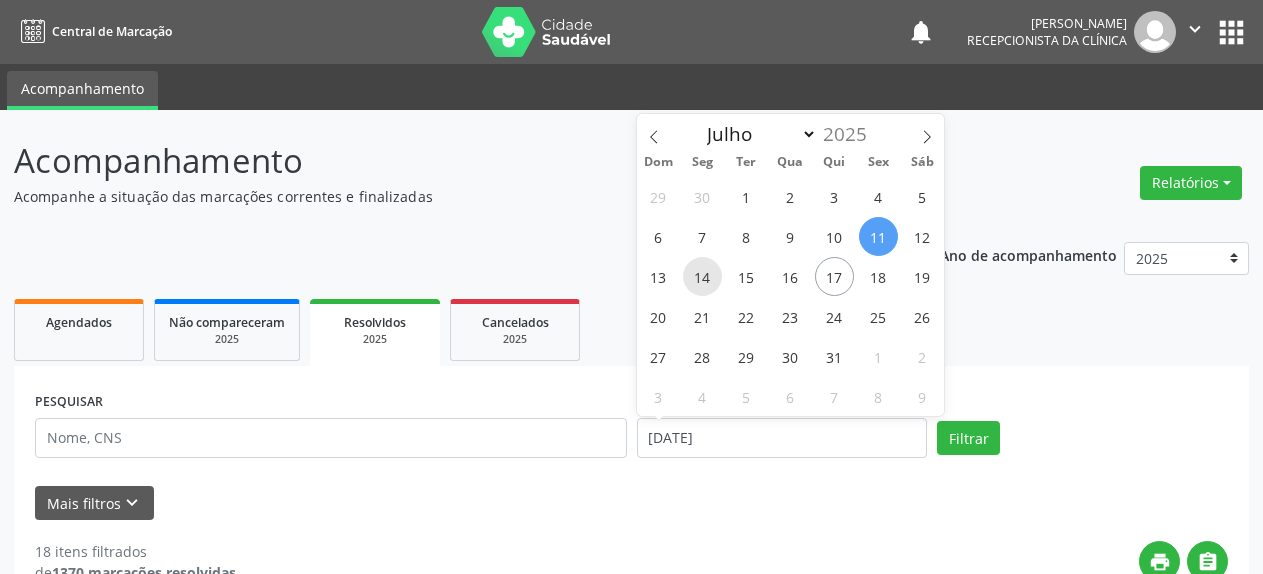 click on "14" at bounding box center [702, 276] 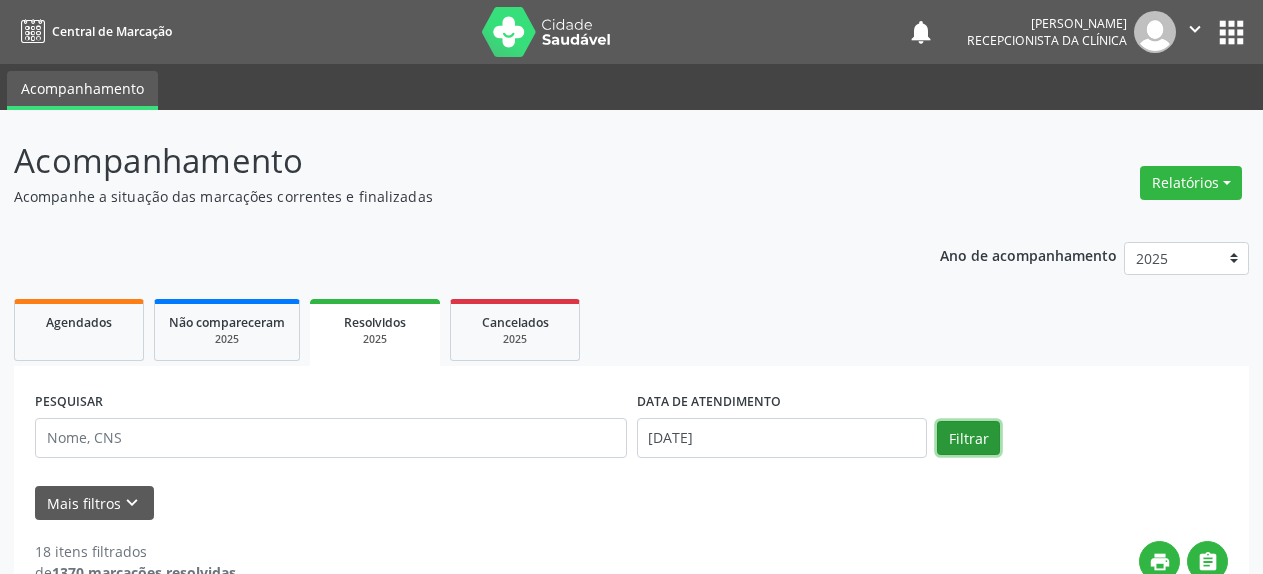 click on "Filtrar" at bounding box center [968, 438] 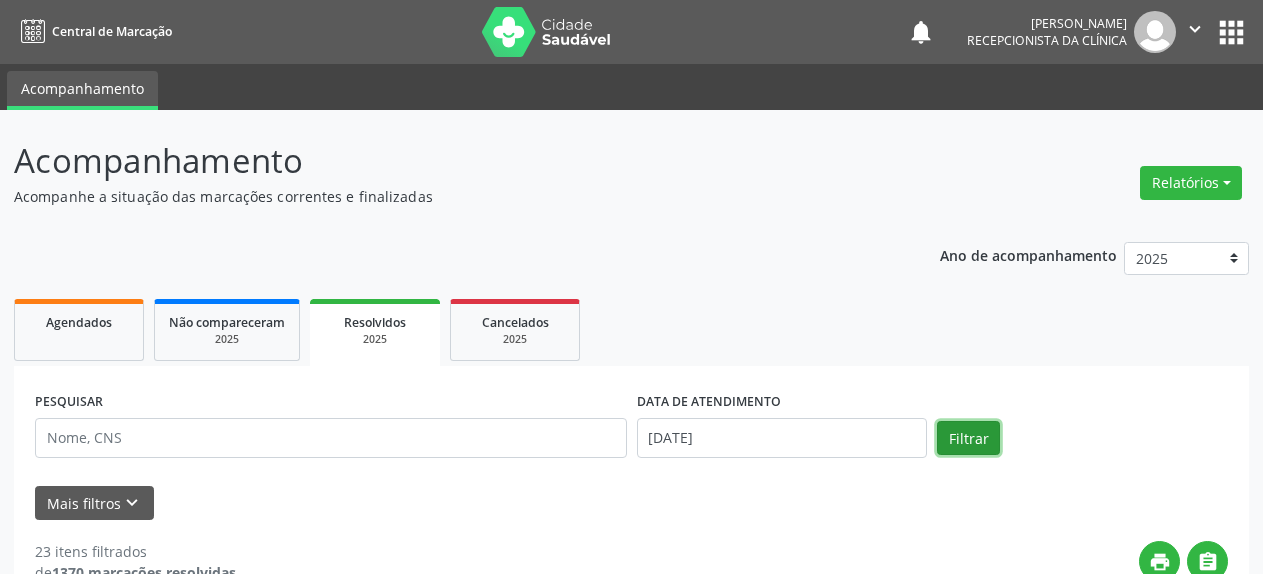 click on "Filtrar" at bounding box center [968, 438] 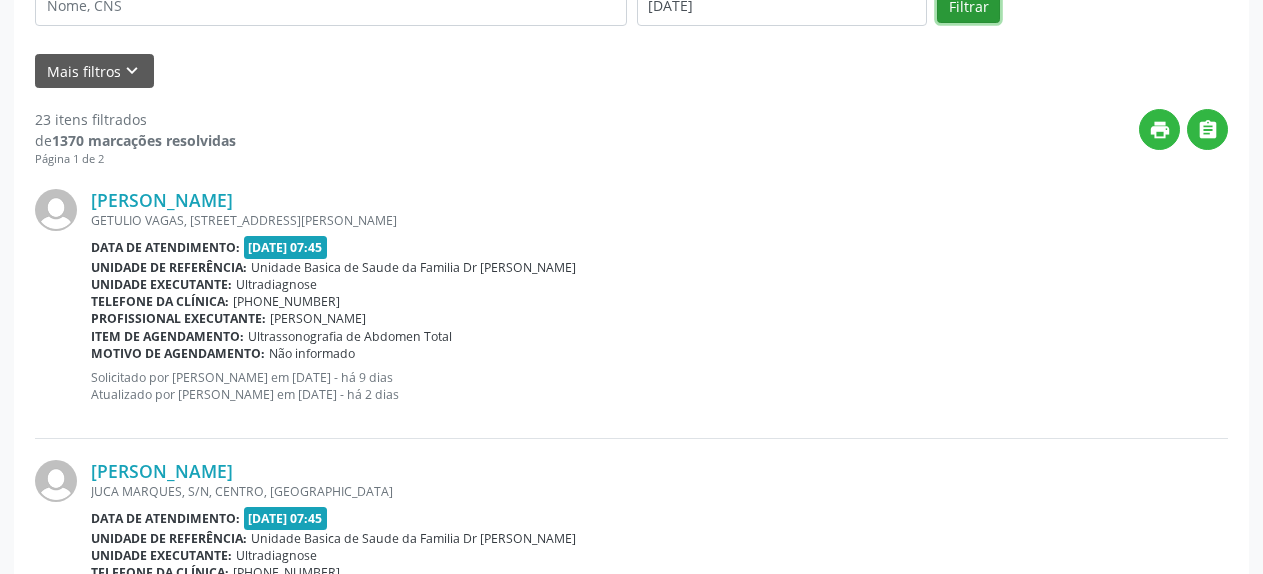 scroll, scrollTop: 517, scrollLeft: 0, axis: vertical 